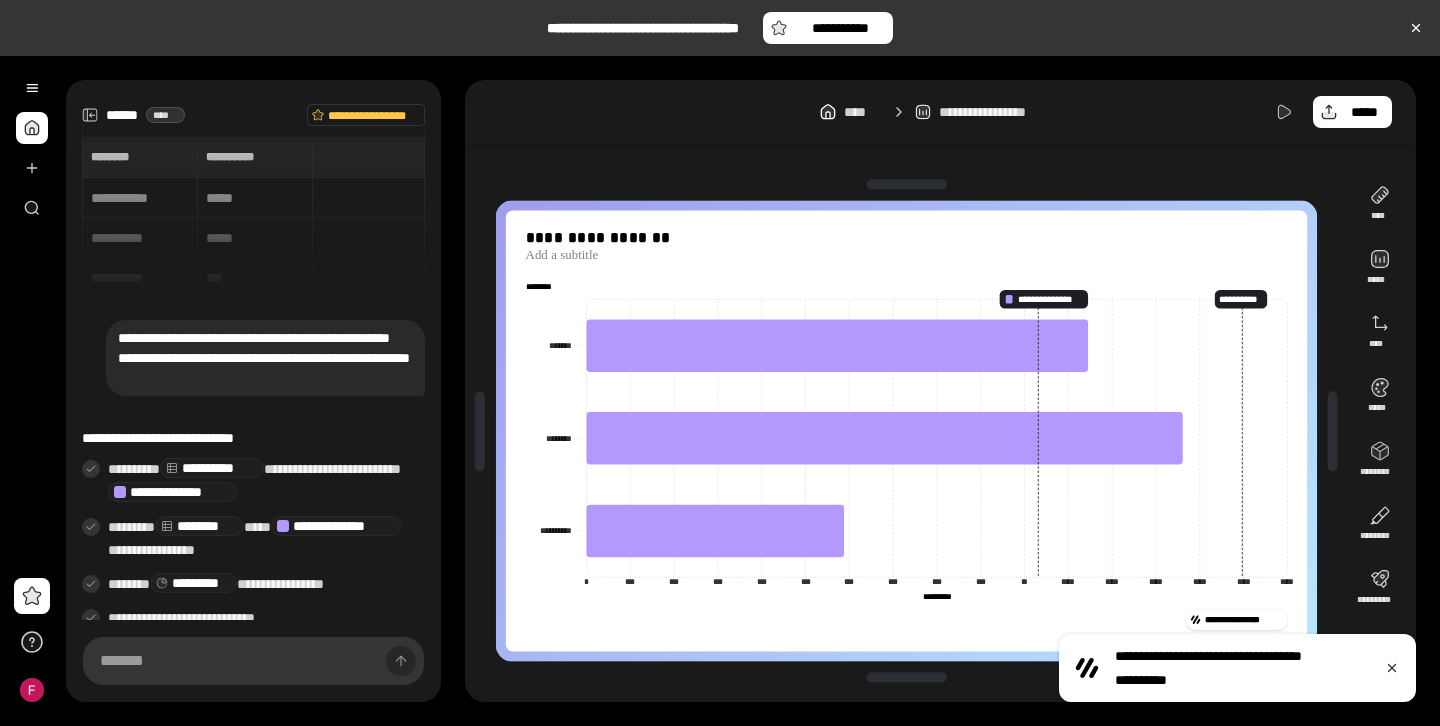 scroll, scrollTop: 0, scrollLeft: 0, axis: both 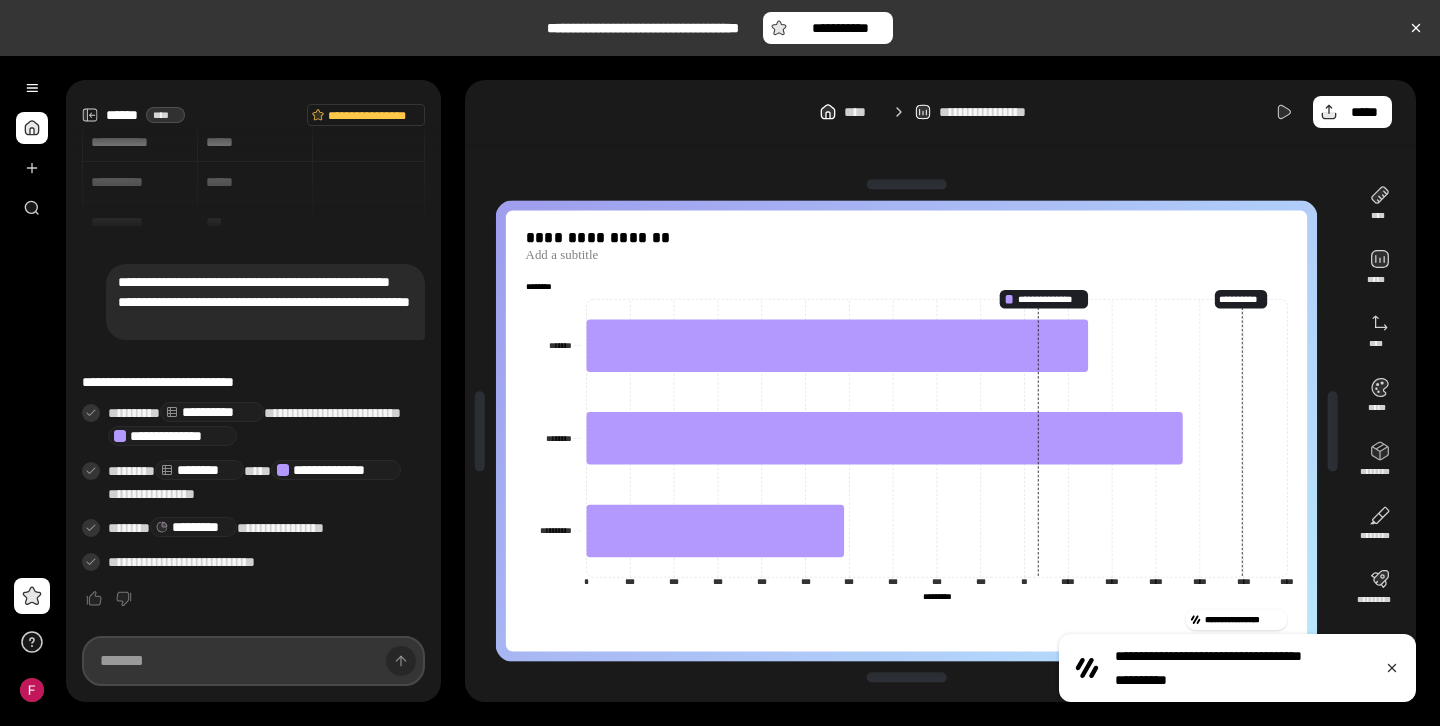 click at bounding box center (253, 661) 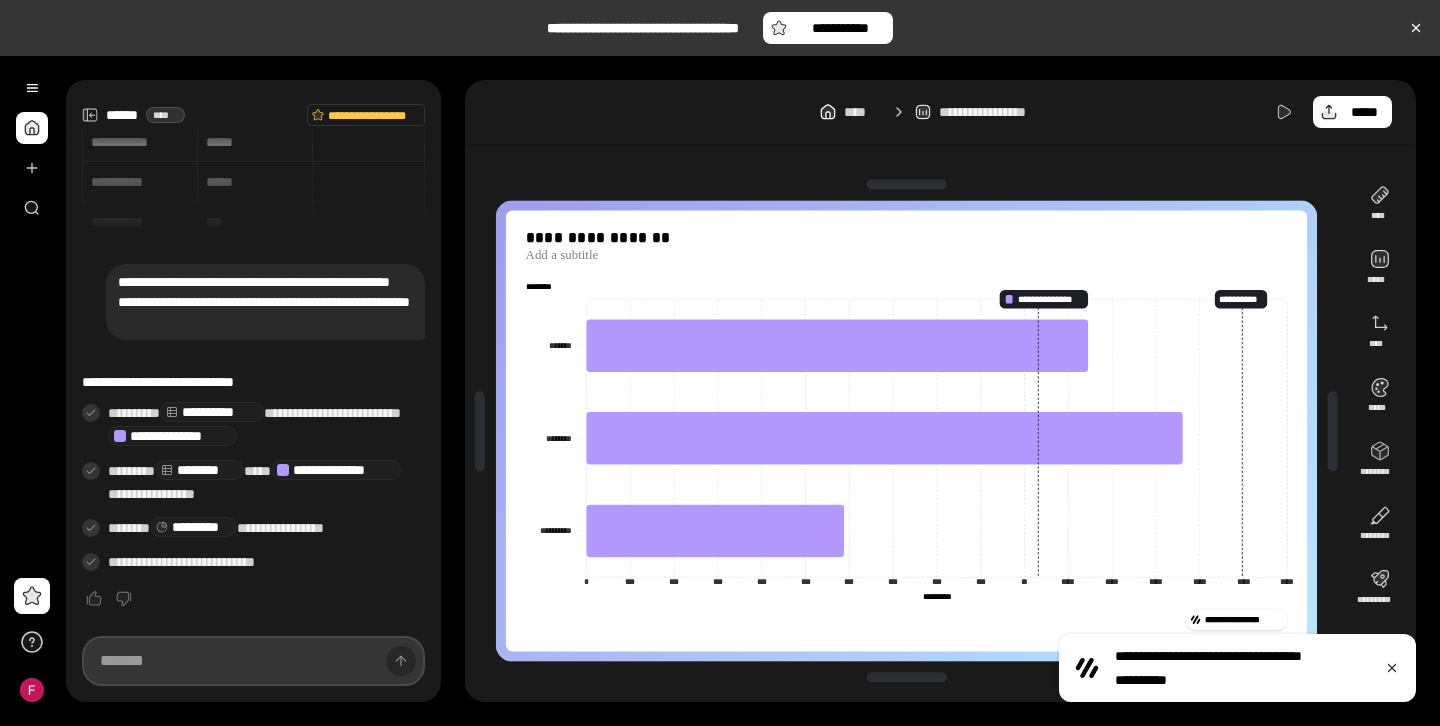 paste on "[FIRST] [LAST]" 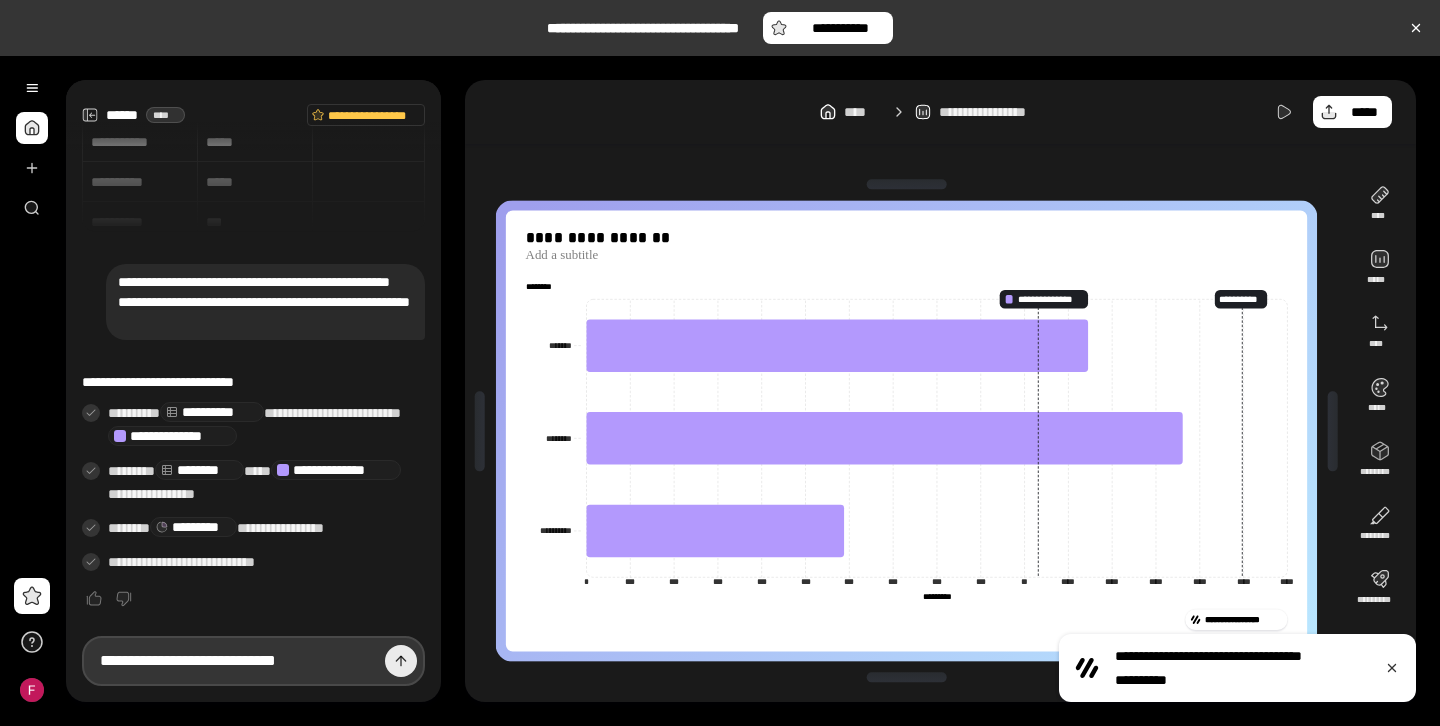 scroll, scrollTop: 0, scrollLeft: 0, axis: both 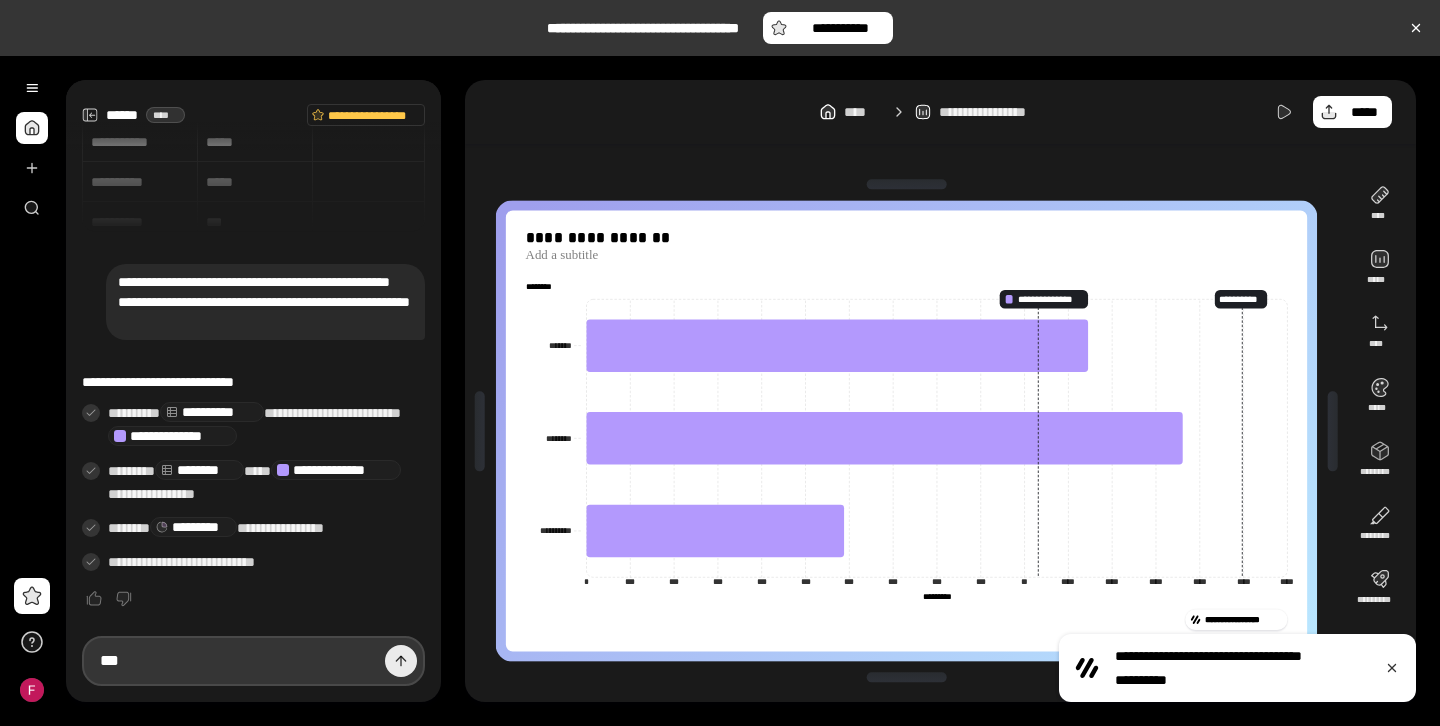 type on "*" 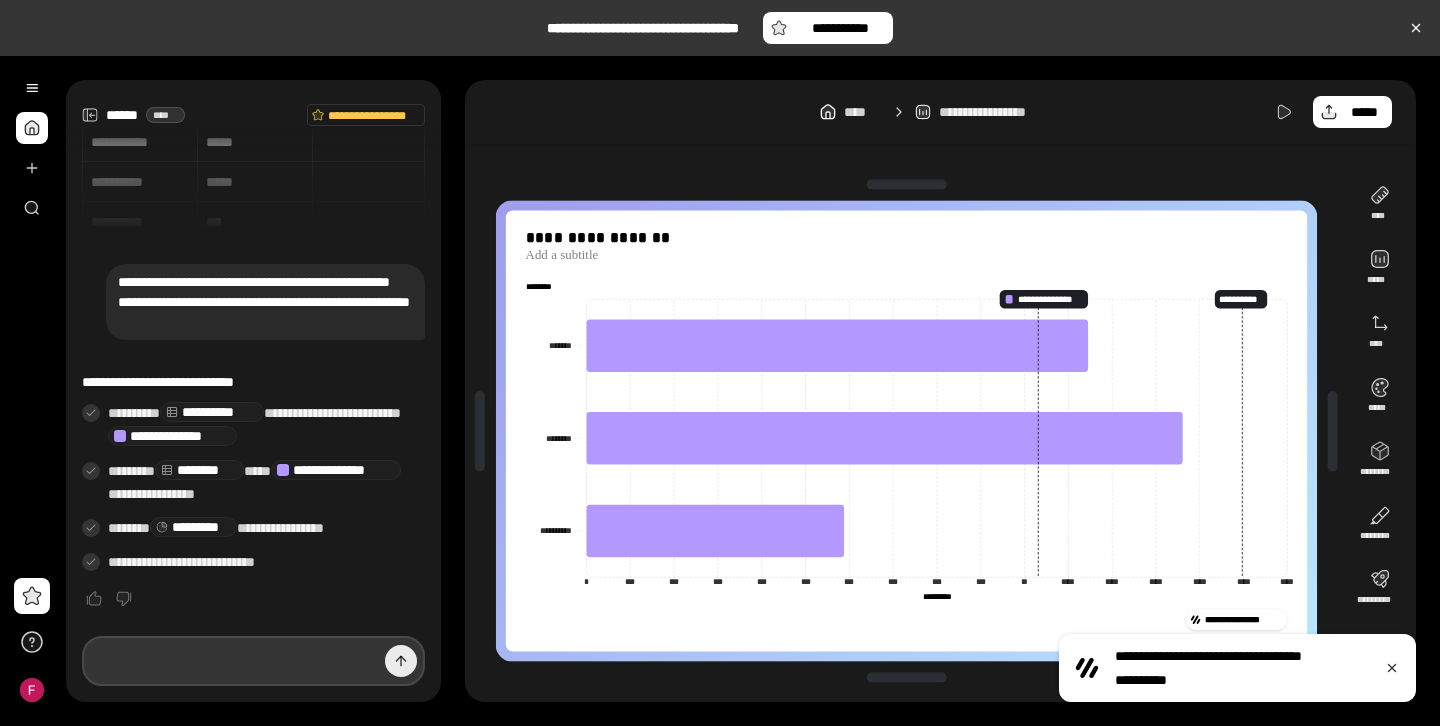 type 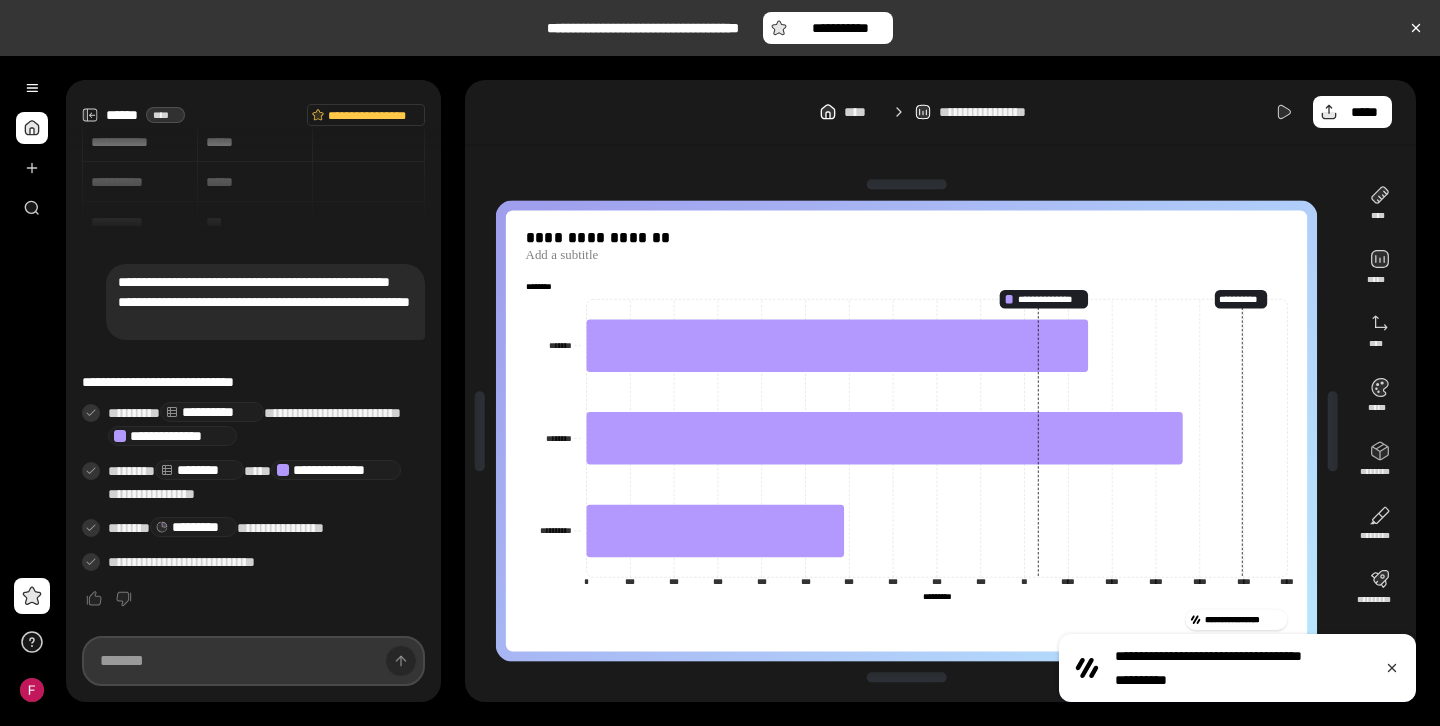scroll, scrollTop: 0, scrollLeft: 0, axis: both 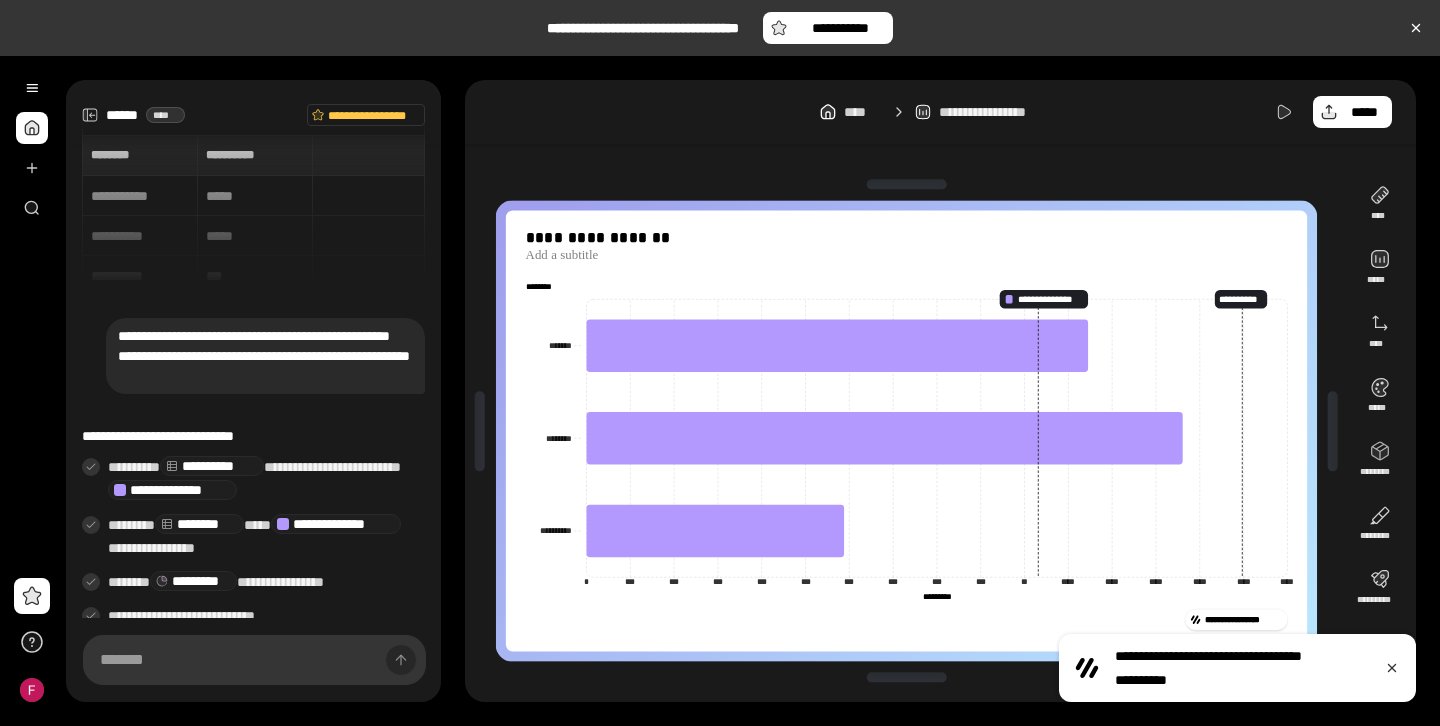 click on "[FLIGHT] [DESTINATION]" at bounding box center [253, 210] 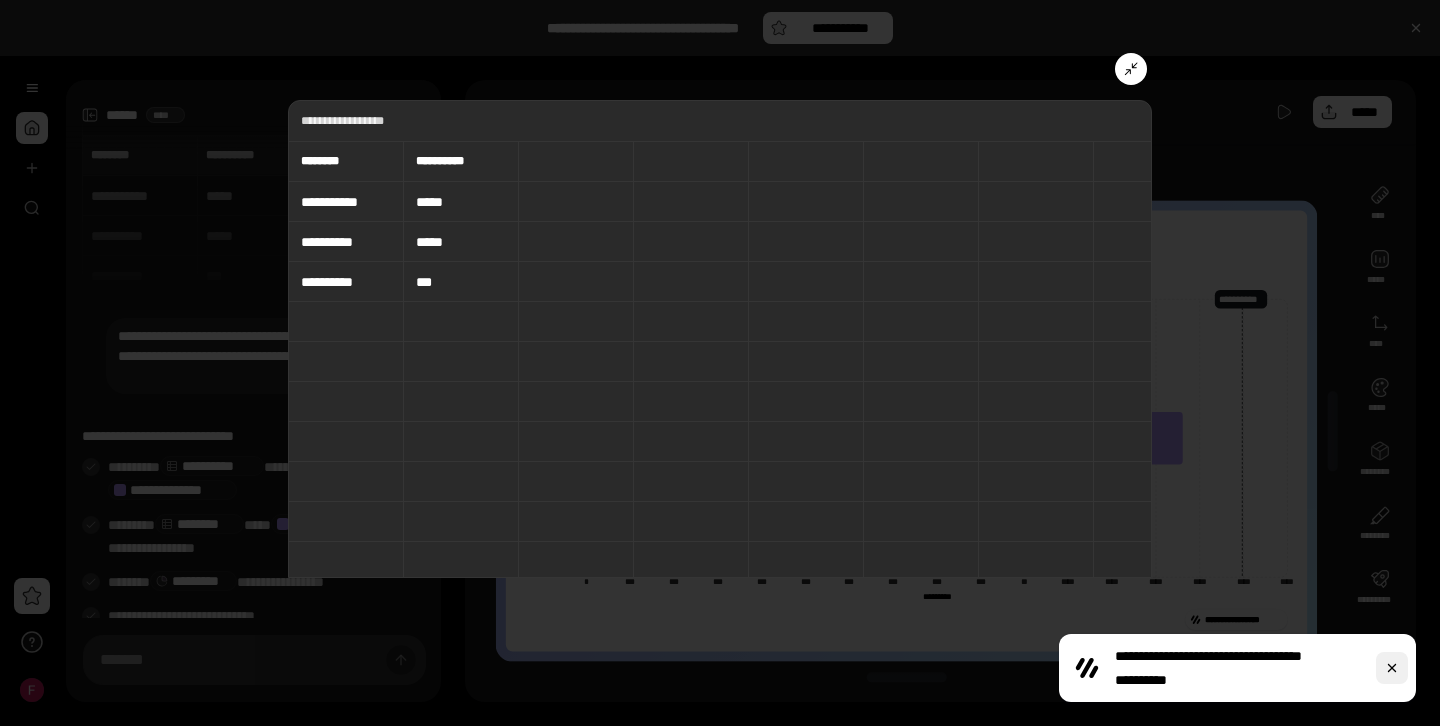 click at bounding box center [1392, 668] 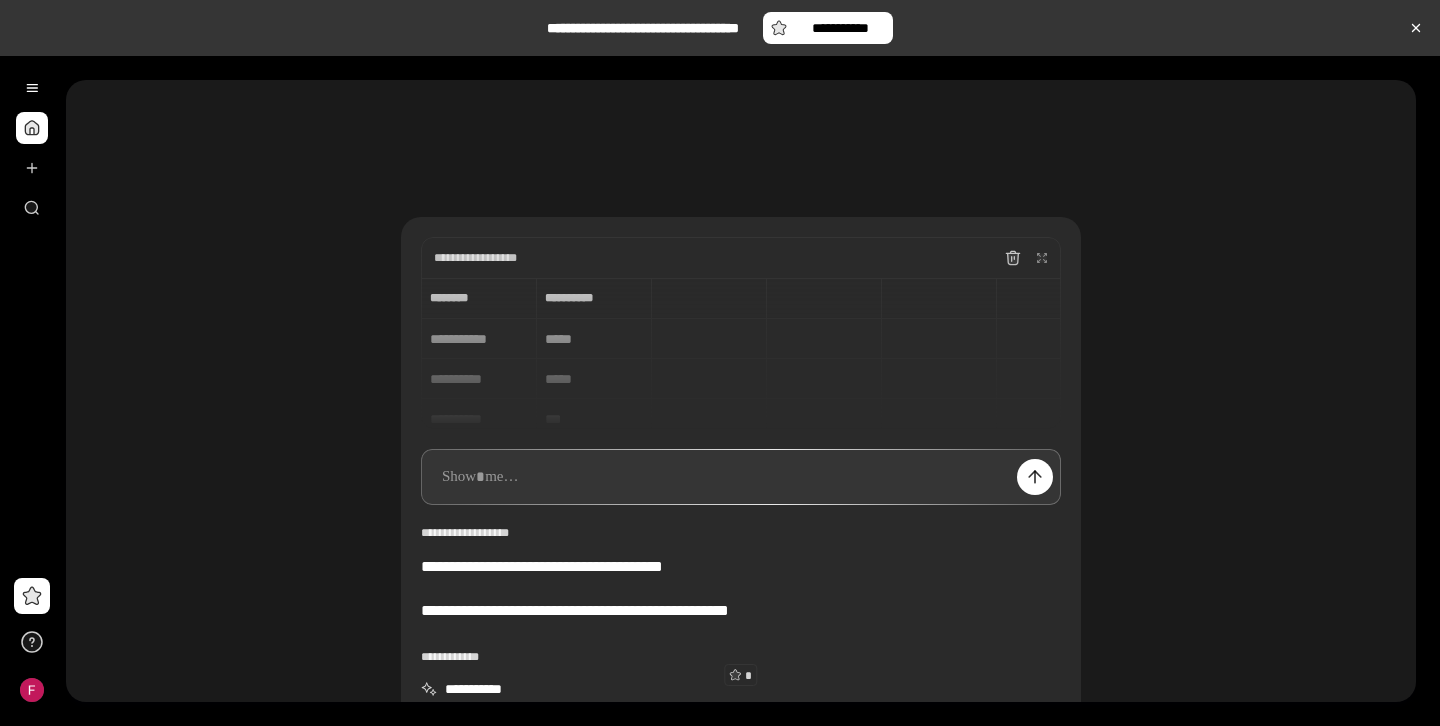 click on "[FLIGHT] [DESTINATION]" at bounding box center (741, 353) 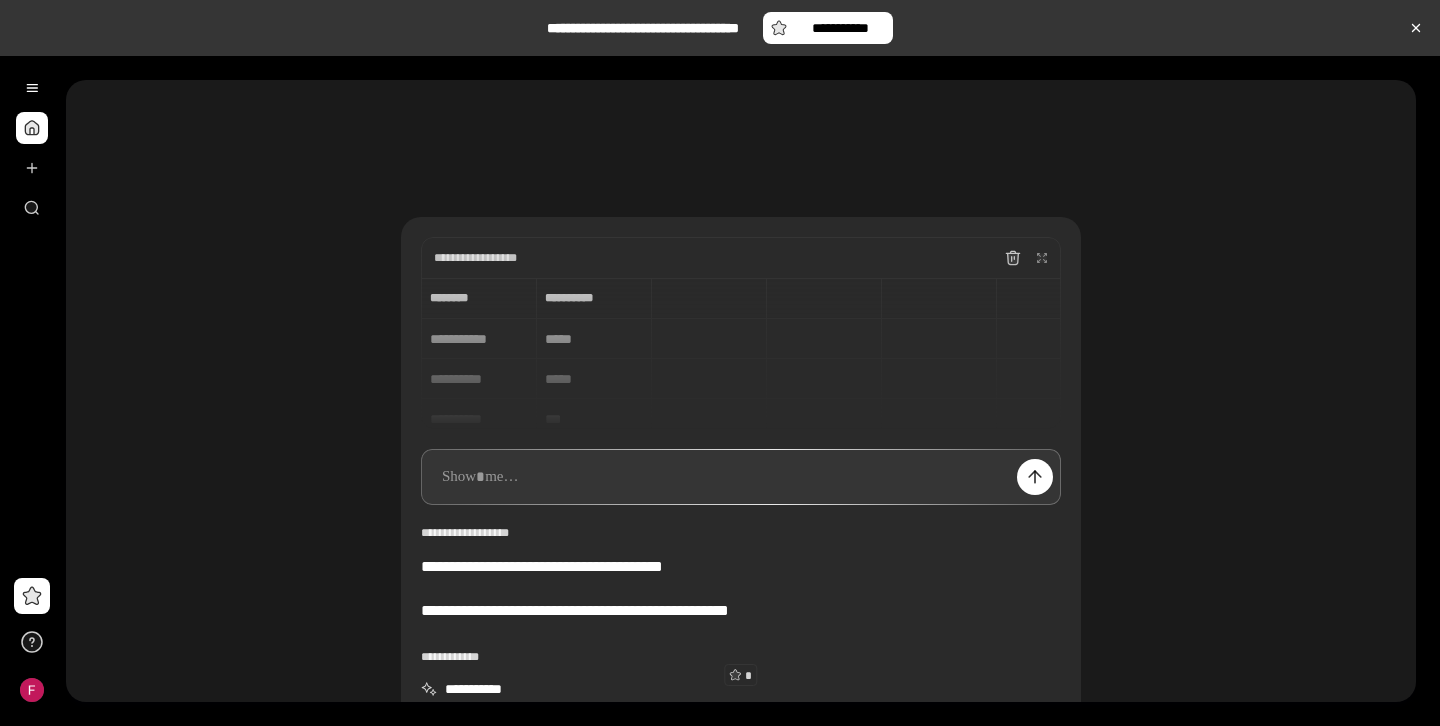 scroll, scrollTop: 15, scrollLeft: 0, axis: vertical 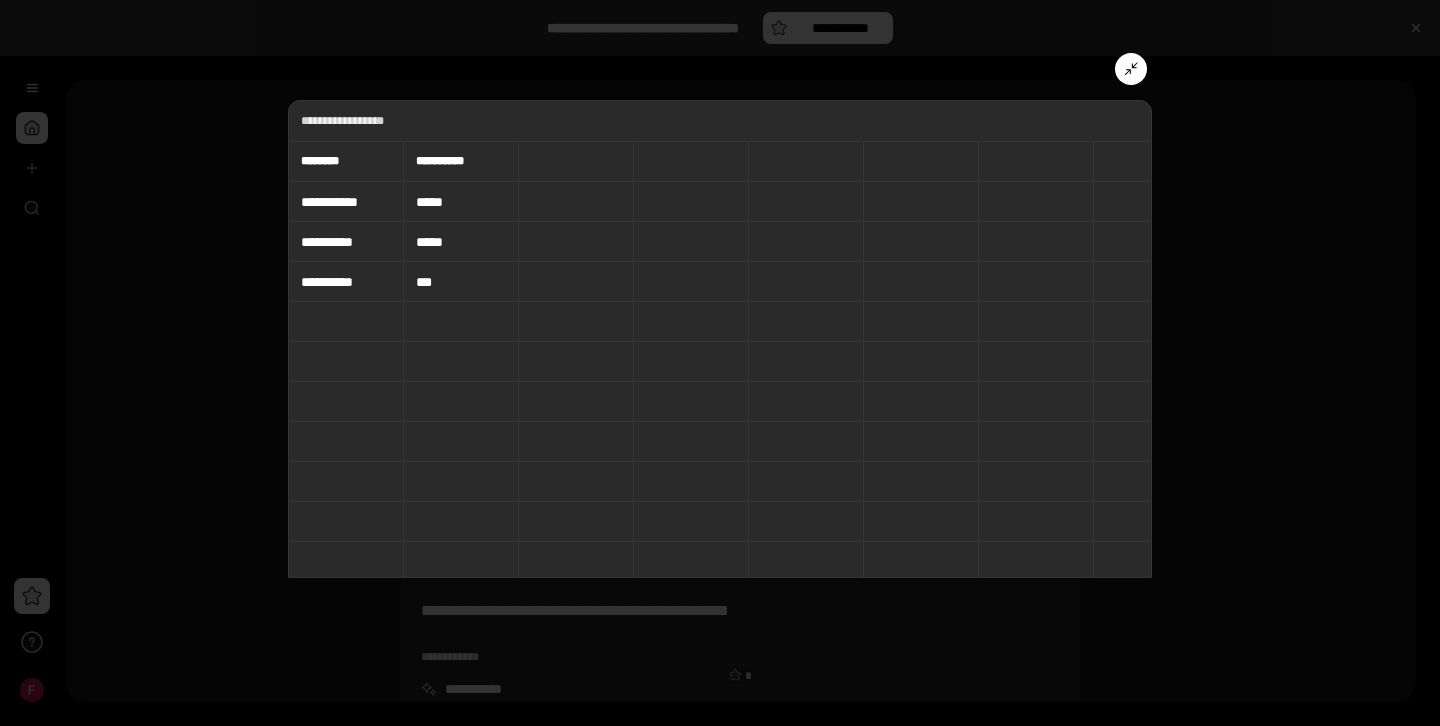 click on "***" at bounding box center (461, 282) 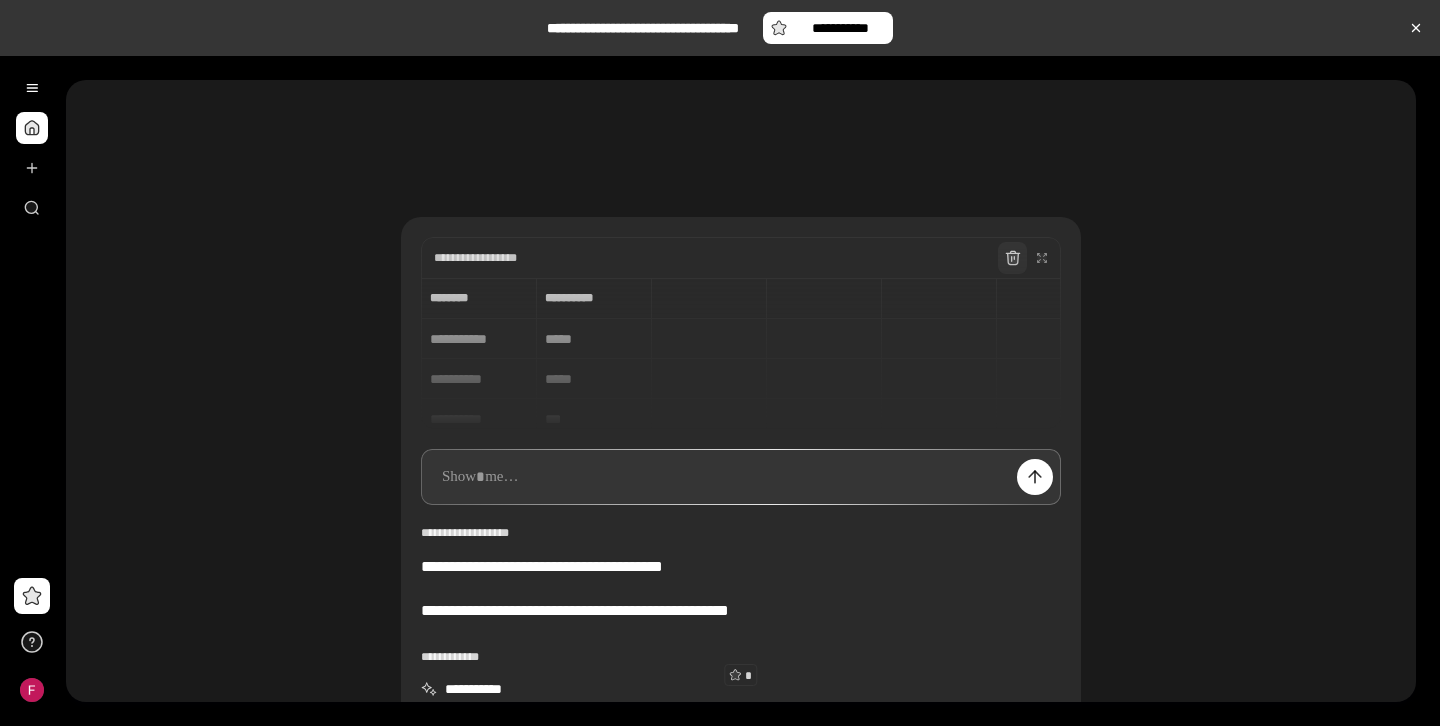 click 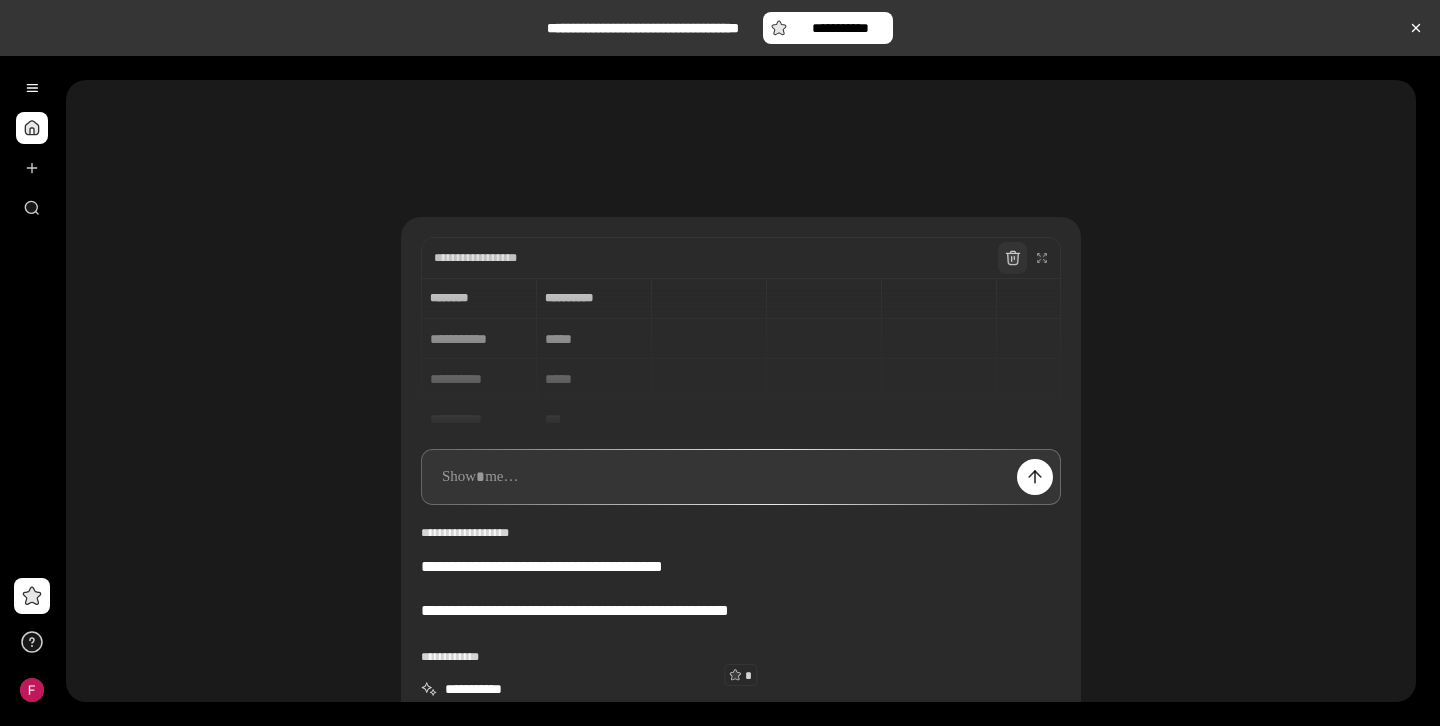 click 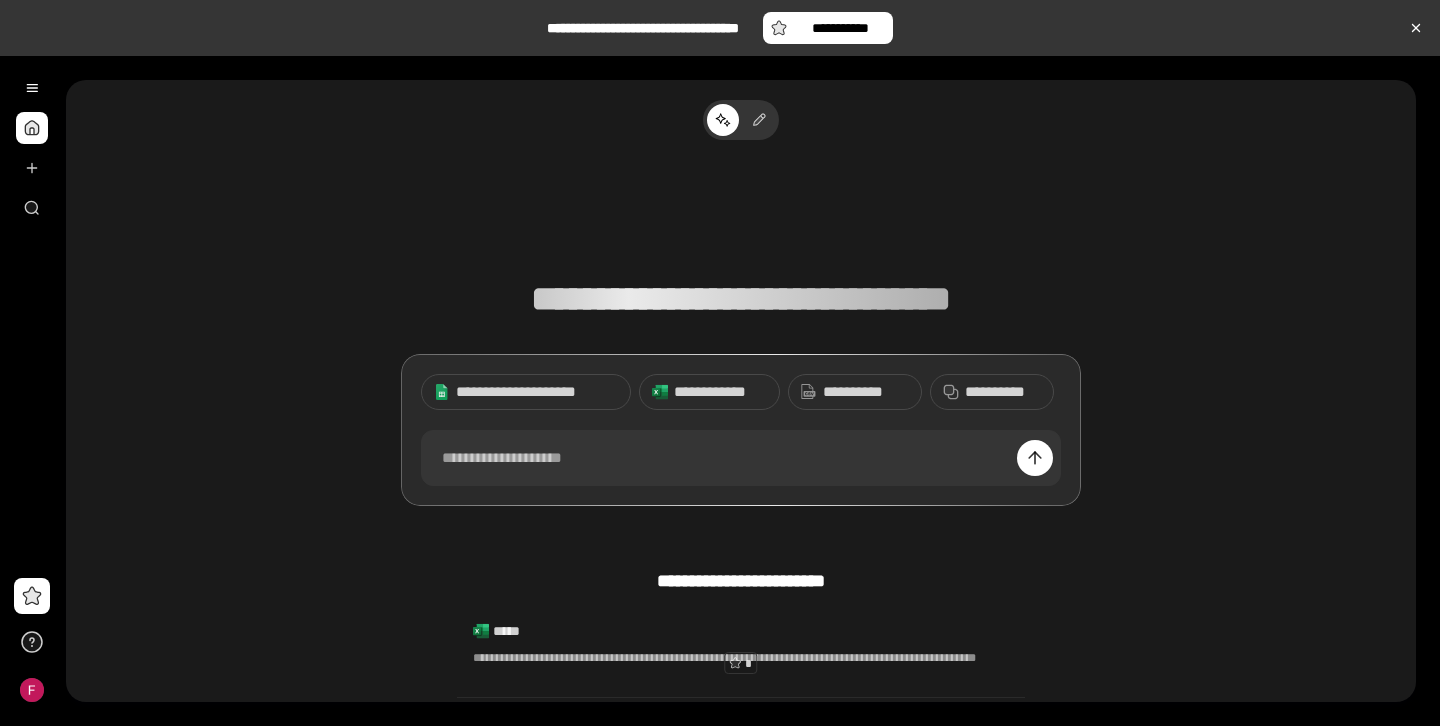 scroll, scrollTop: 0, scrollLeft: 0, axis: both 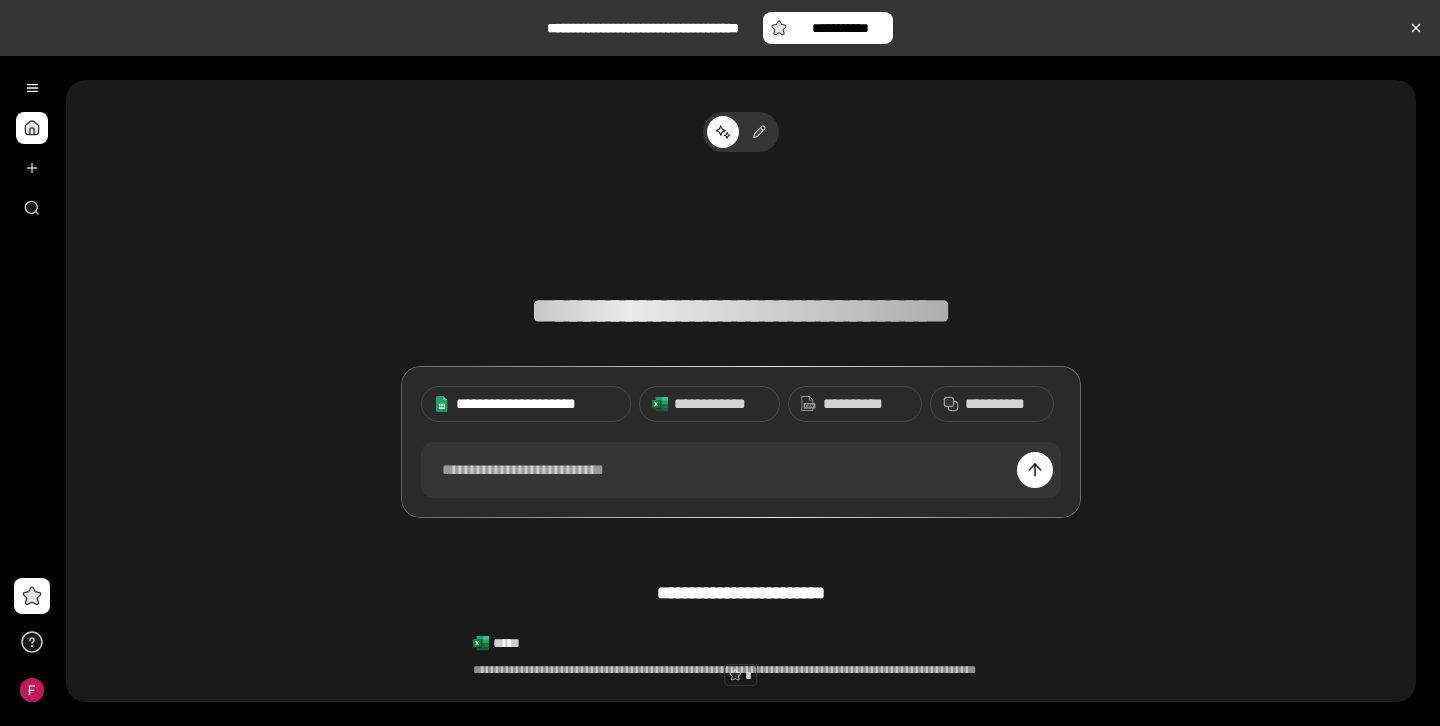 click on "**********" at bounding box center [537, 404] 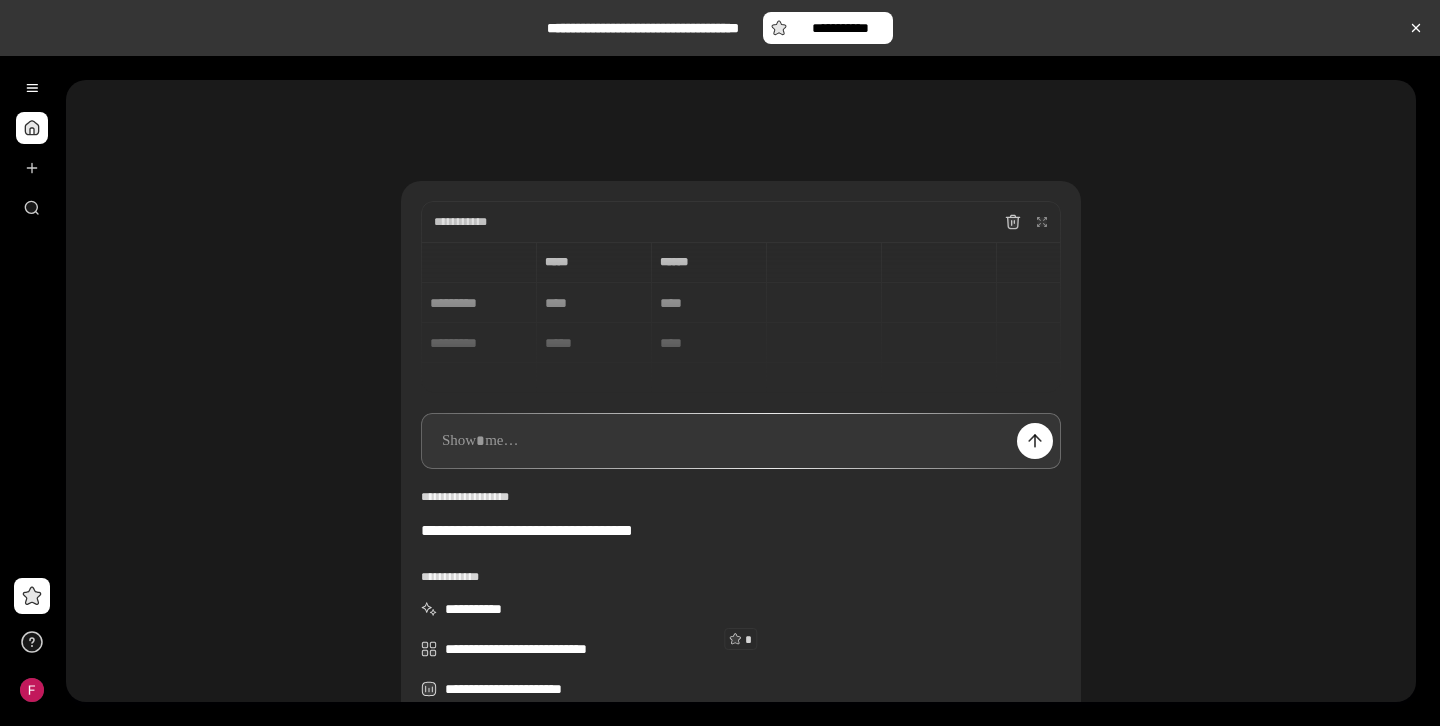 scroll, scrollTop: 34, scrollLeft: 0, axis: vertical 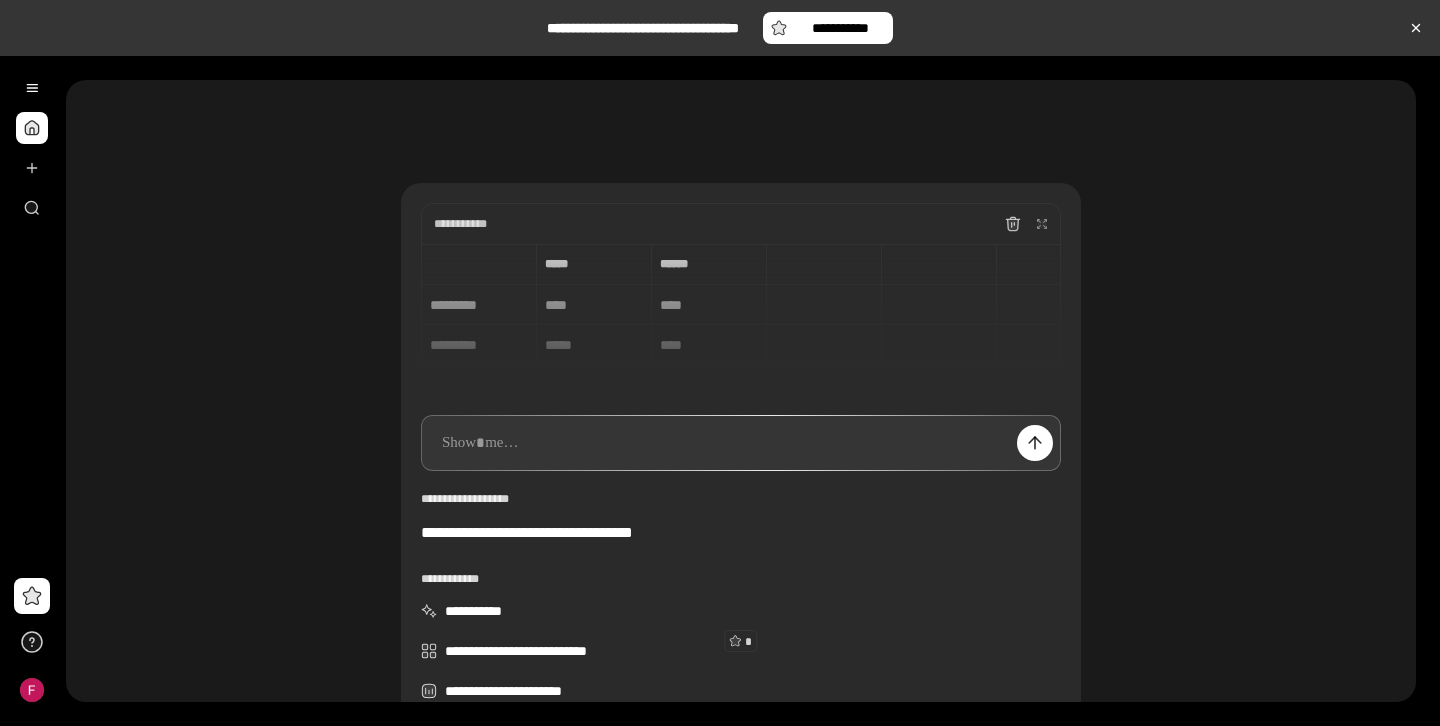 click on "[FIRST] [LAST] [ADDRESS] [CITY] [STATE] [ZIP] [PHONE] [EMAIL]" at bounding box center (741, 319) 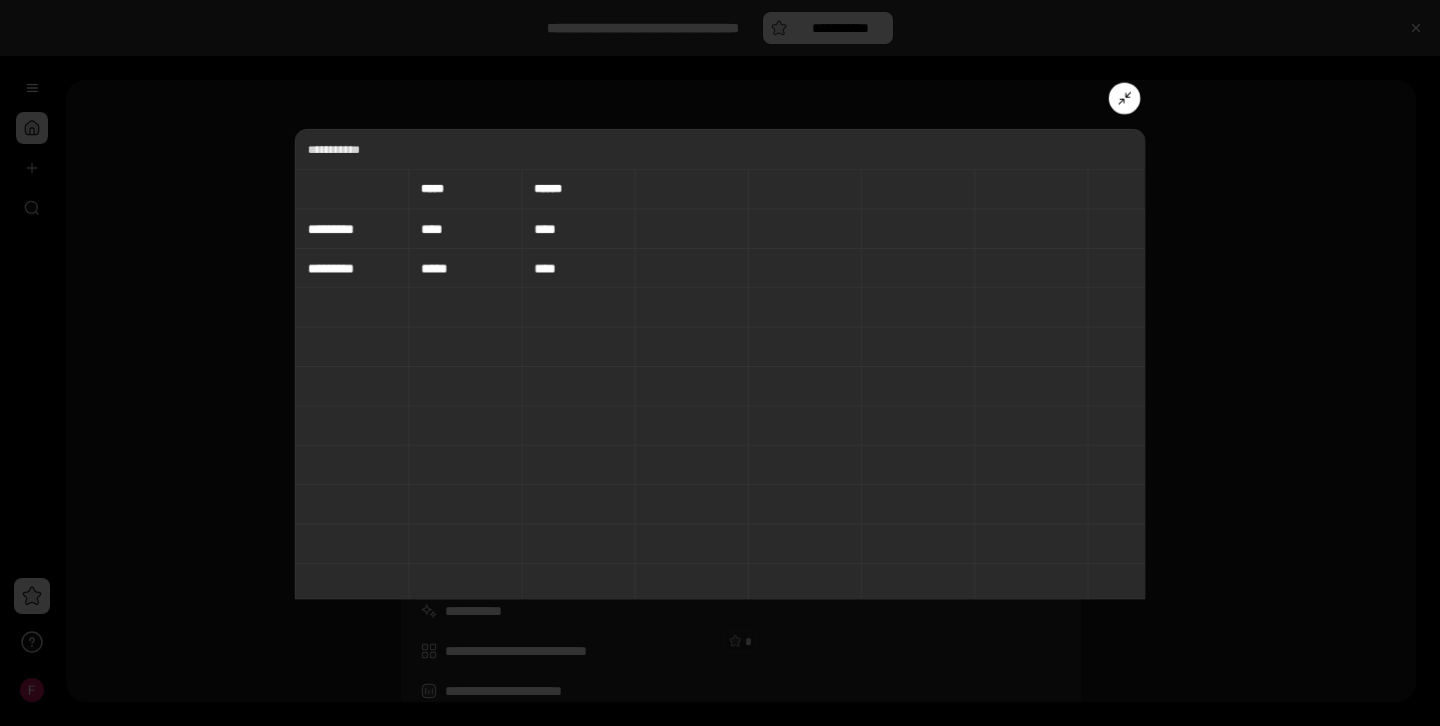 scroll, scrollTop: 0, scrollLeft: 0, axis: both 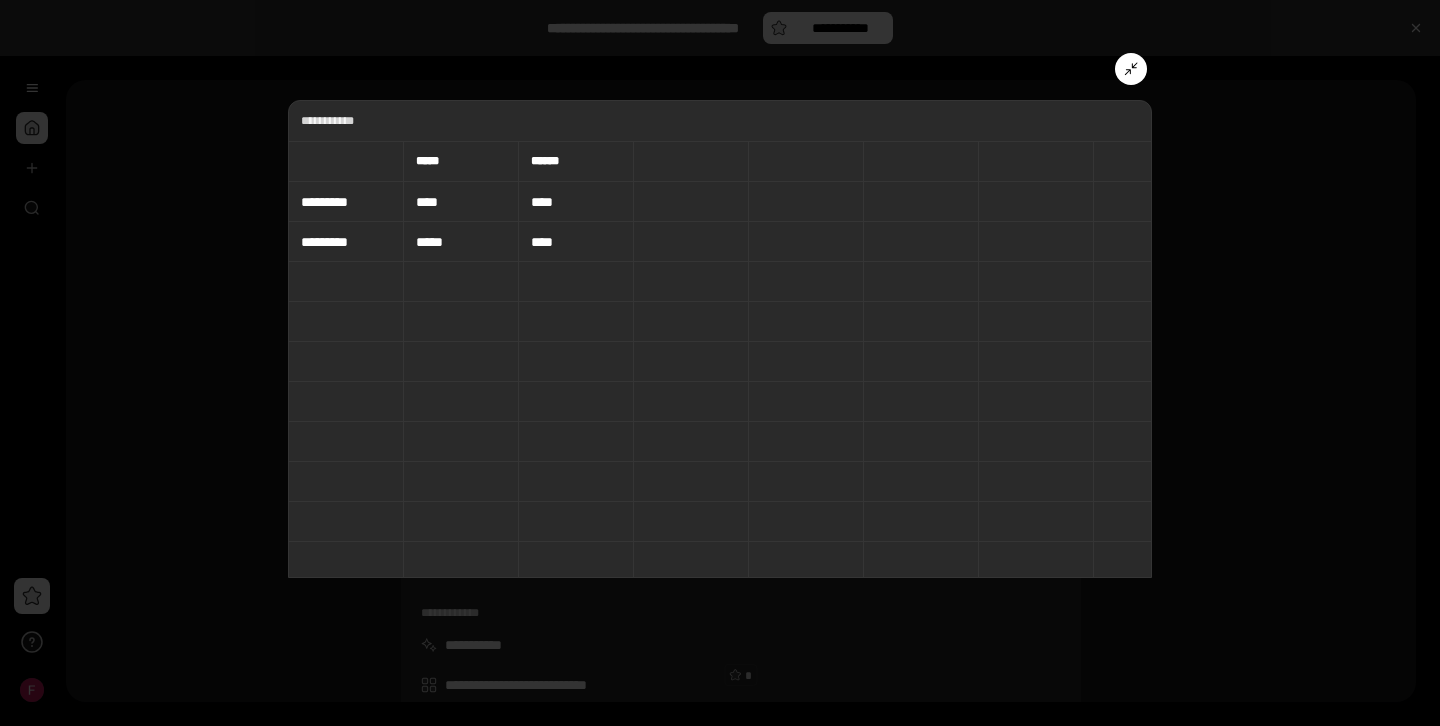 click on "****" at bounding box center [461, 202] 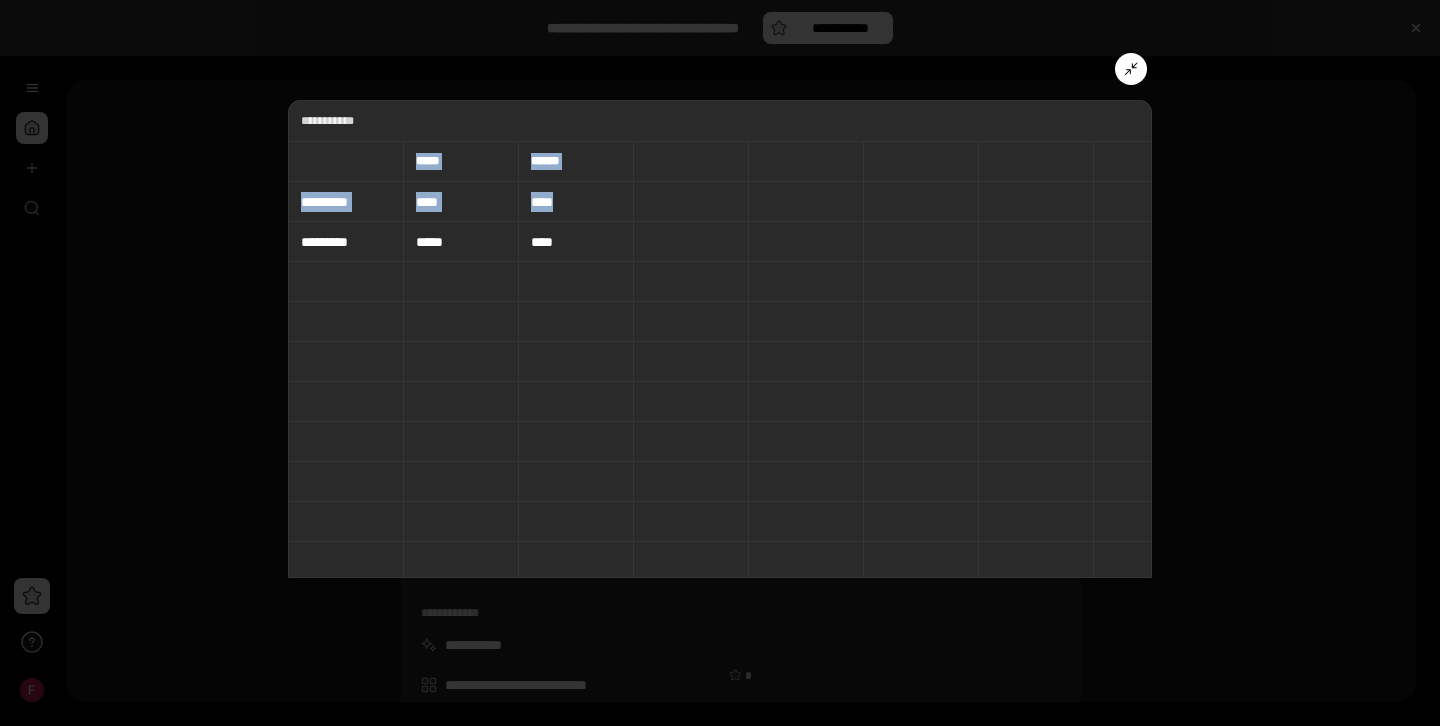 drag, startPoint x: 349, startPoint y: 166, endPoint x: 366, endPoint y: 227, distance: 63.324562 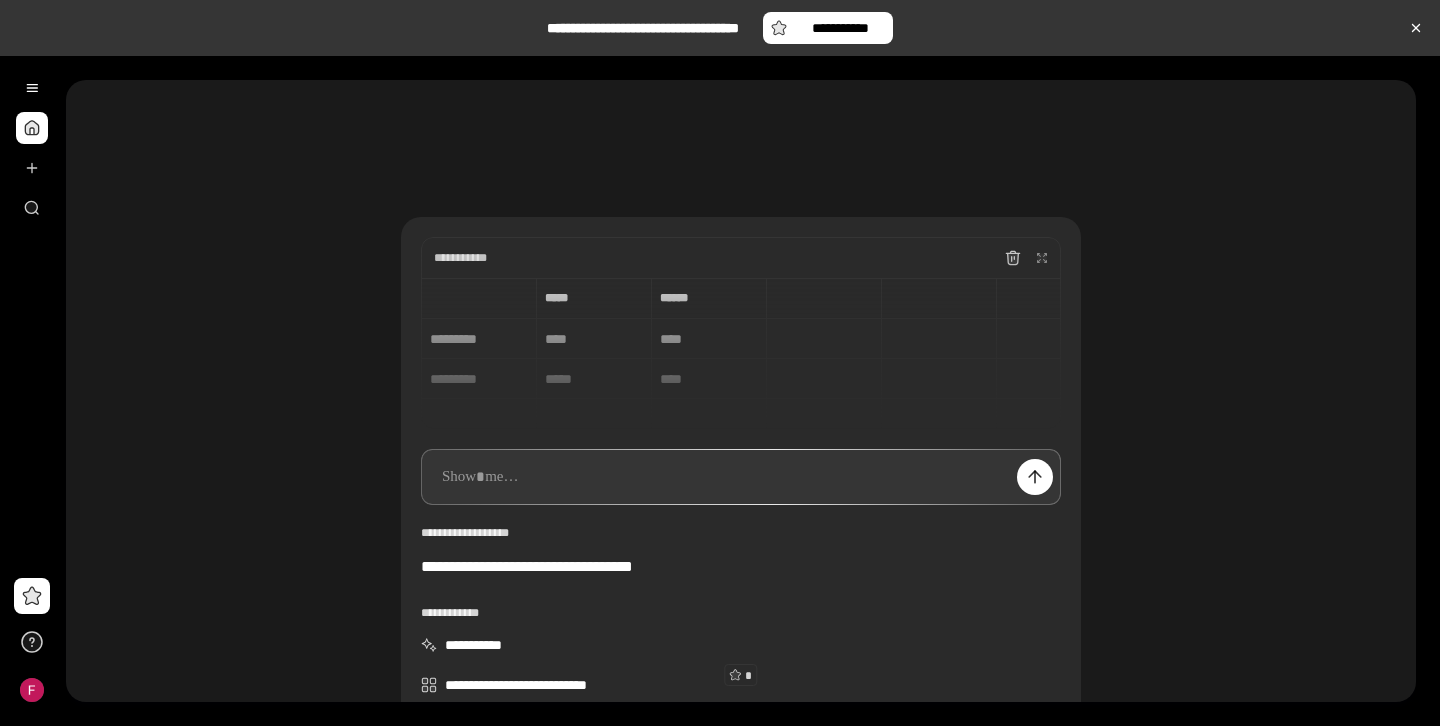 scroll, scrollTop: 183, scrollLeft: 0, axis: vertical 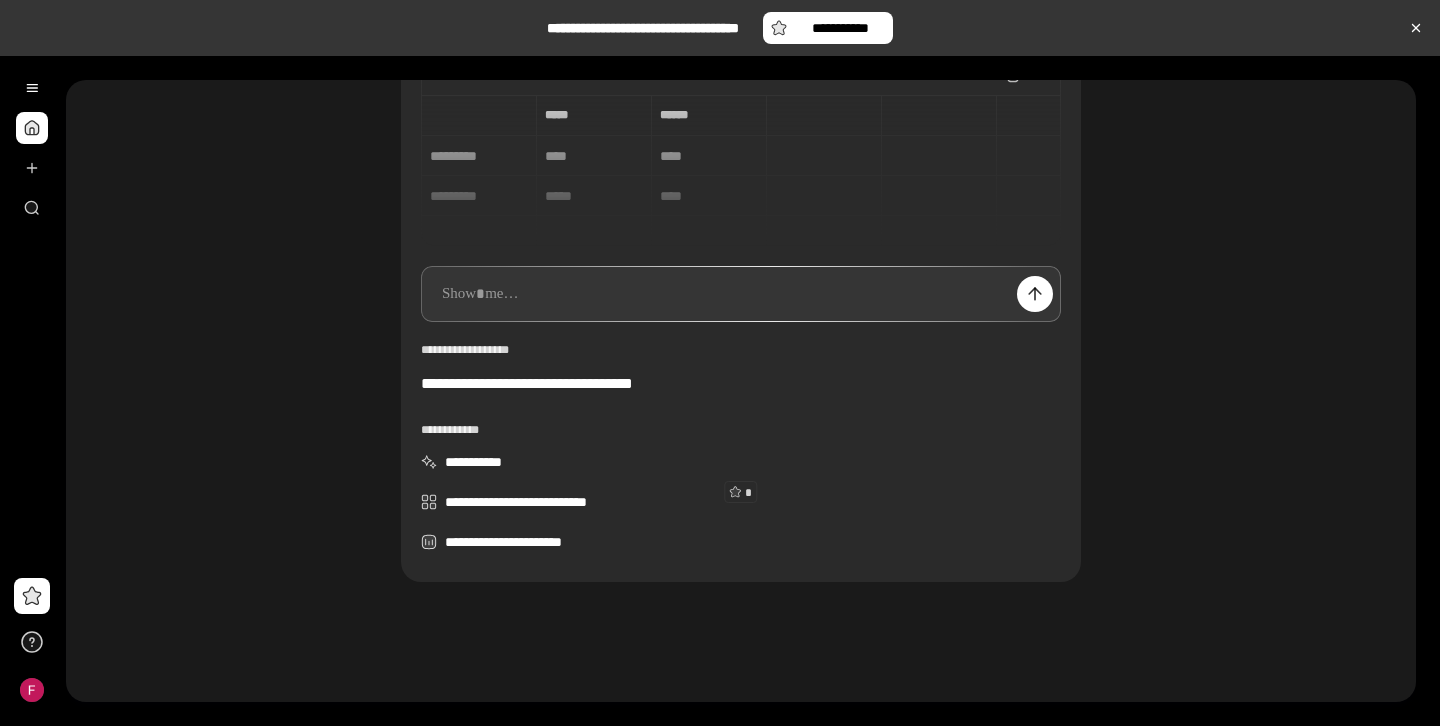 click on "[FIRST] [LAST] [ADDRESS] [CITY] [STATE] [ZIP] [PHONE] [EMAIL]" at bounding box center (741, 170) 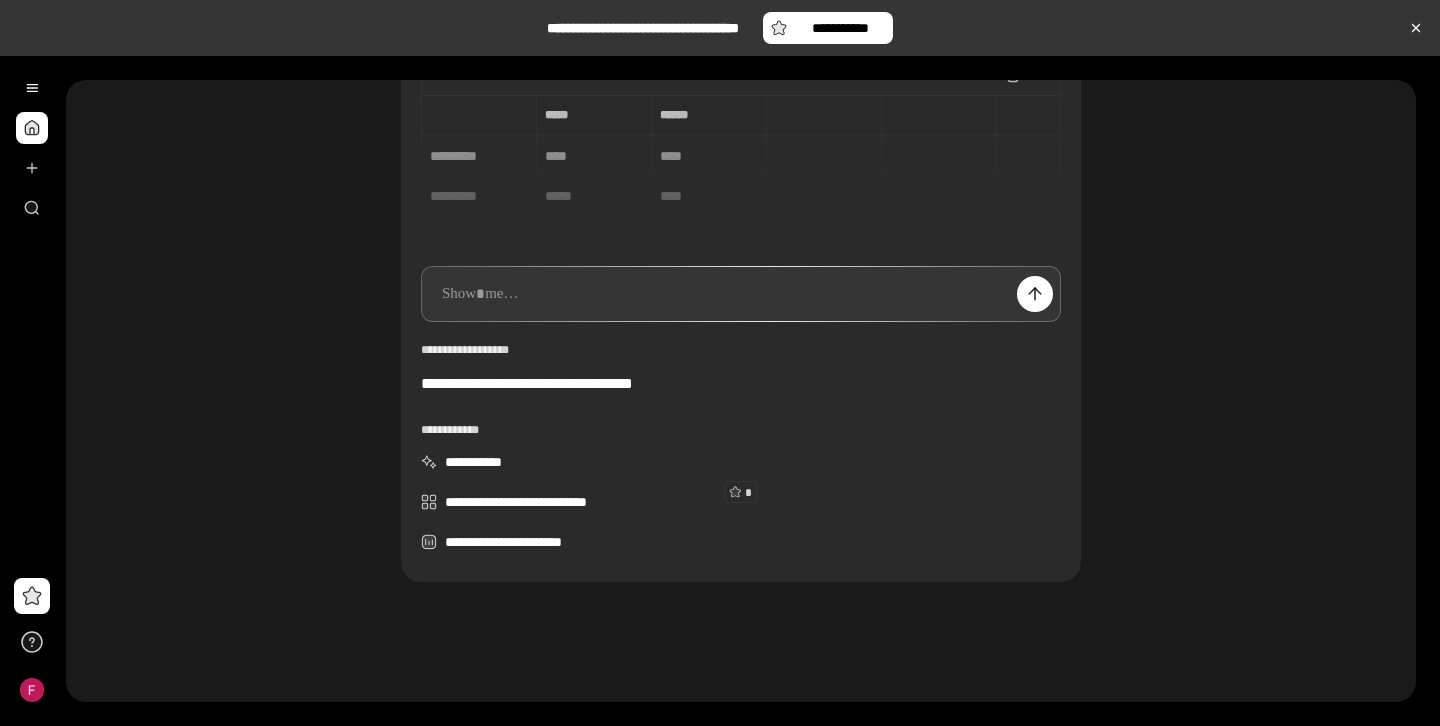 scroll, scrollTop: 0, scrollLeft: 0, axis: both 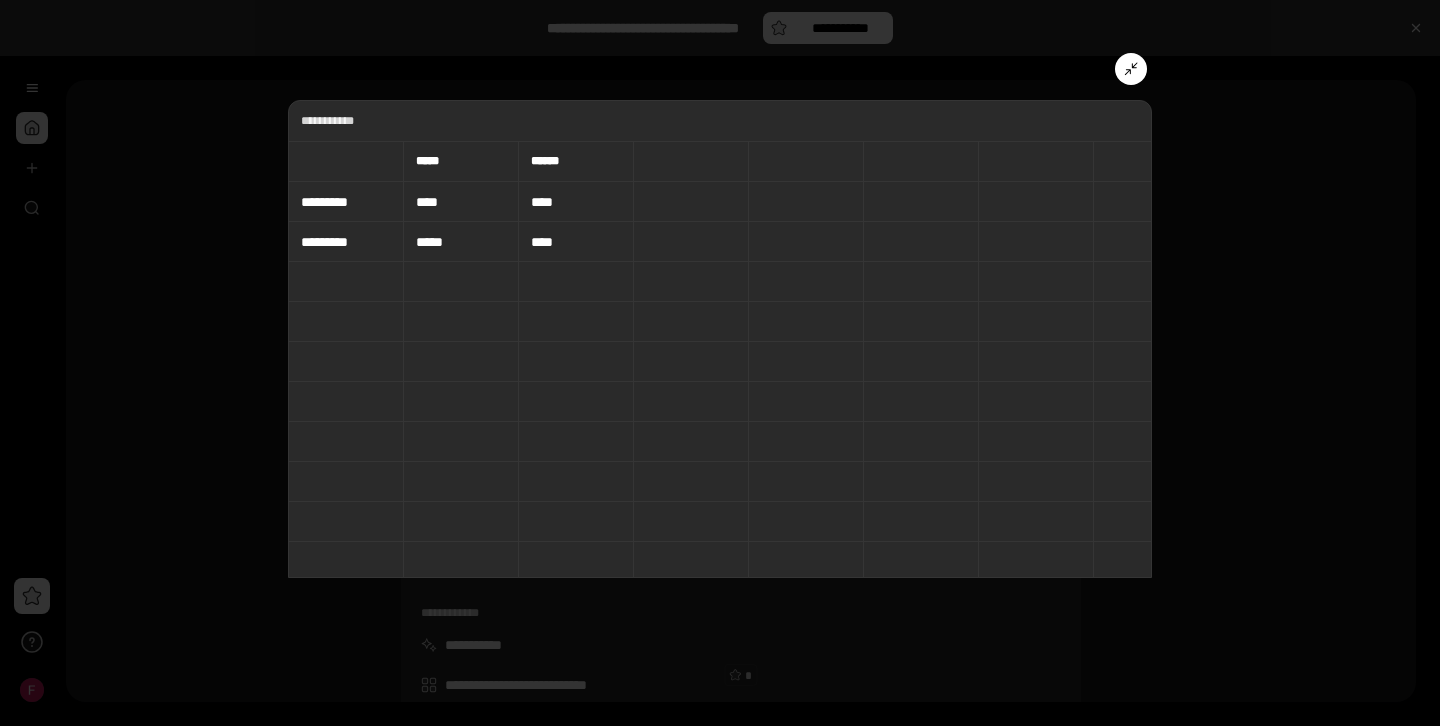 click 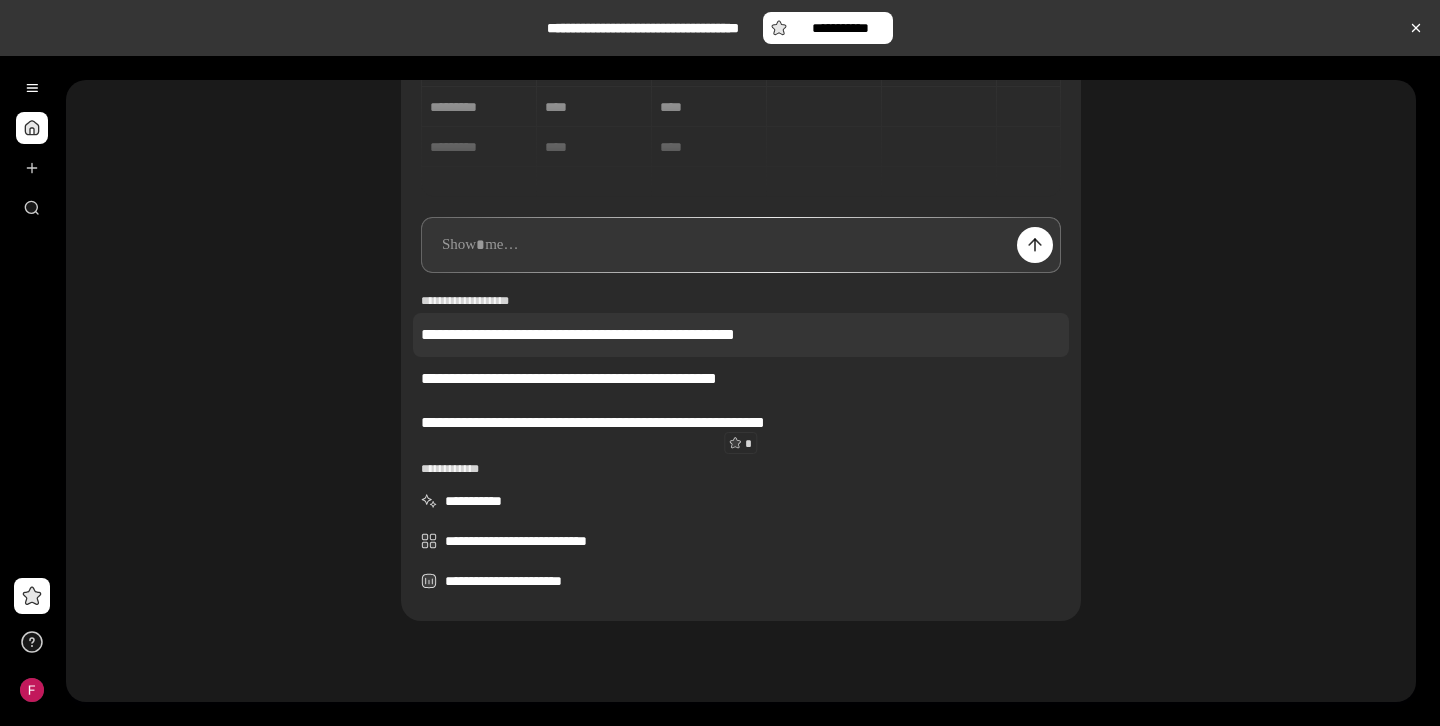 scroll, scrollTop: 242, scrollLeft: 0, axis: vertical 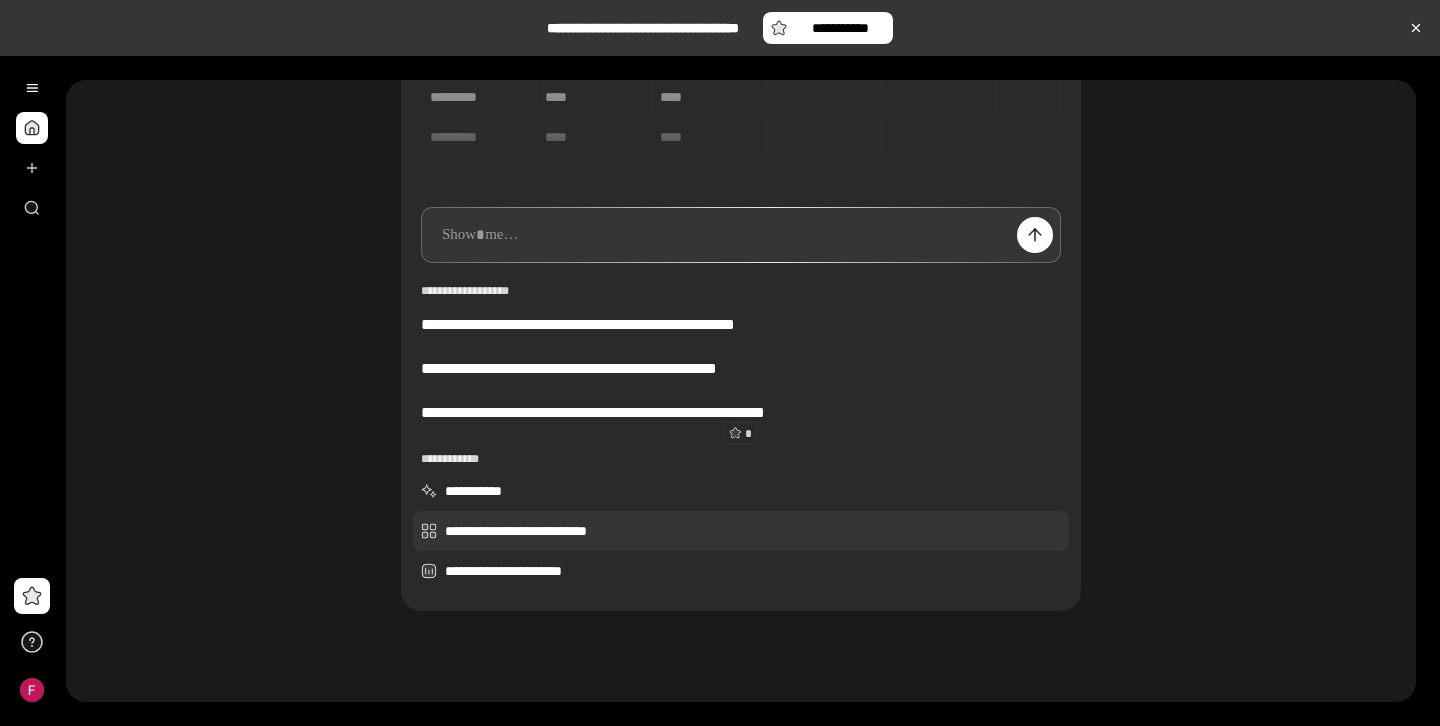 click on "**********" at bounding box center [741, 531] 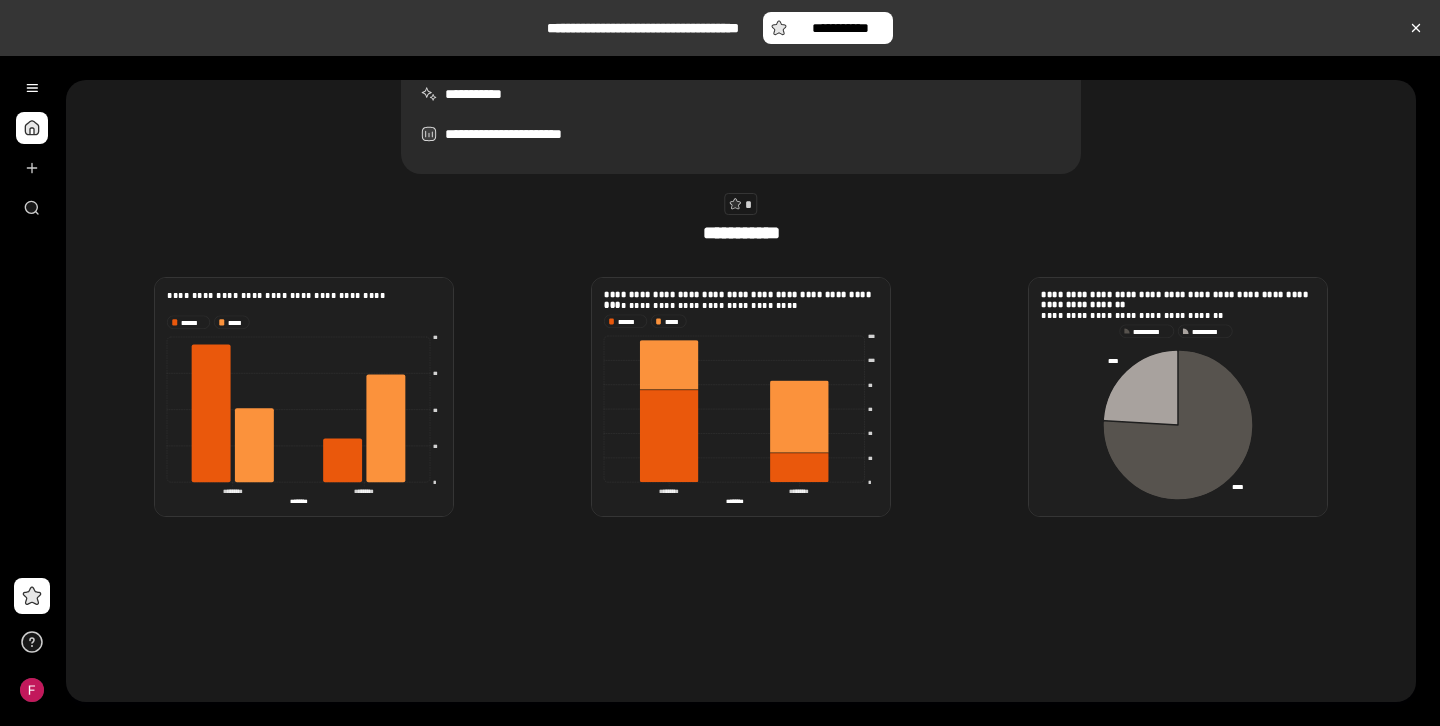 scroll, scrollTop: 477, scrollLeft: 0, axis: vertical 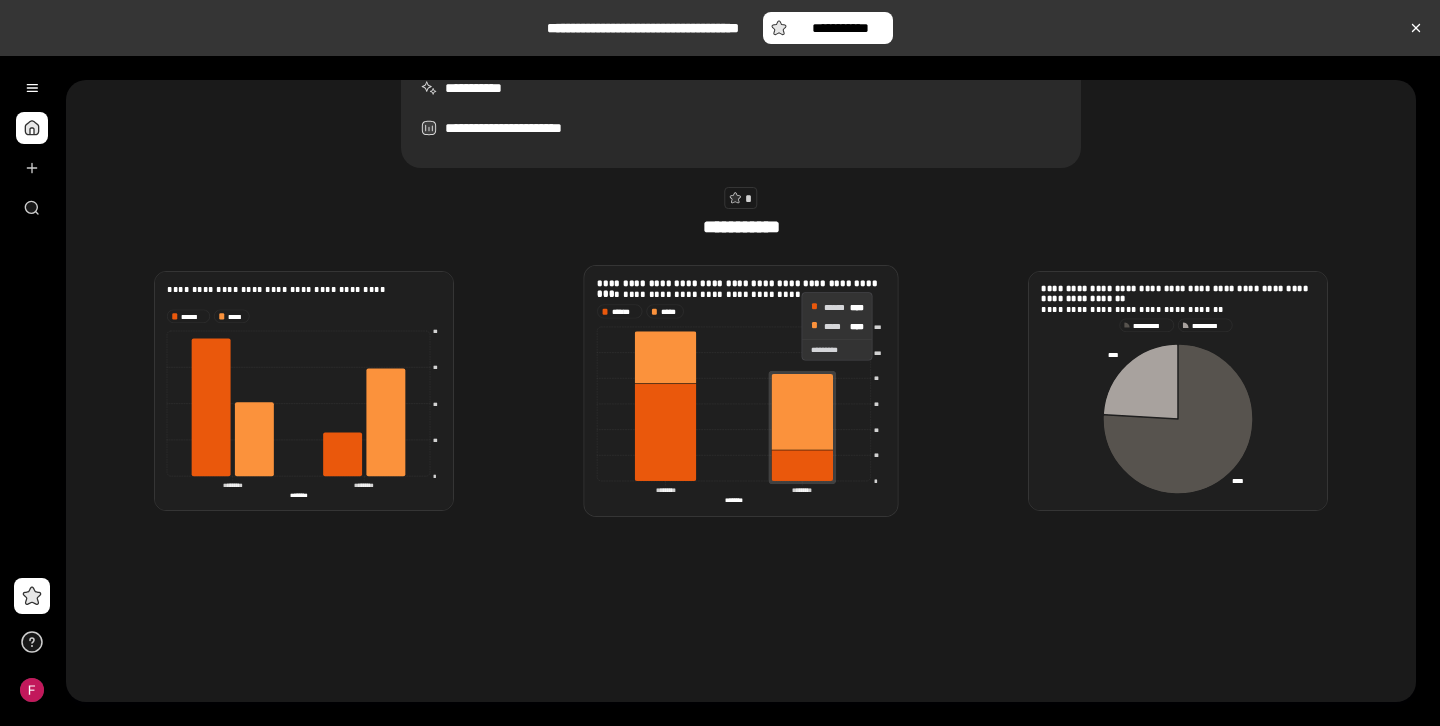 click 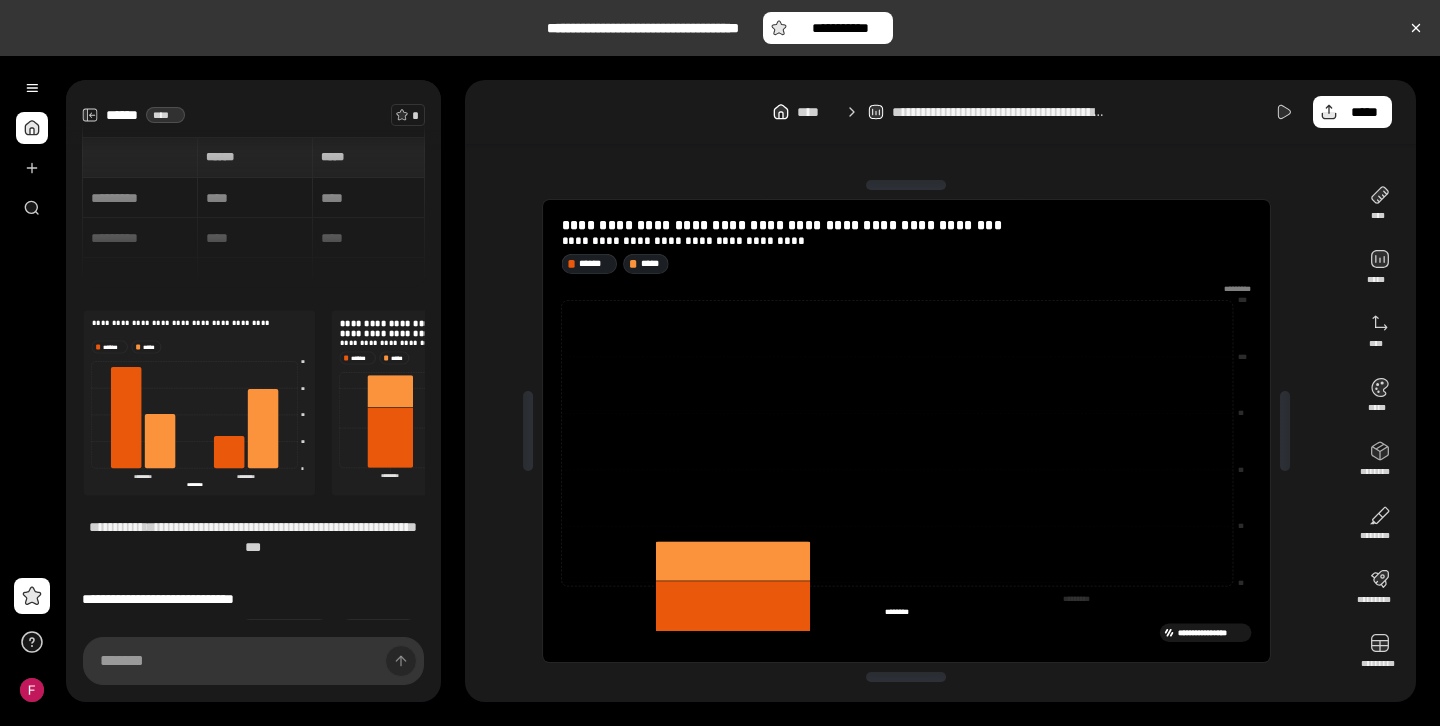 scroll, scrollTop: 183, scrollLeft: 0, axis: vertical 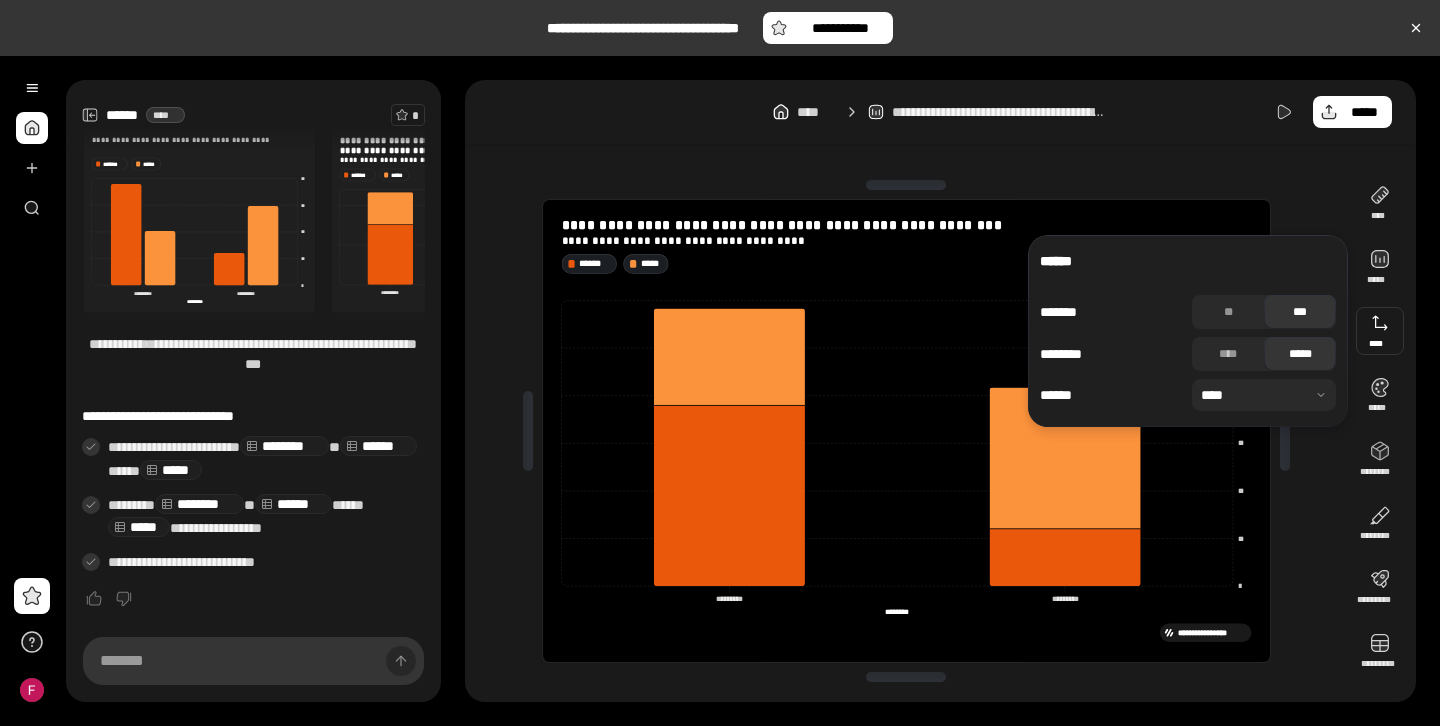 click on "***" at bounding box center [1300, 312] 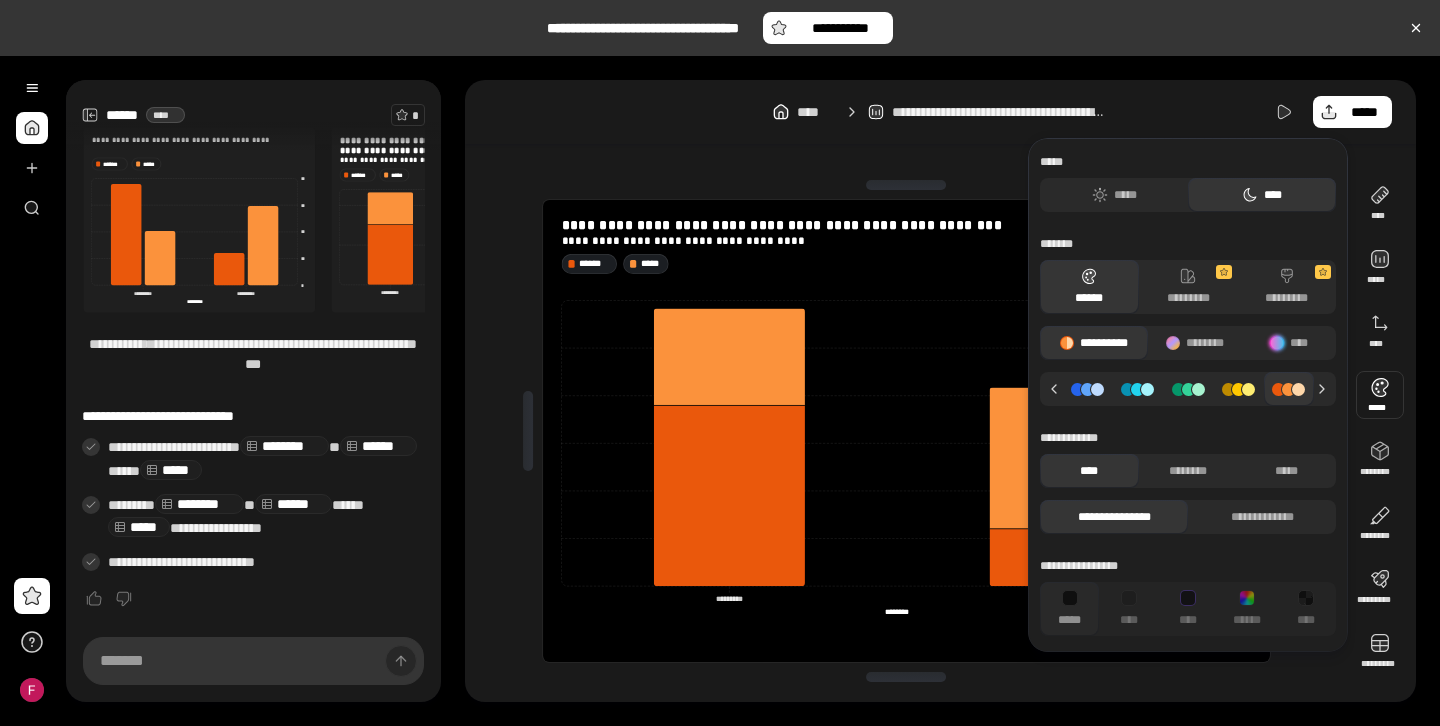 click at bounding box center [1380, 395] 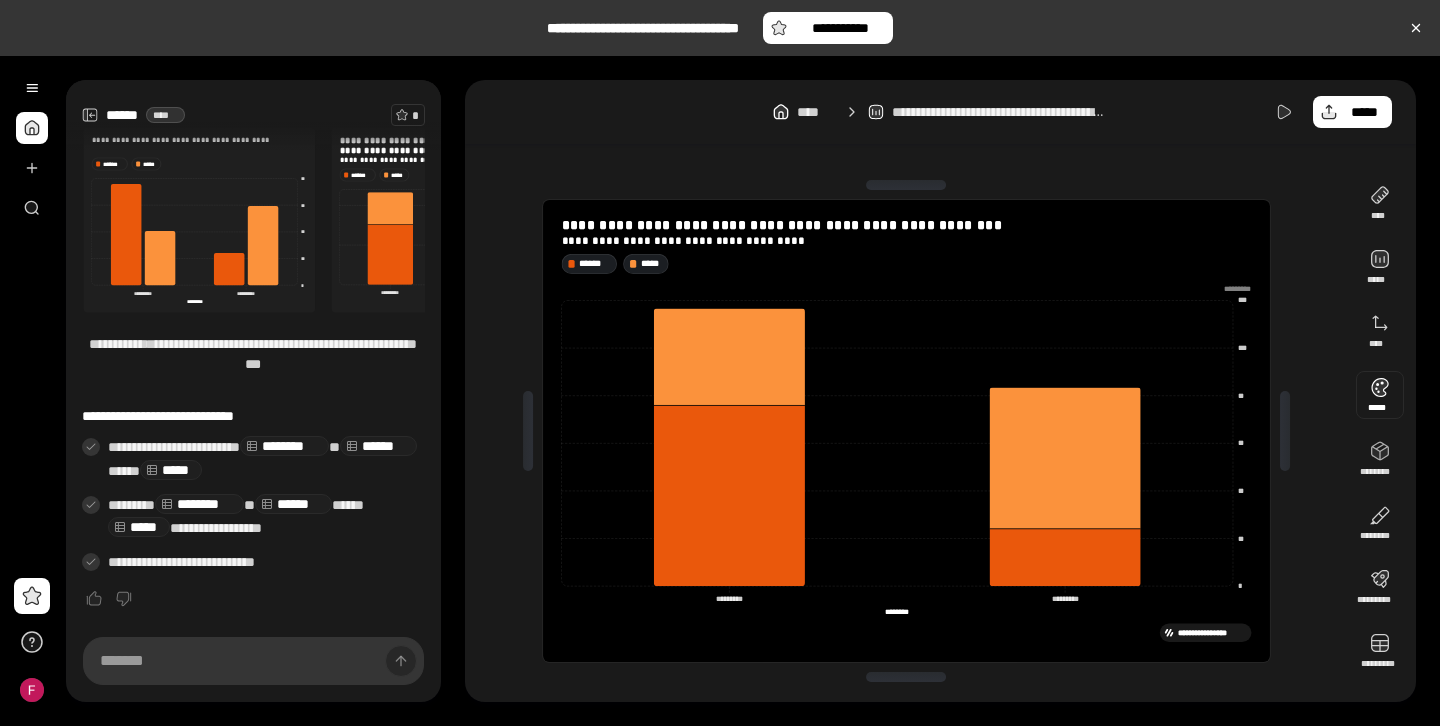 click at bounding box center (1380, 395) 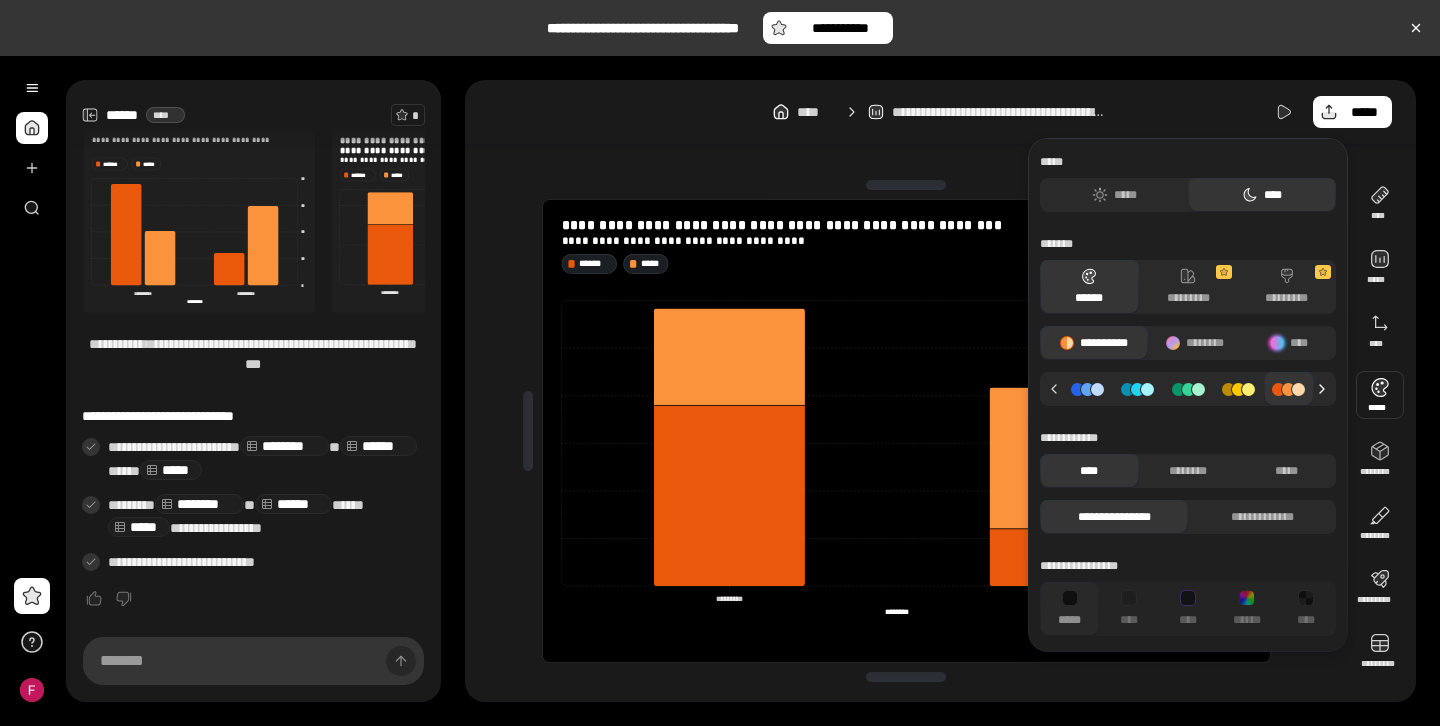 click 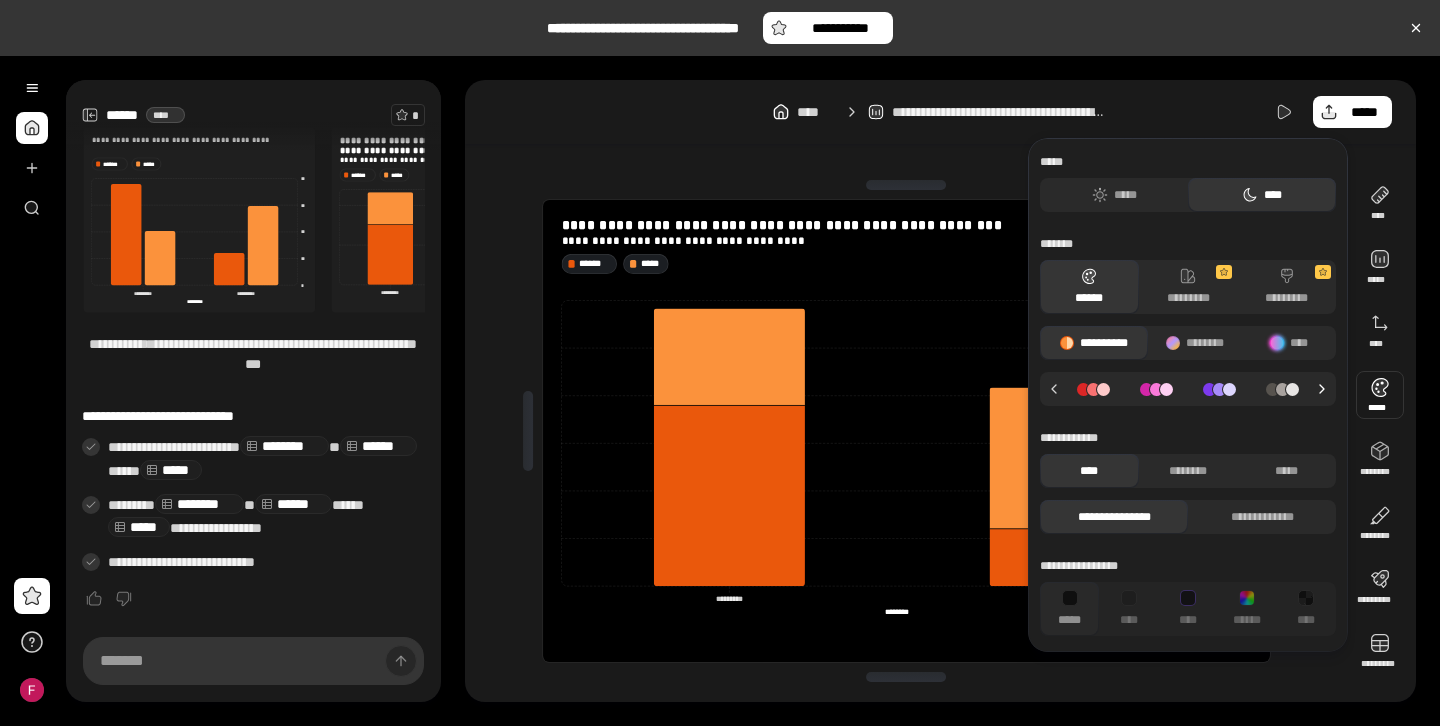 click 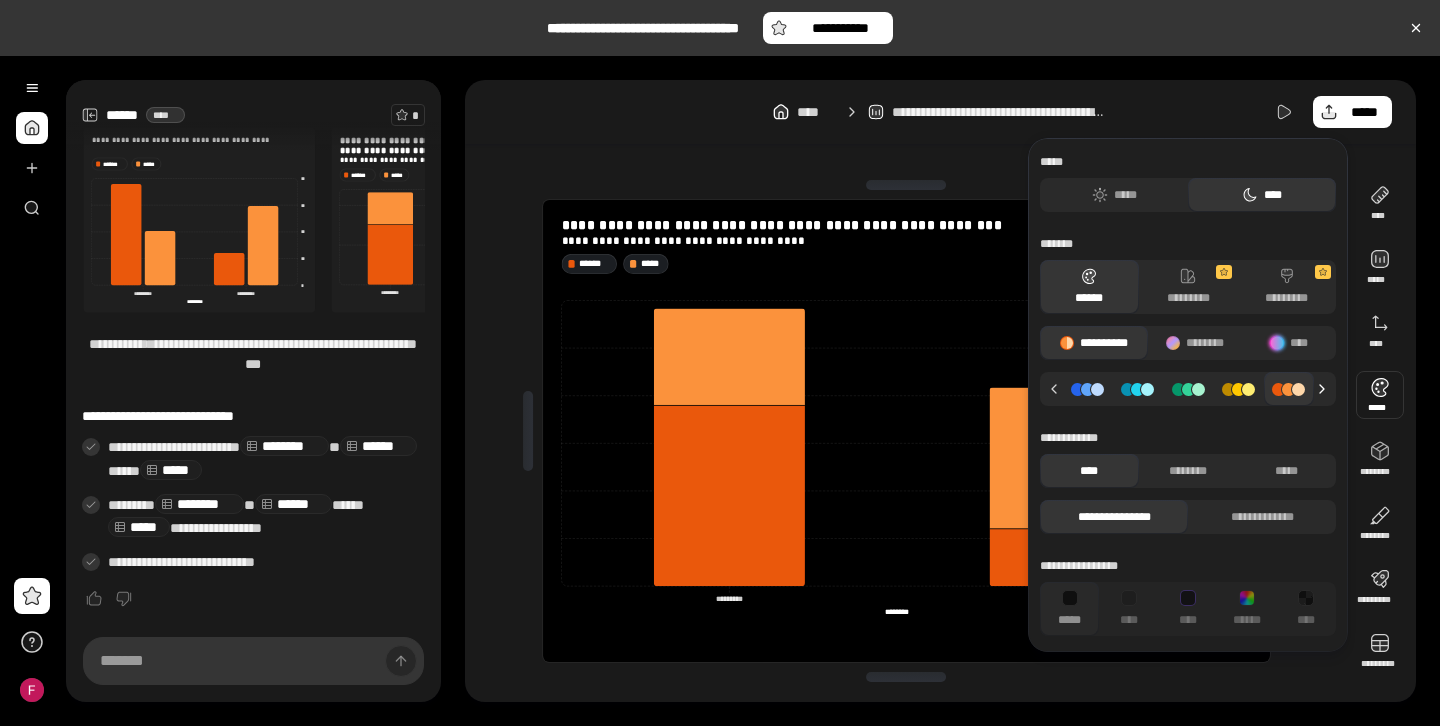 click 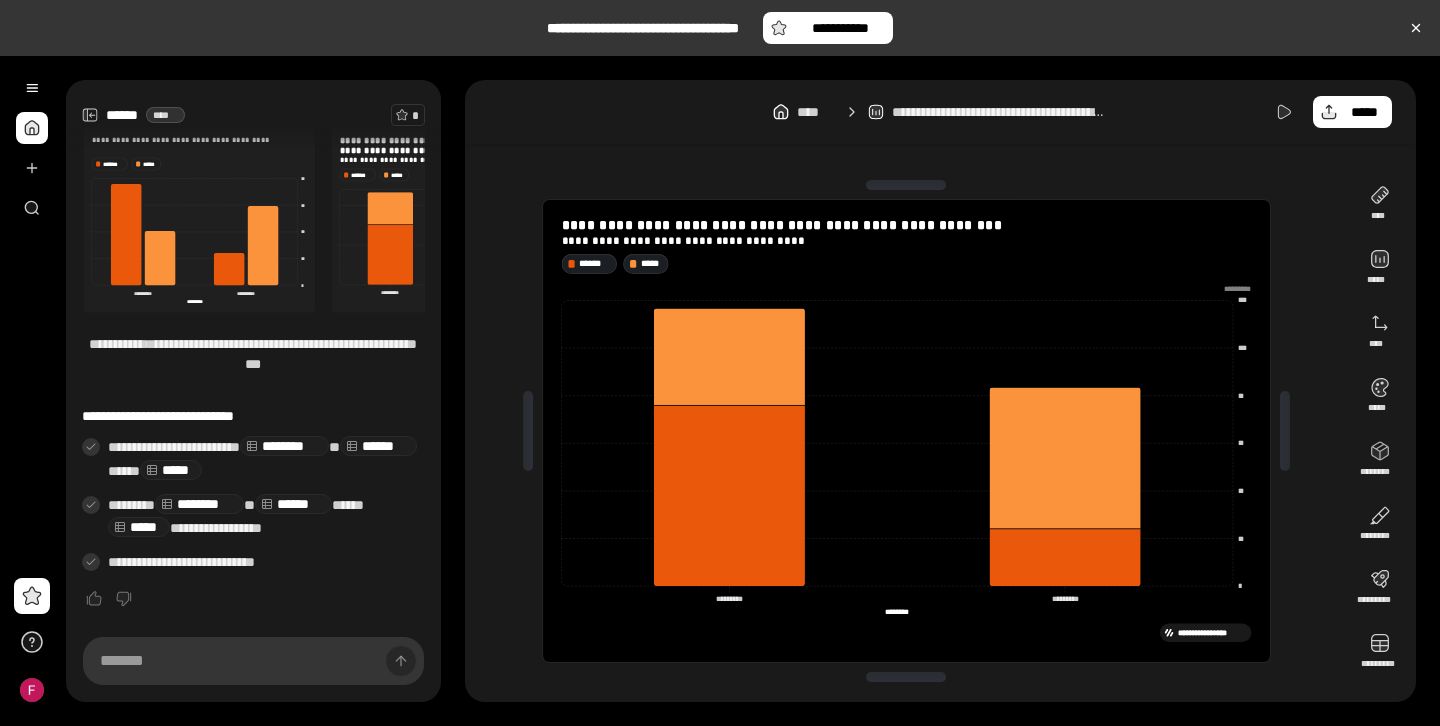 click at bounding box center [446, 219] 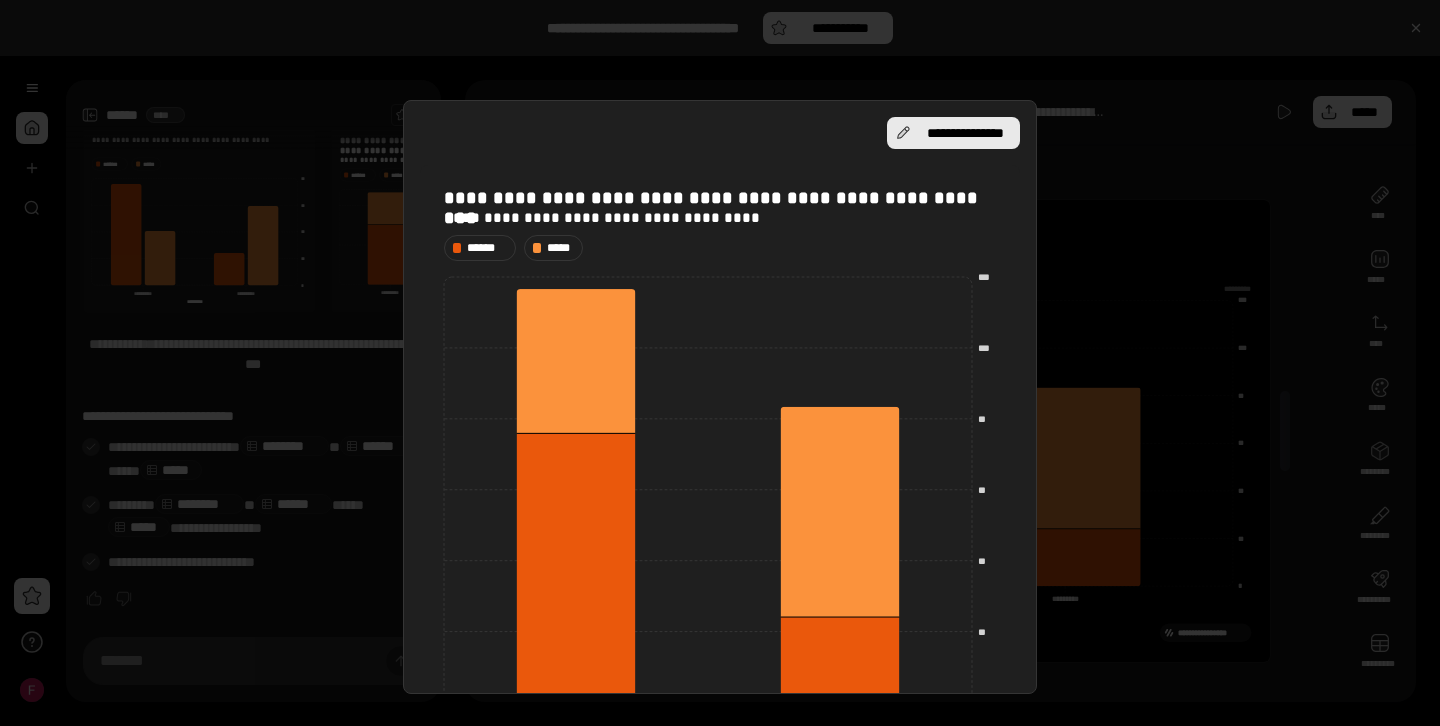 click on "**********" at bounding box center (965, 133) 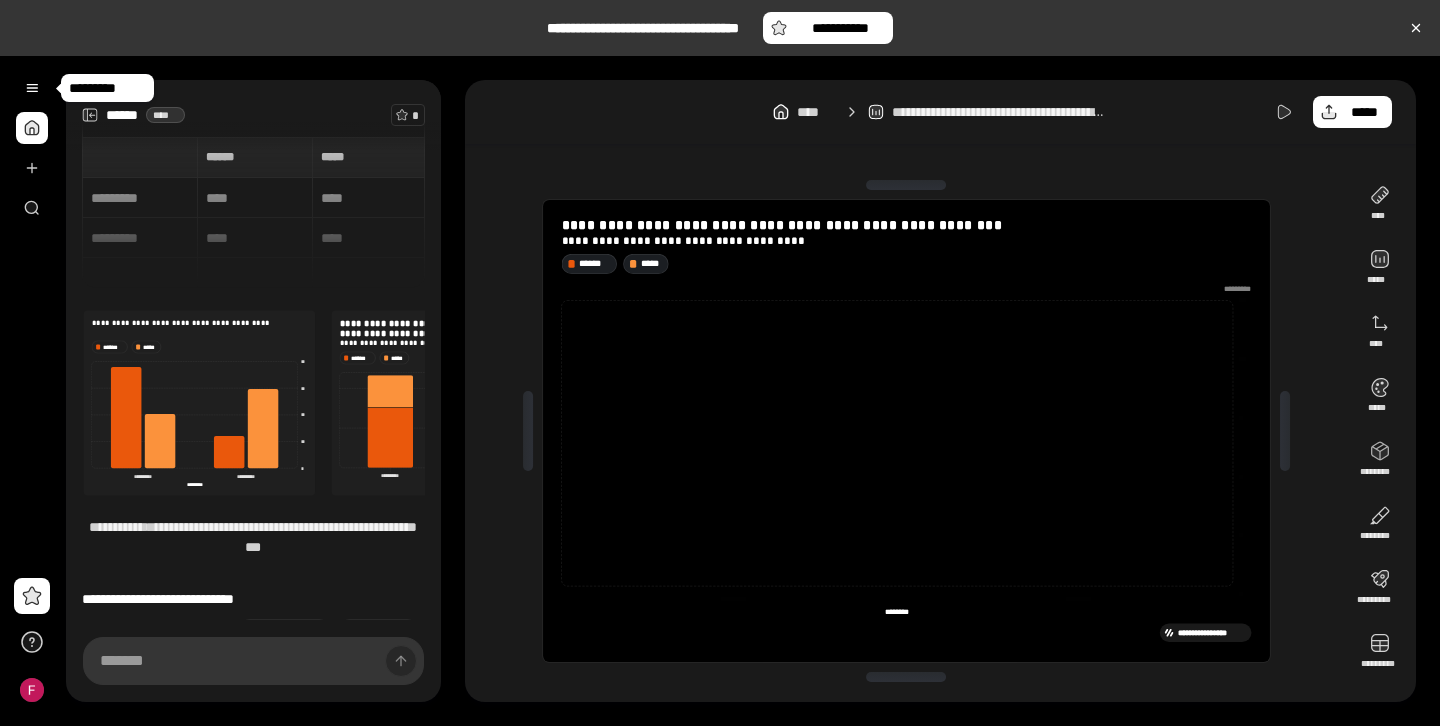 scroll, scrollTop: 183, scrollLeft: 0, axis: vertical 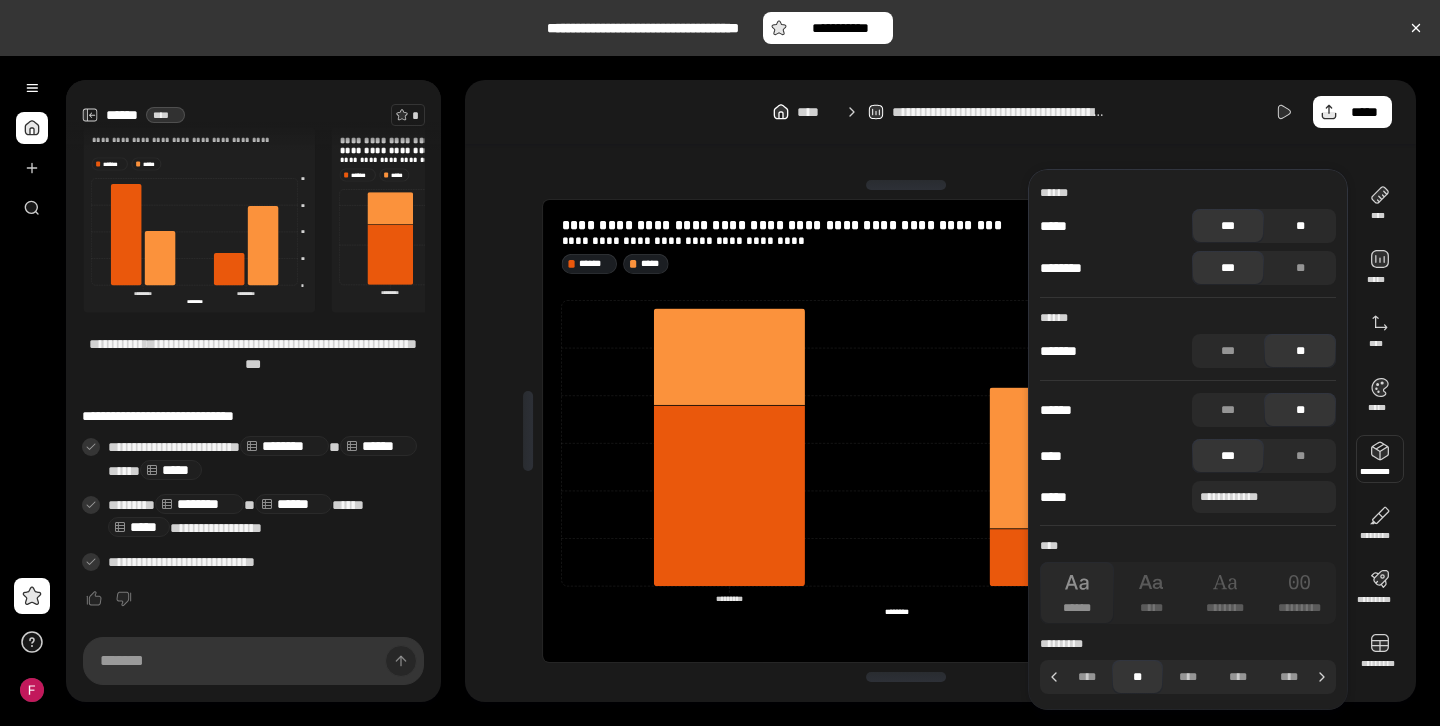 click on "**" at bounding box center (1300, 226) 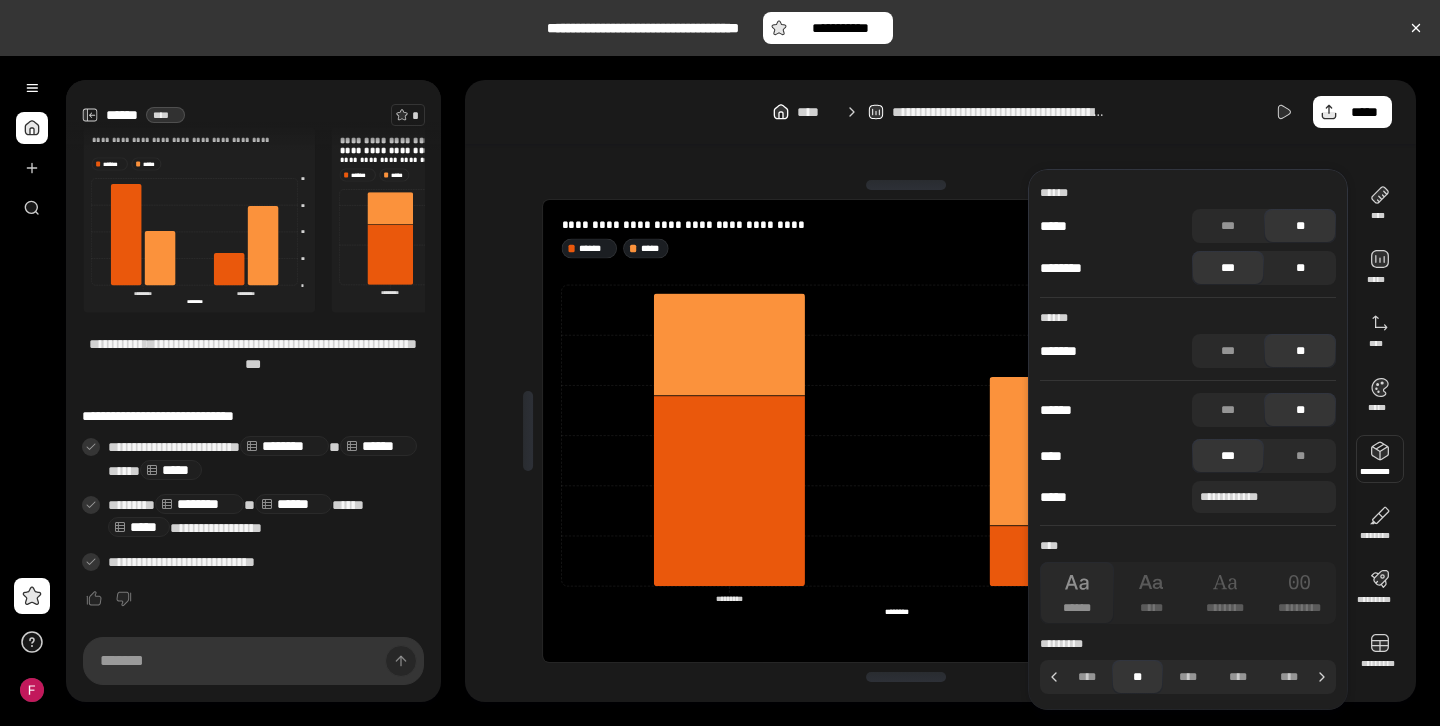 click on "**" at bounding box center (1300, 268) 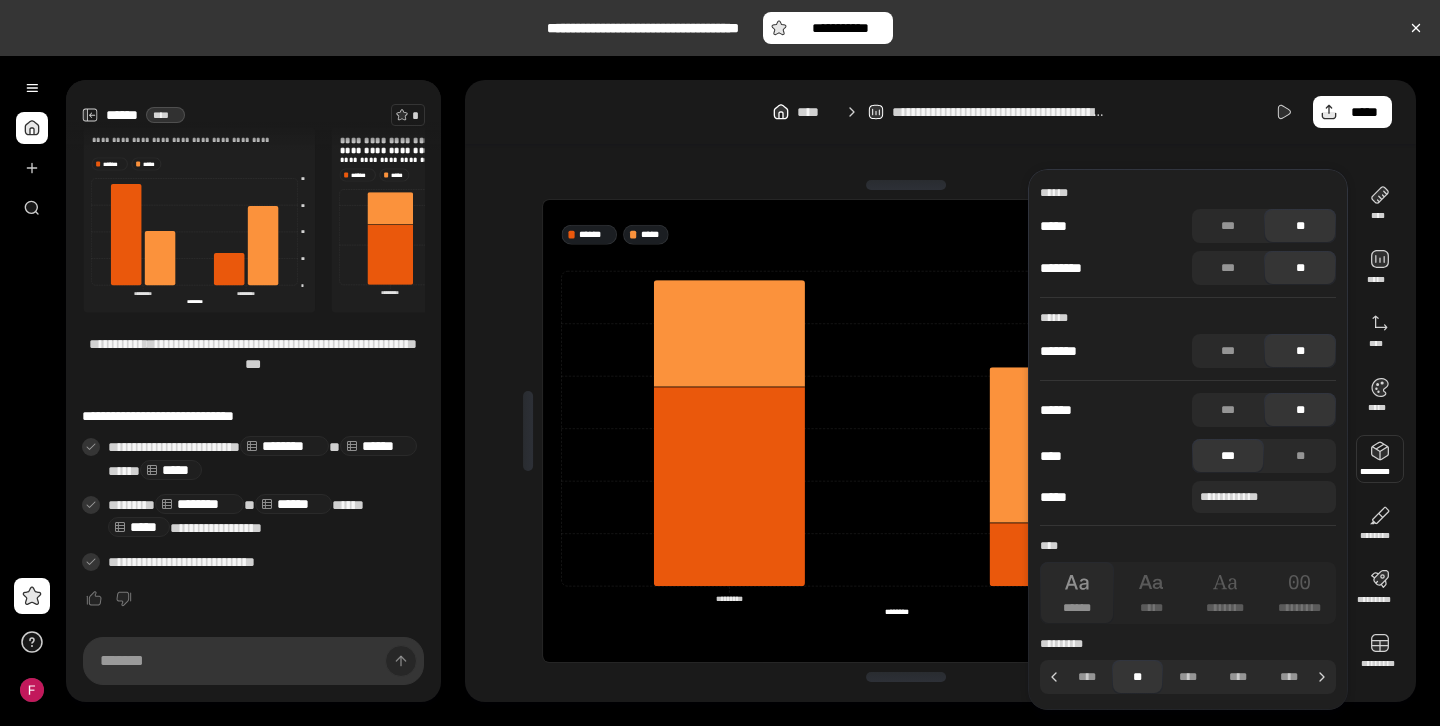 click on "**" at bounding box center [1300, 351] 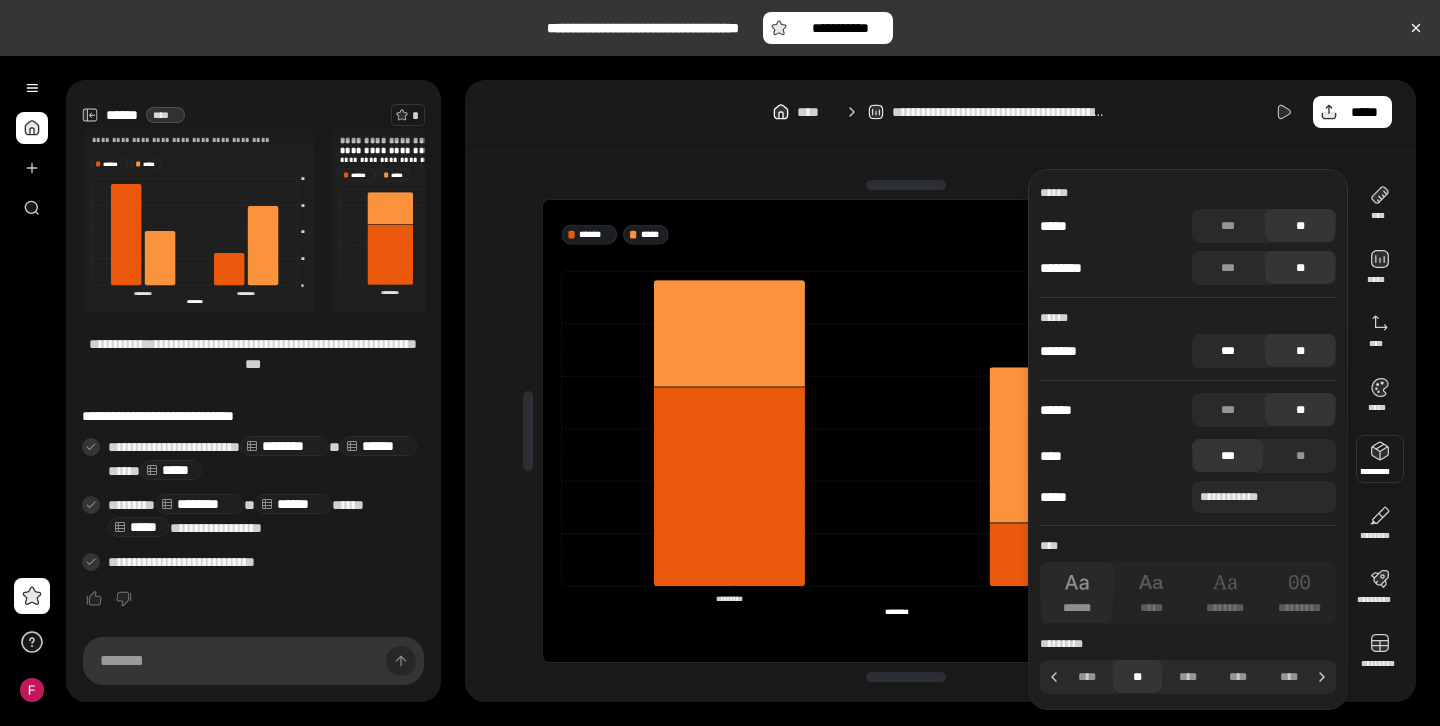 click on "***" at bounding box center (1228, 351) 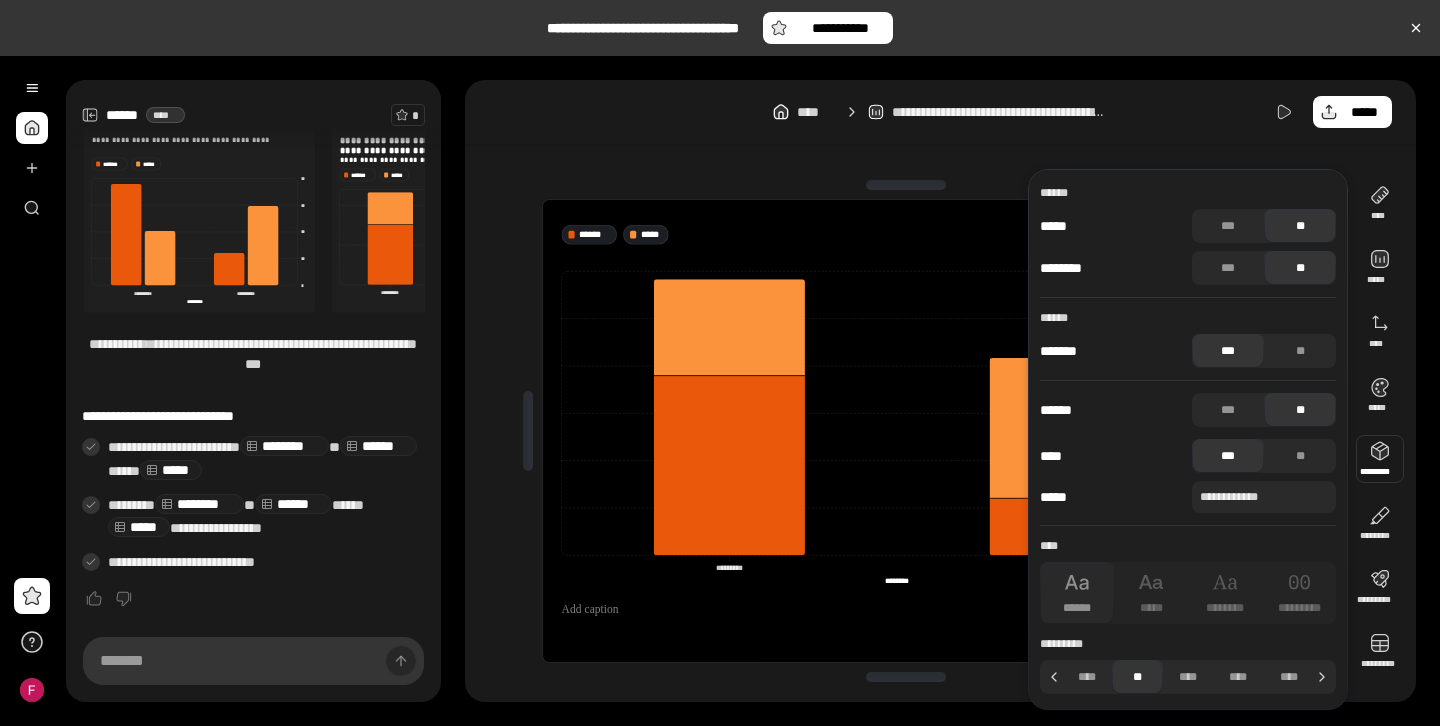 click on "**" at bounding box center [1300, 410] 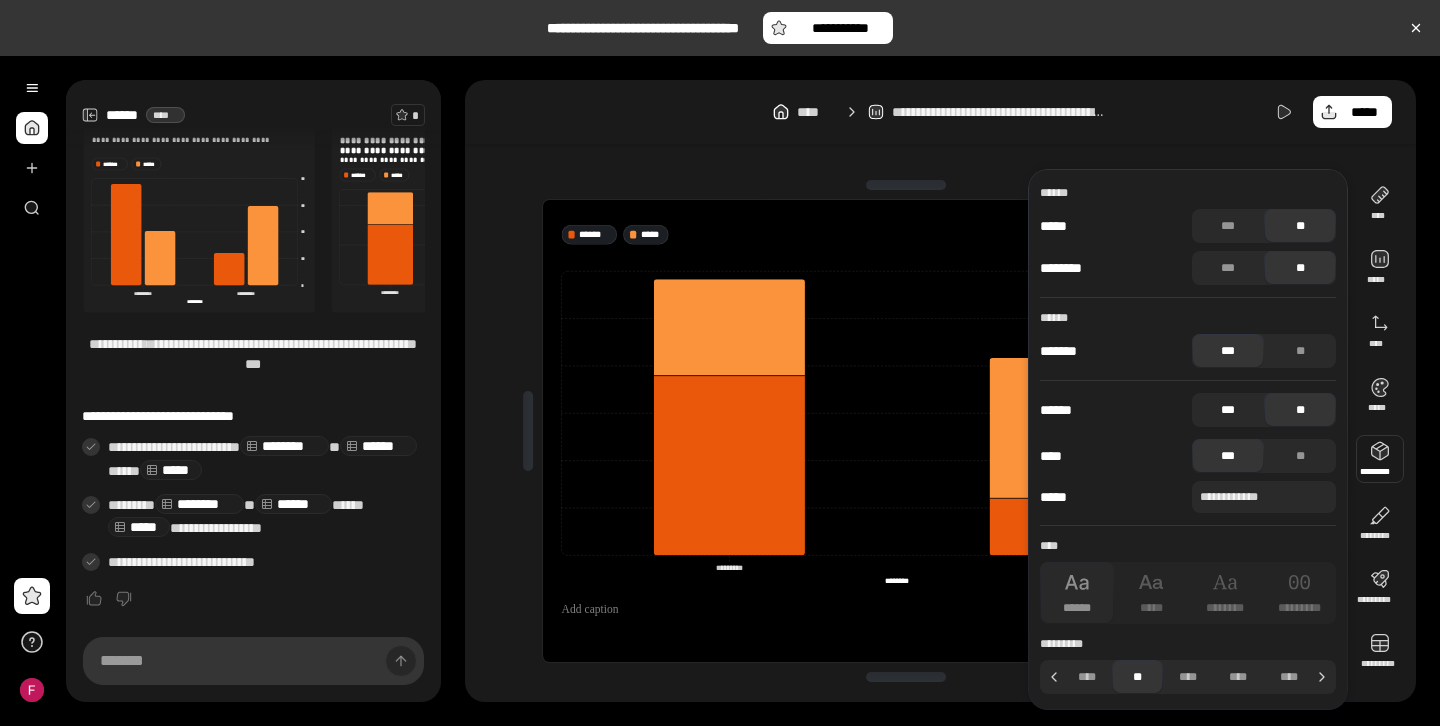 click on "***" at bounding box center (1228, 410) 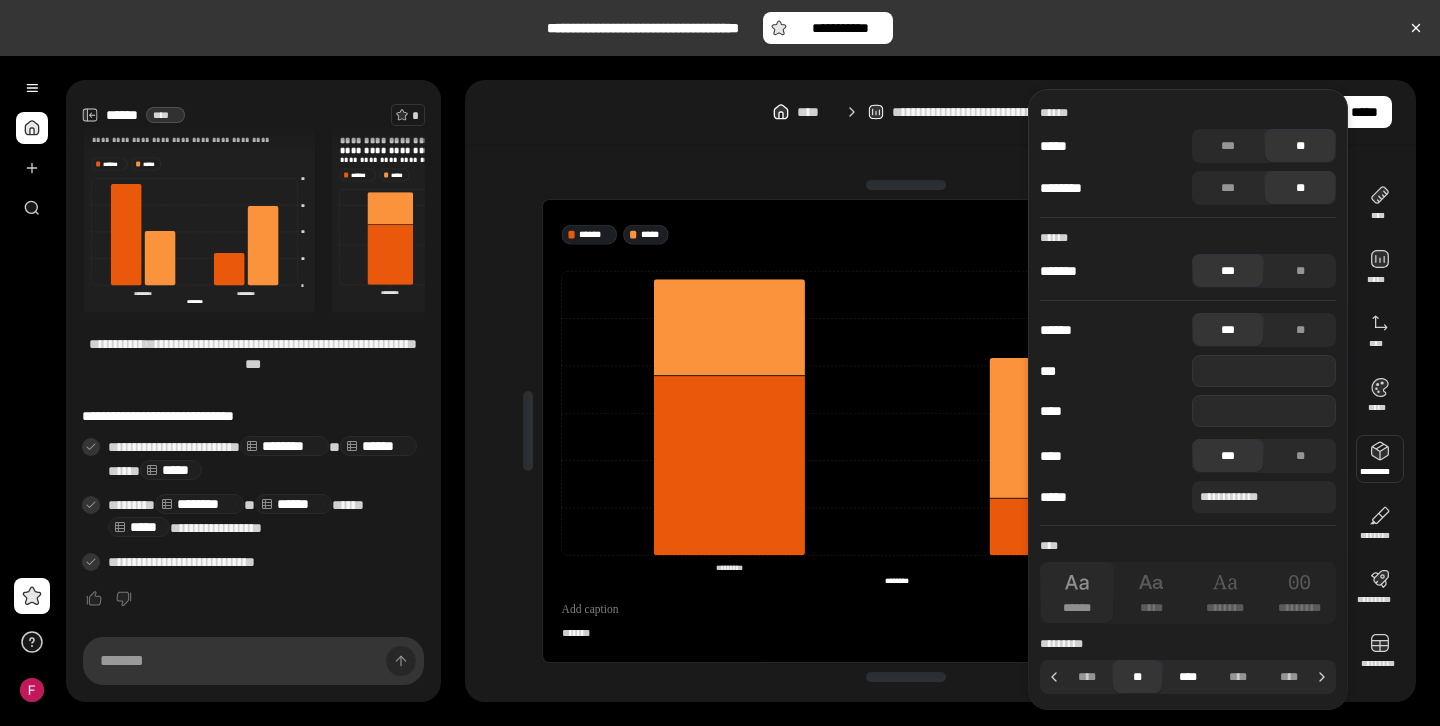 click on "****" at bounding box center (1188, 677) 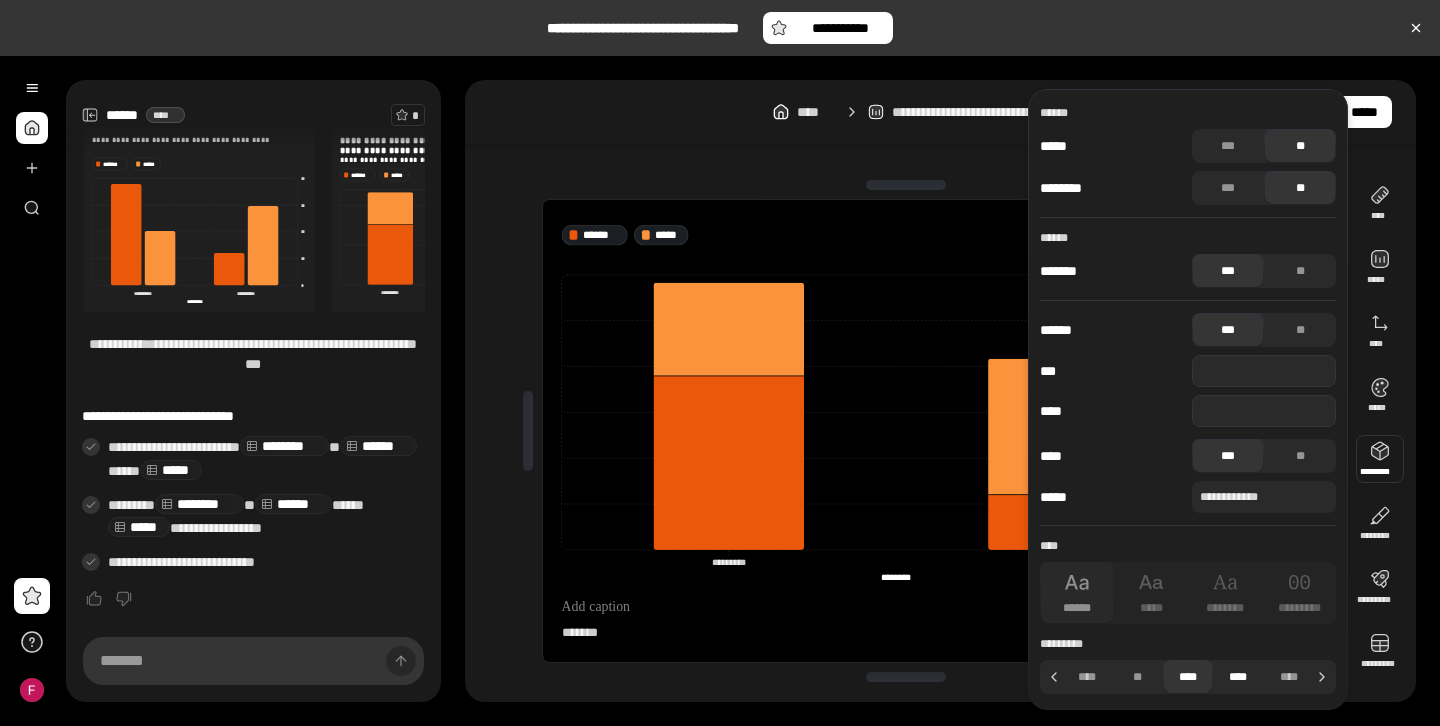 click on "****" at bounding box center (1238, 677) 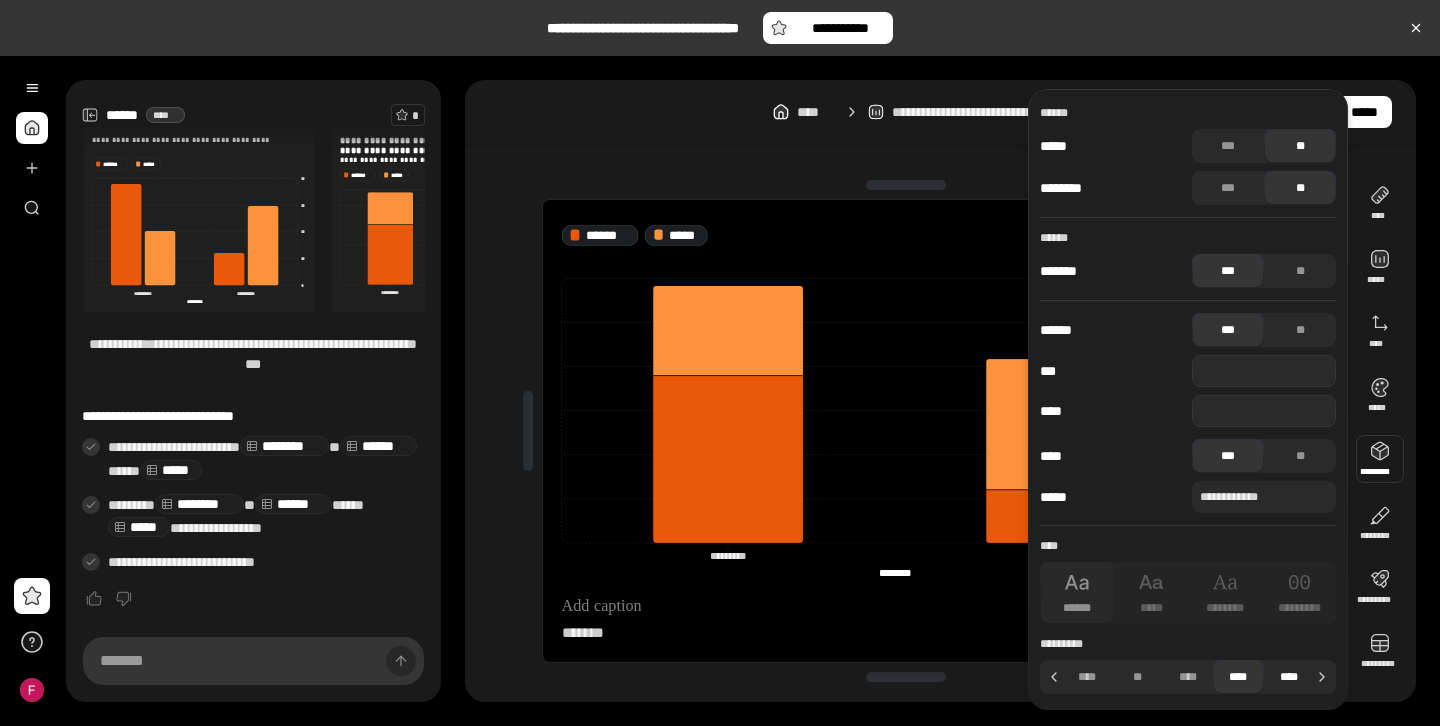 click on "****" at bounding box center (1289, 677) 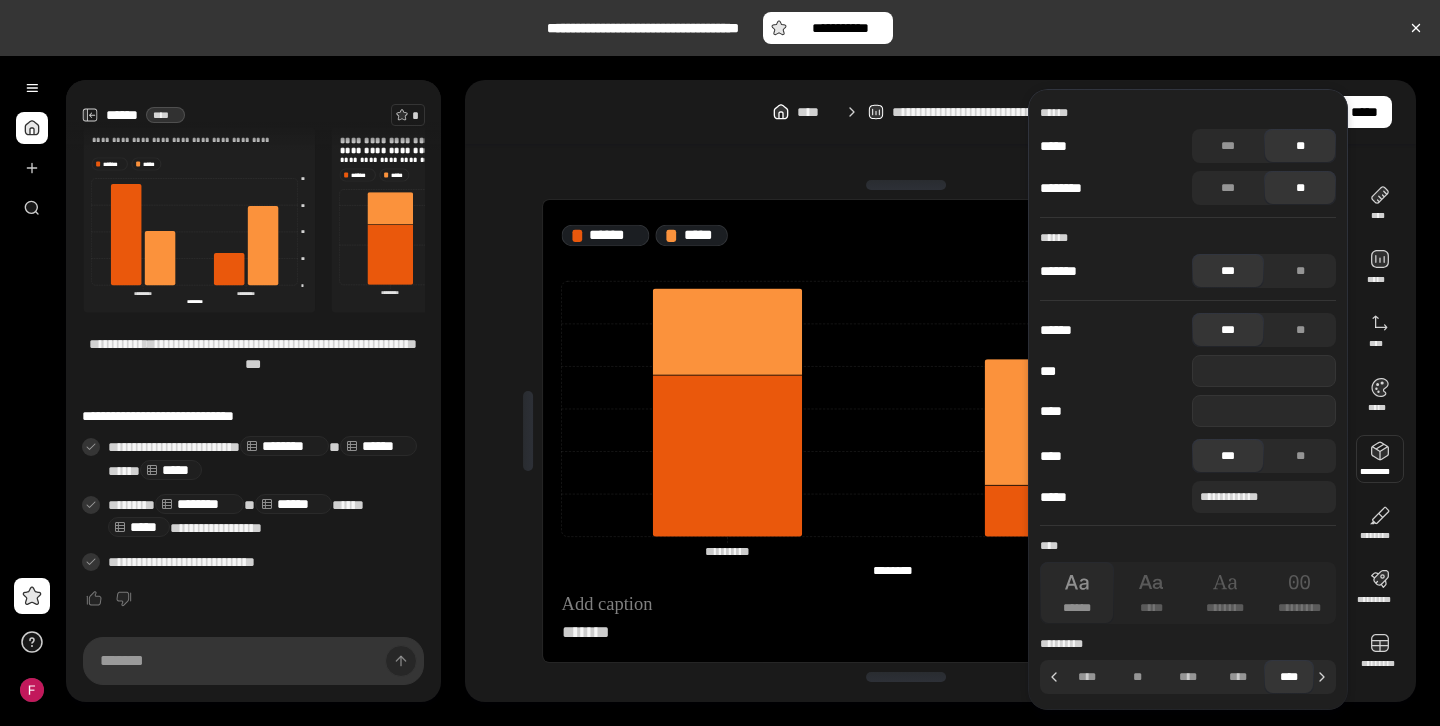 click on "***" at bounding box center (1228, 330) 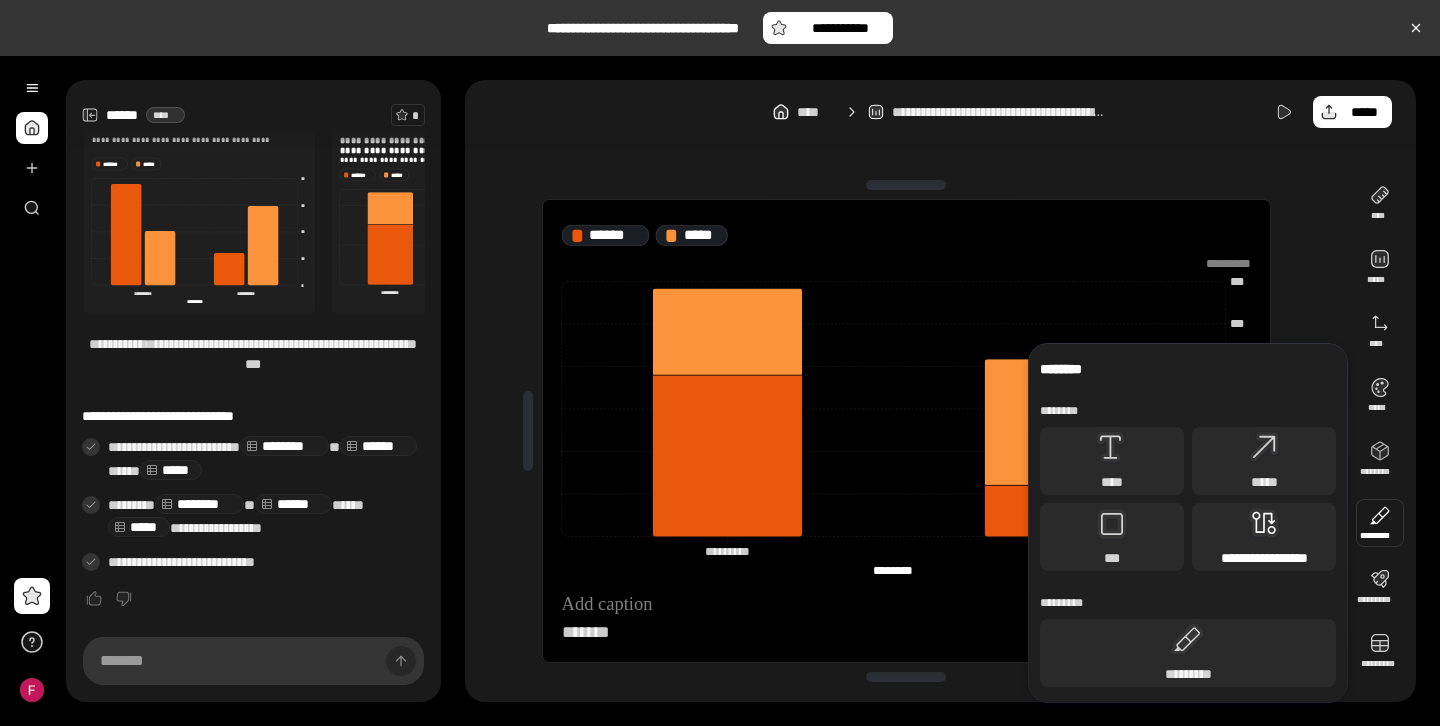 click 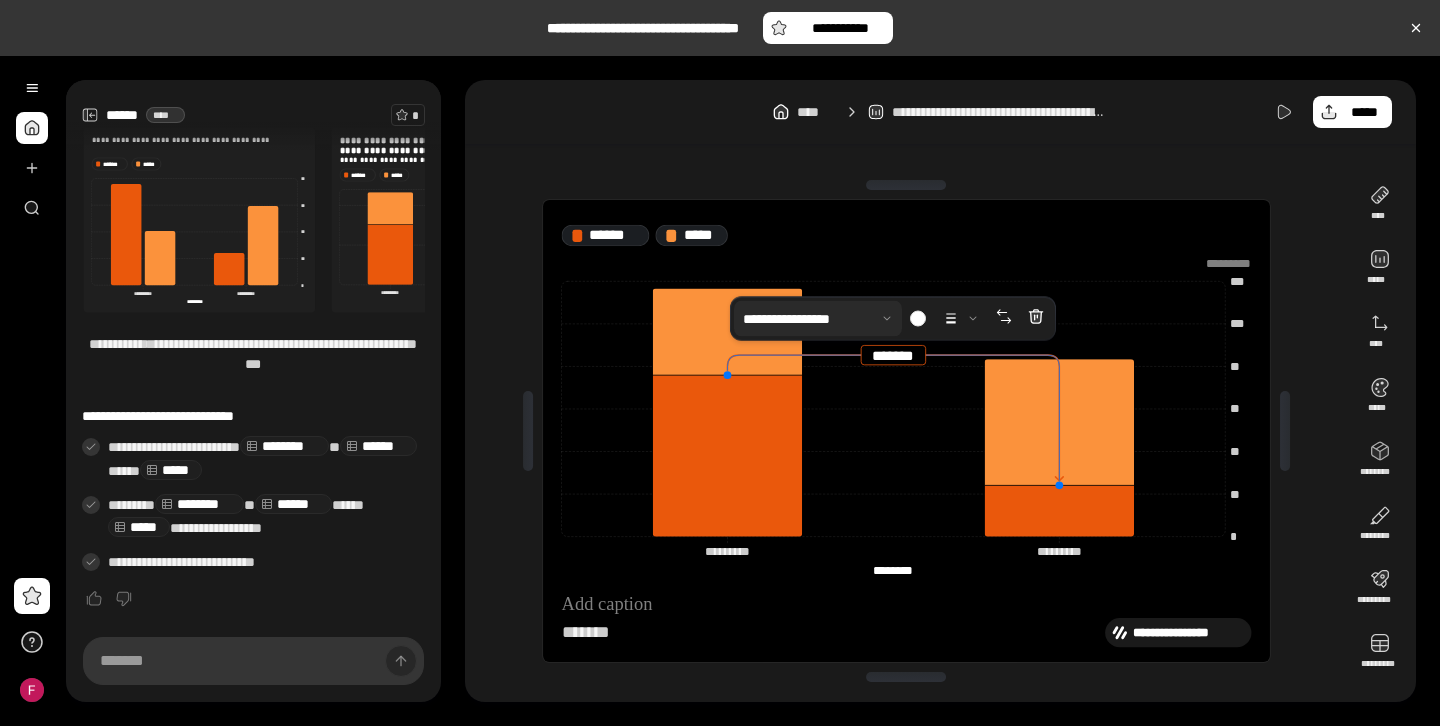 click at bounding box center [818, 319] 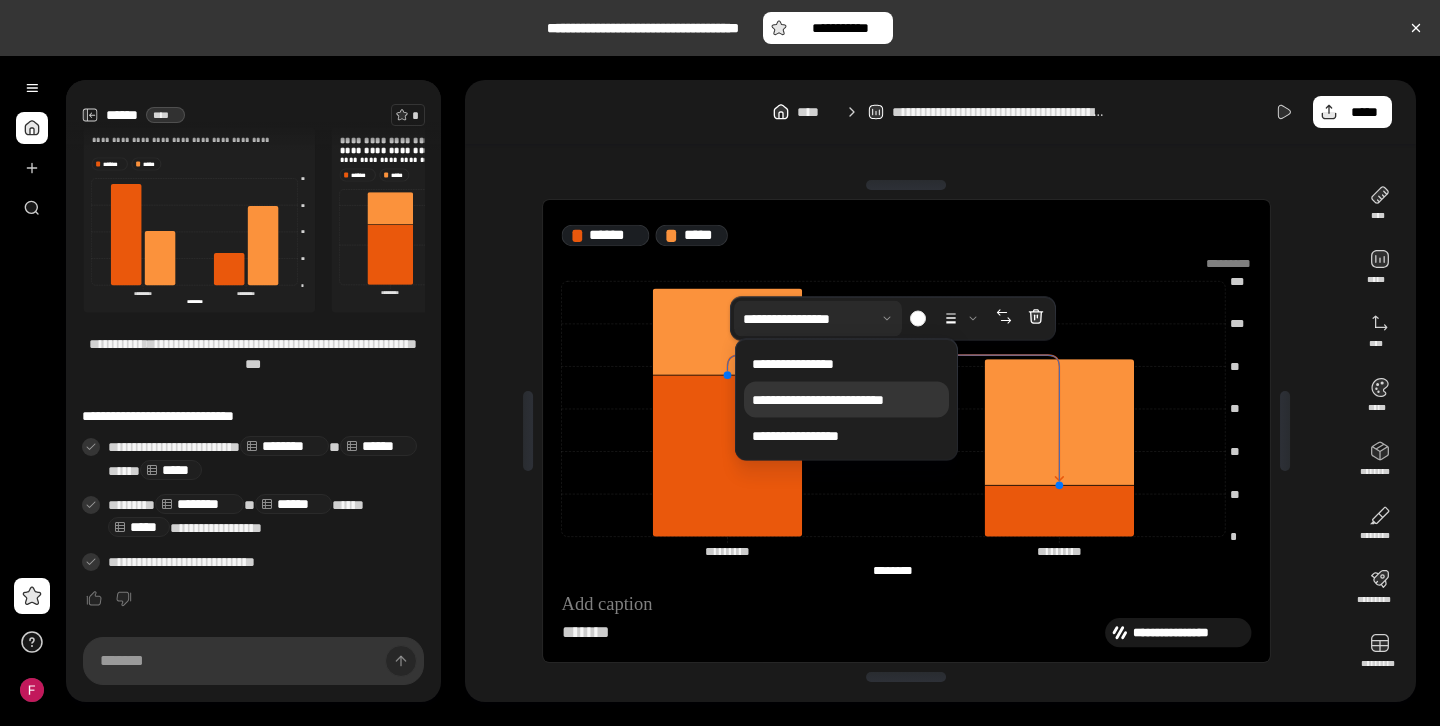 click at bounding box center (818, 319) 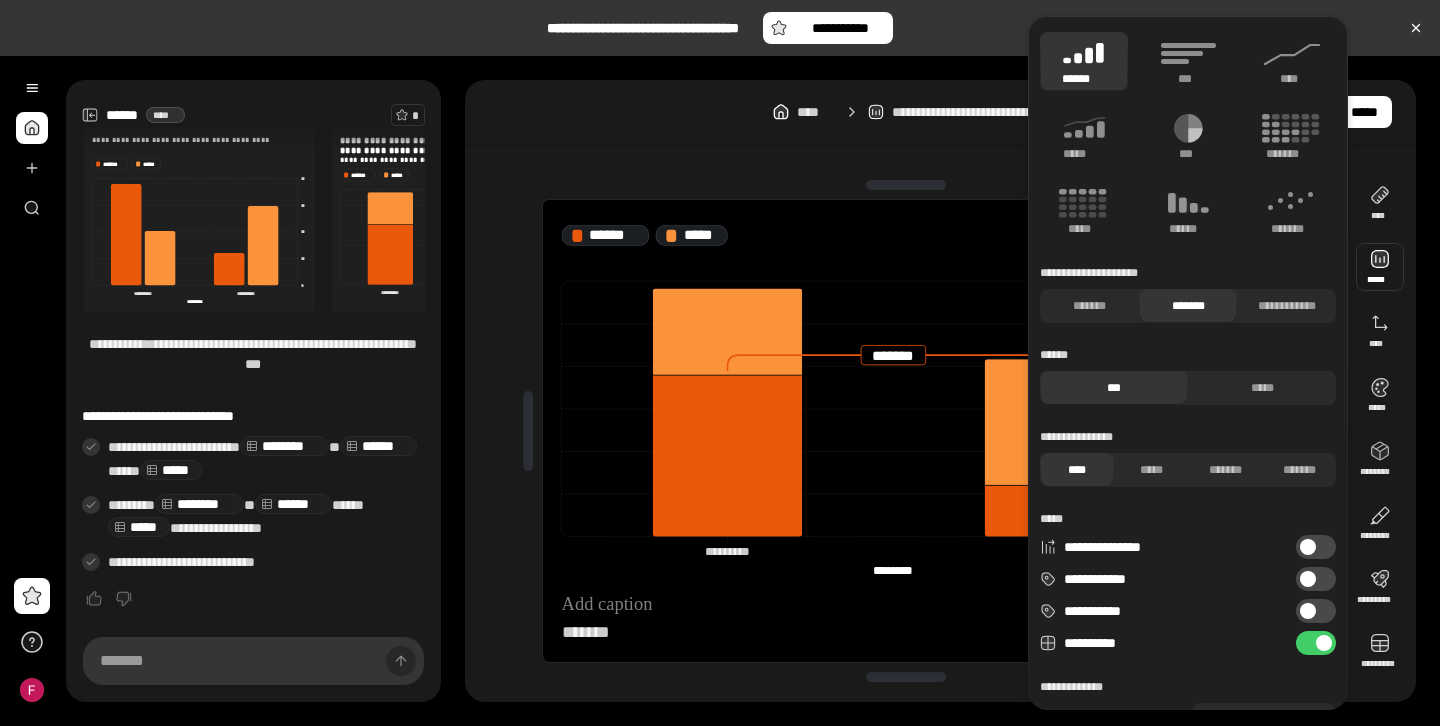 click at bounding box center [1380, 267] 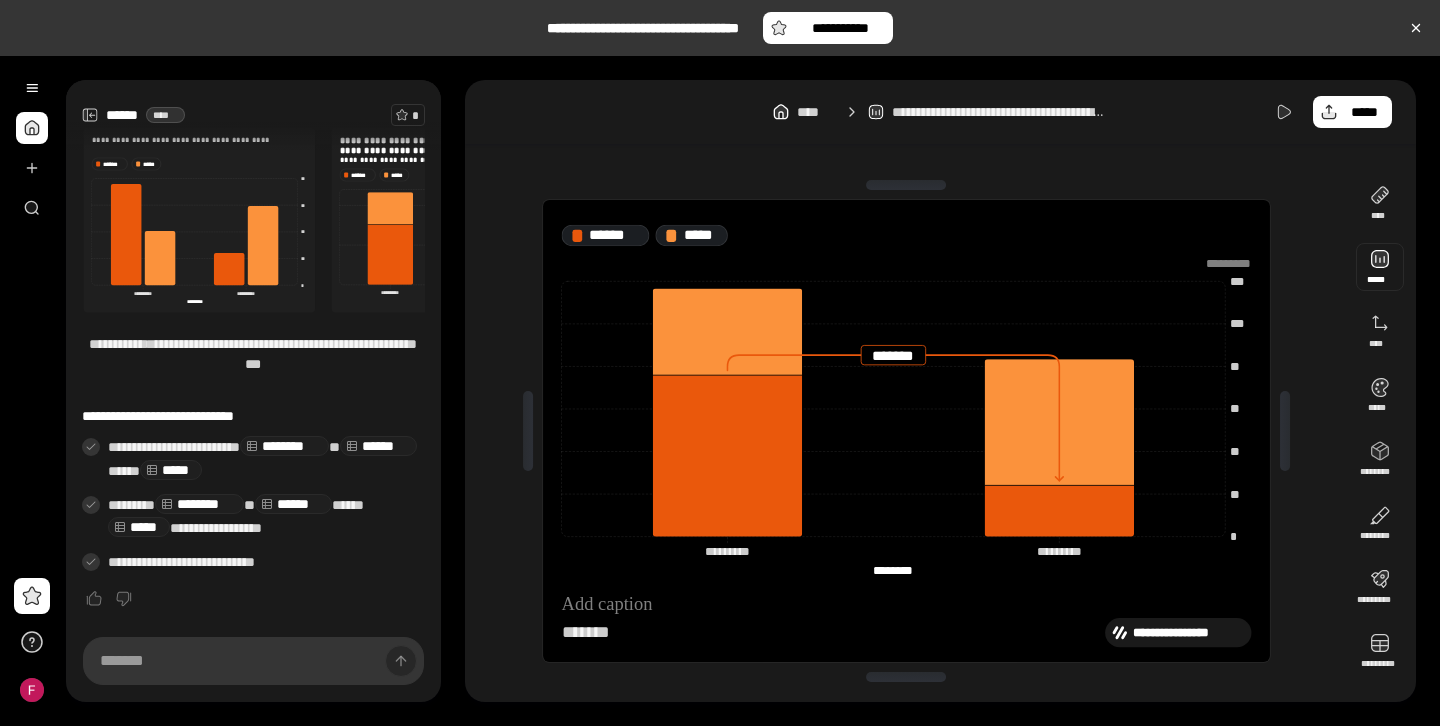 click at bounding box center [1380, 267] 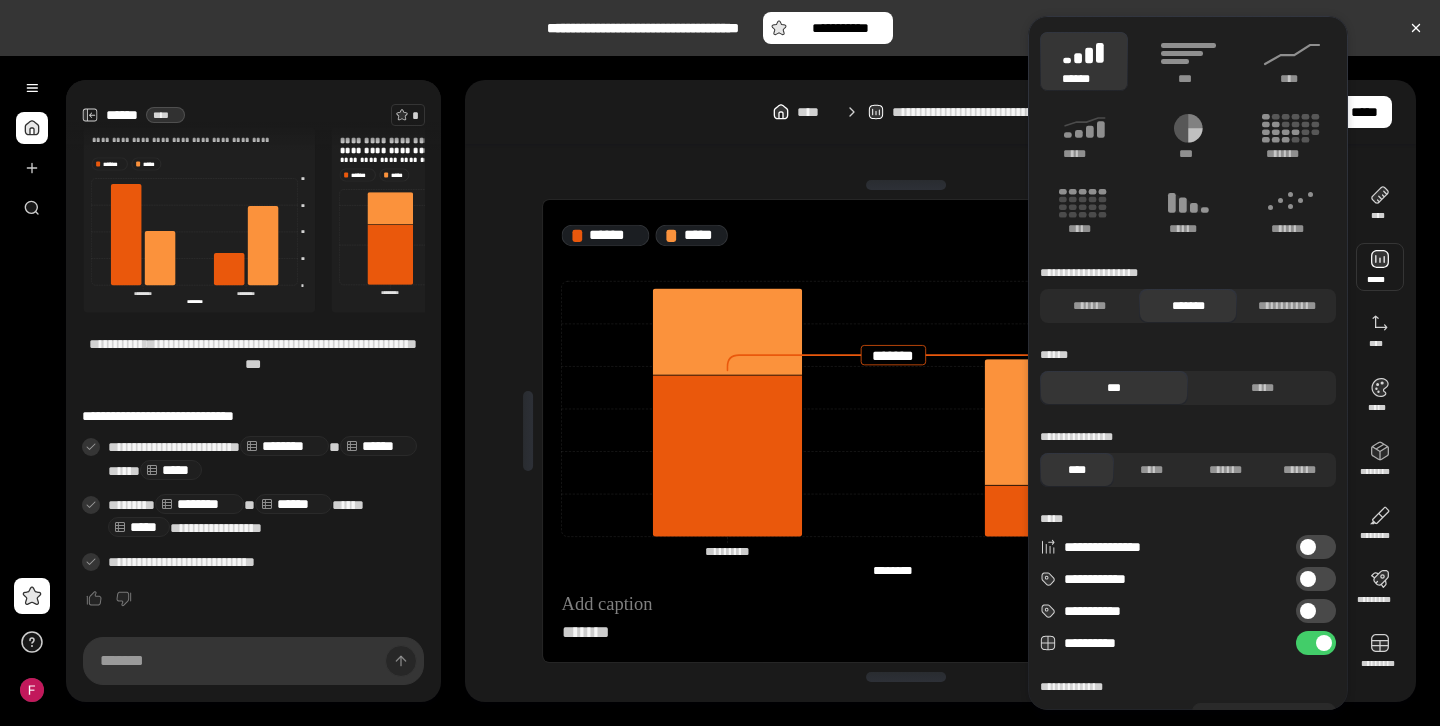 click on "**********" at bounding box center (1316, 579) 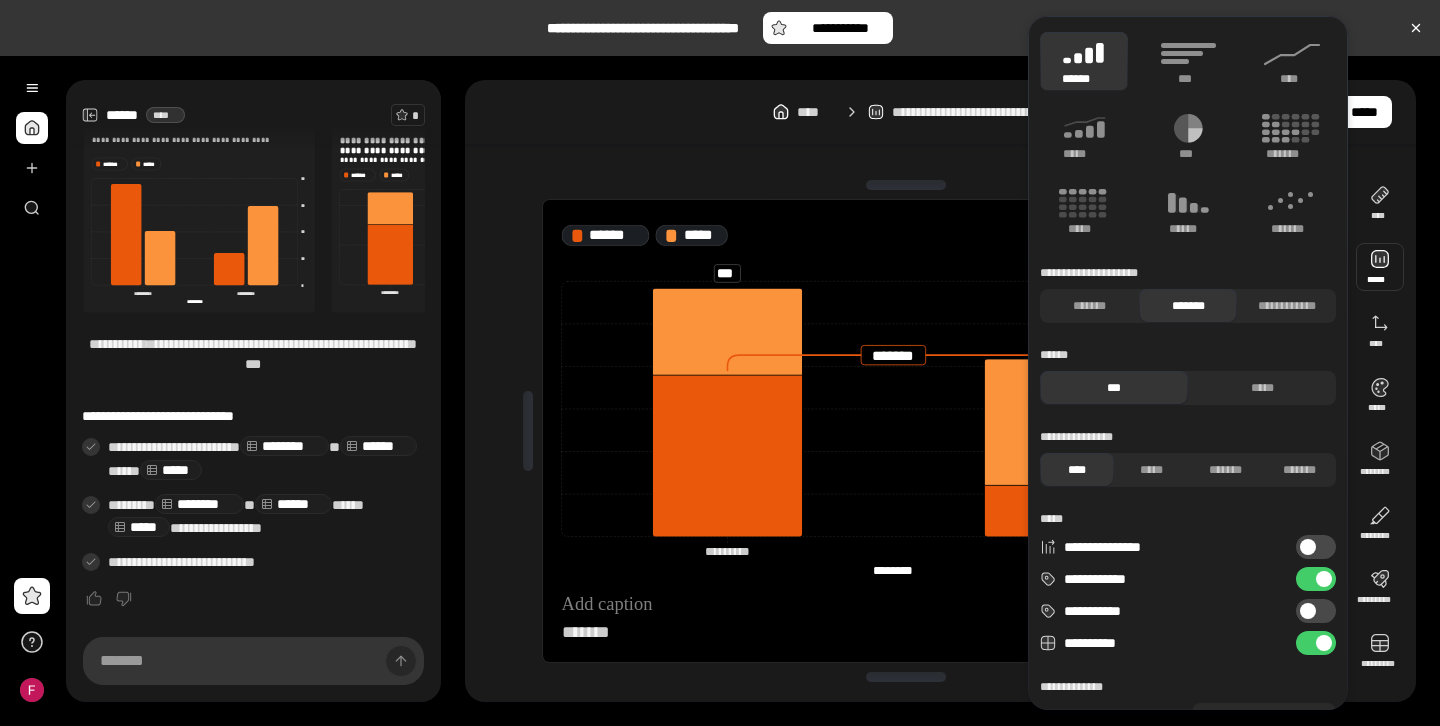 click on "**********" at bounding box center [1316, 579] 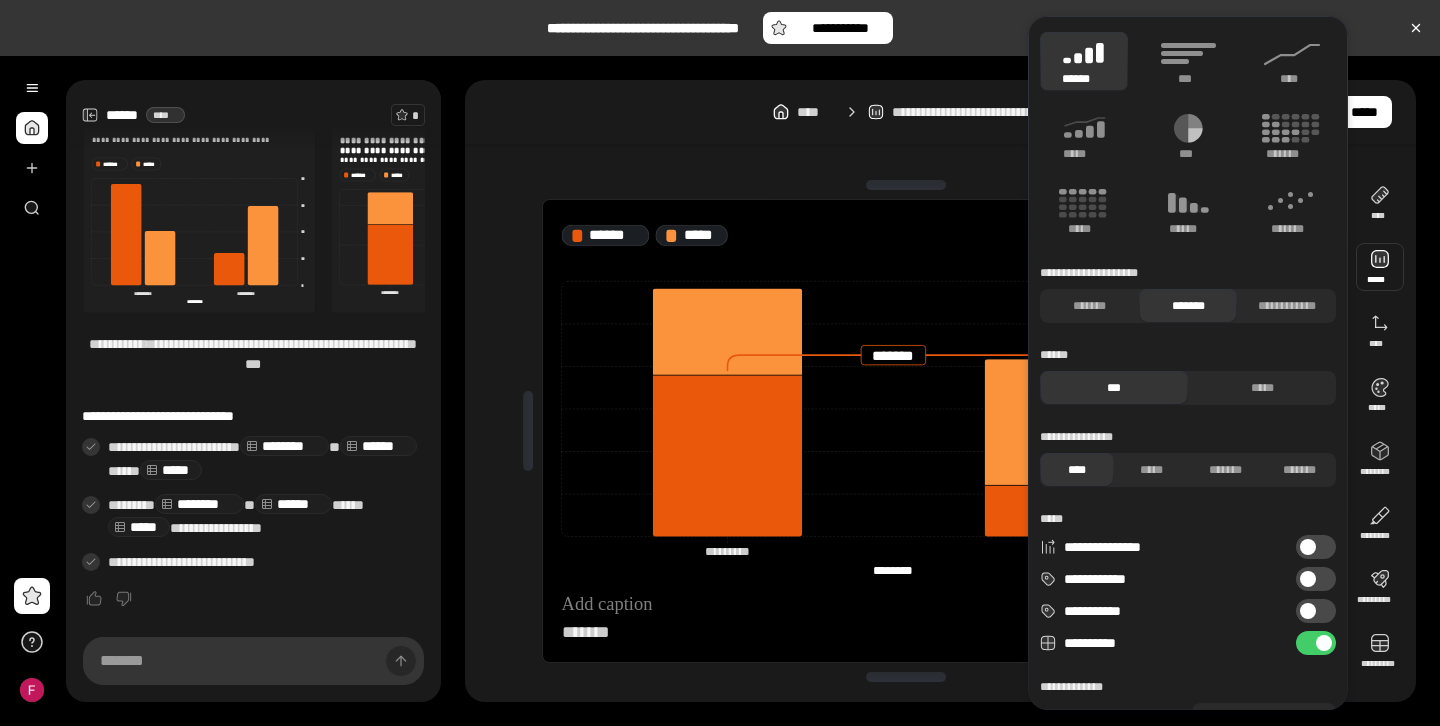click on "**********" at bounding box center (1316, 547) 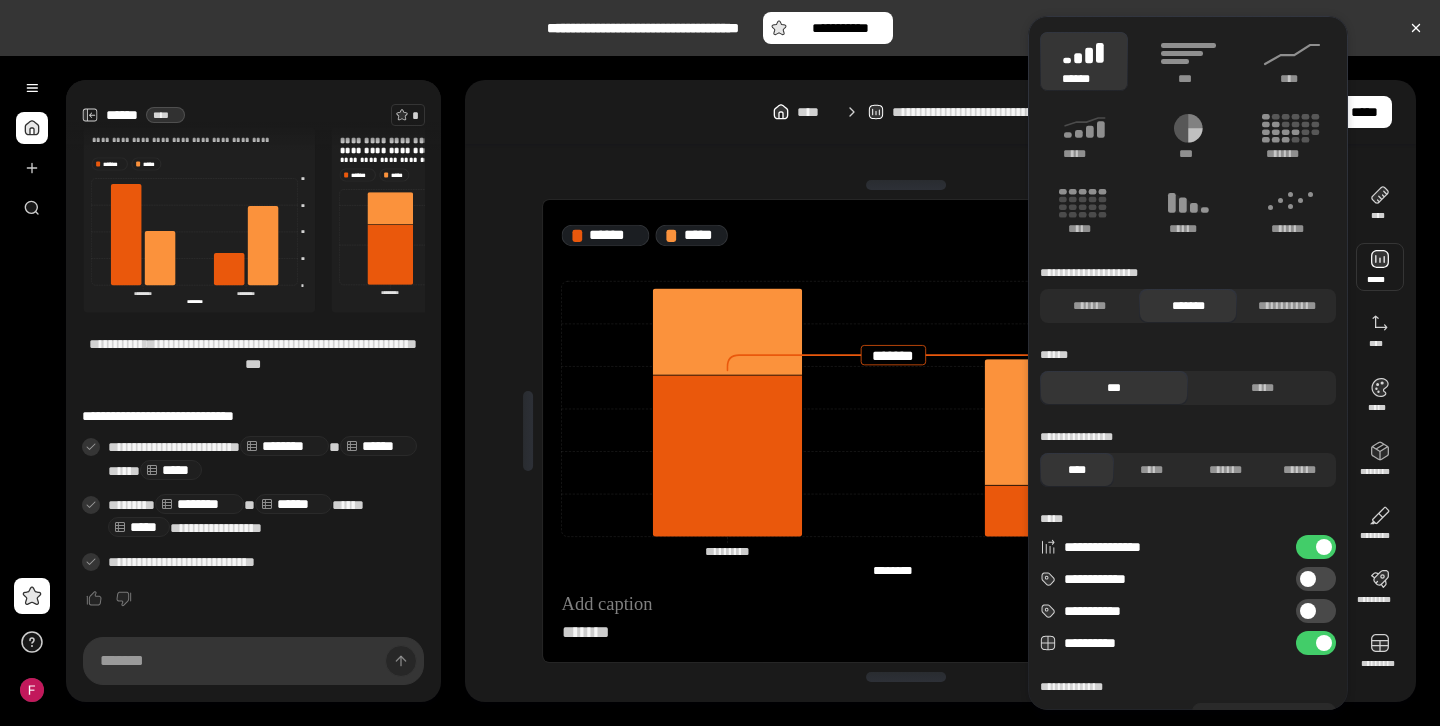 click on "**********" at bounding box center [1316, 547] 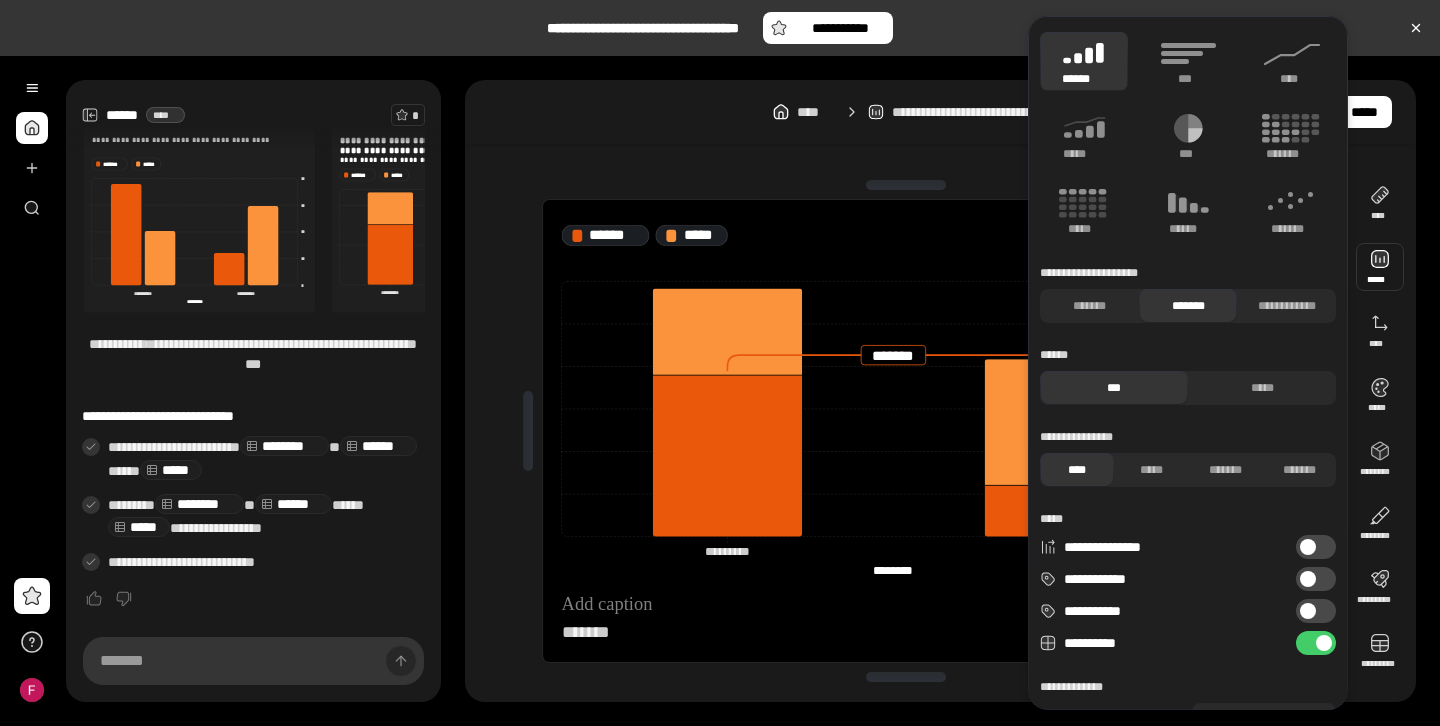 click on "**********" at bounding box center [1316, 611] 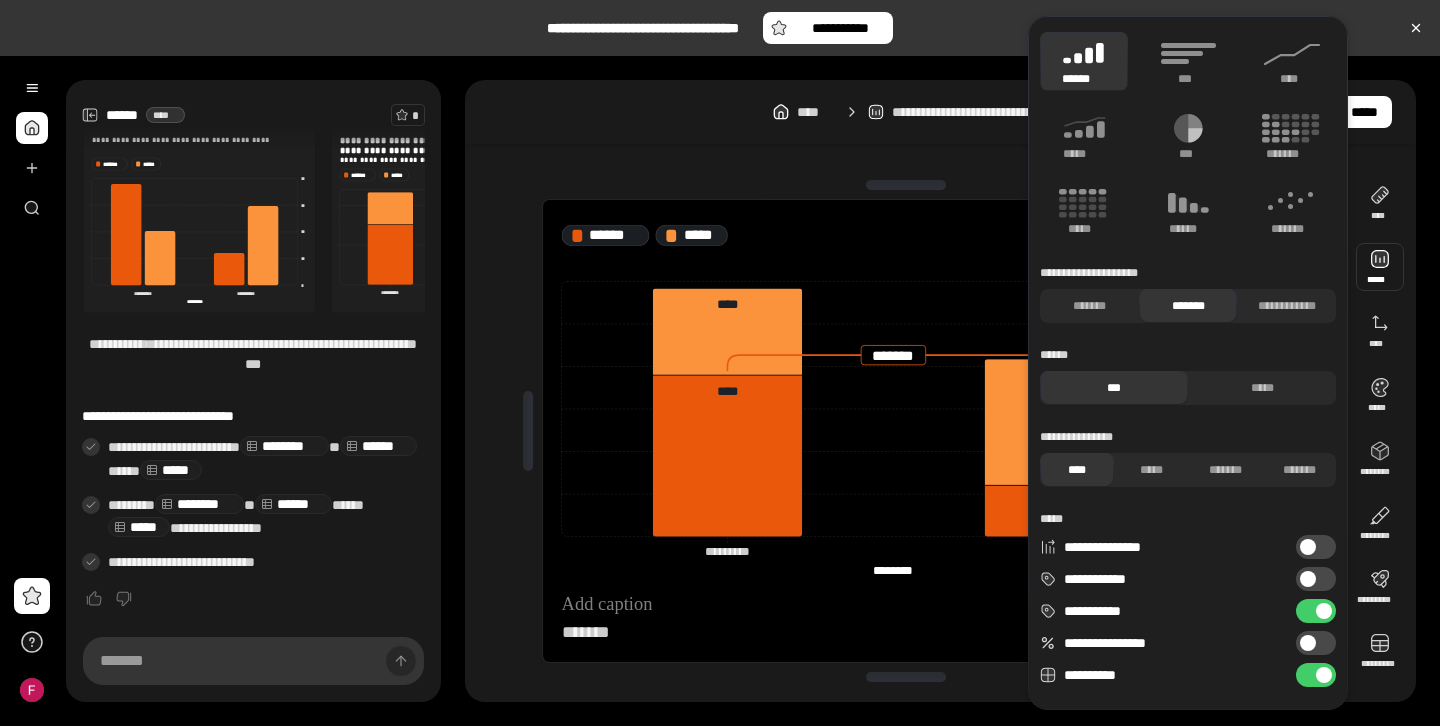 click on "**********" at bounding box center (1316, 643) 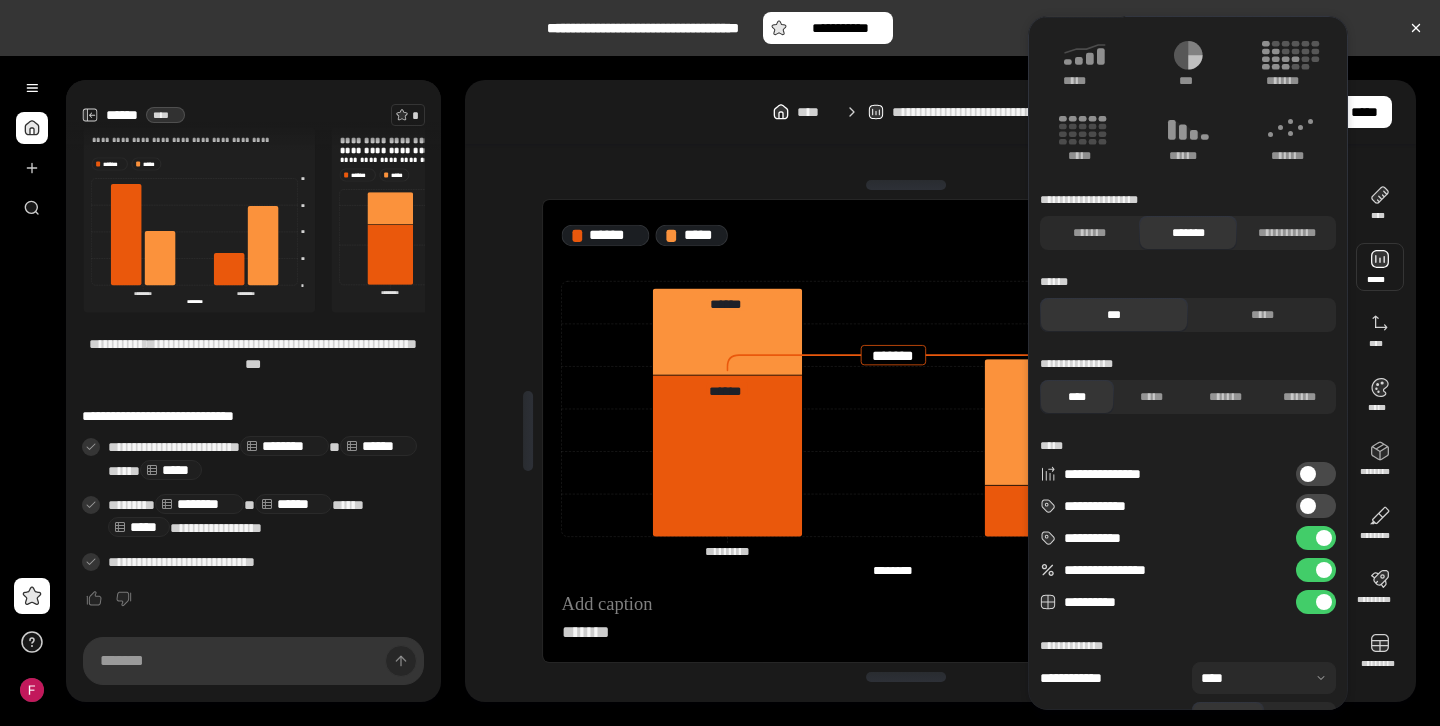 scroll, scrollTop: 80, scrollLeft: 0, axis: vertical 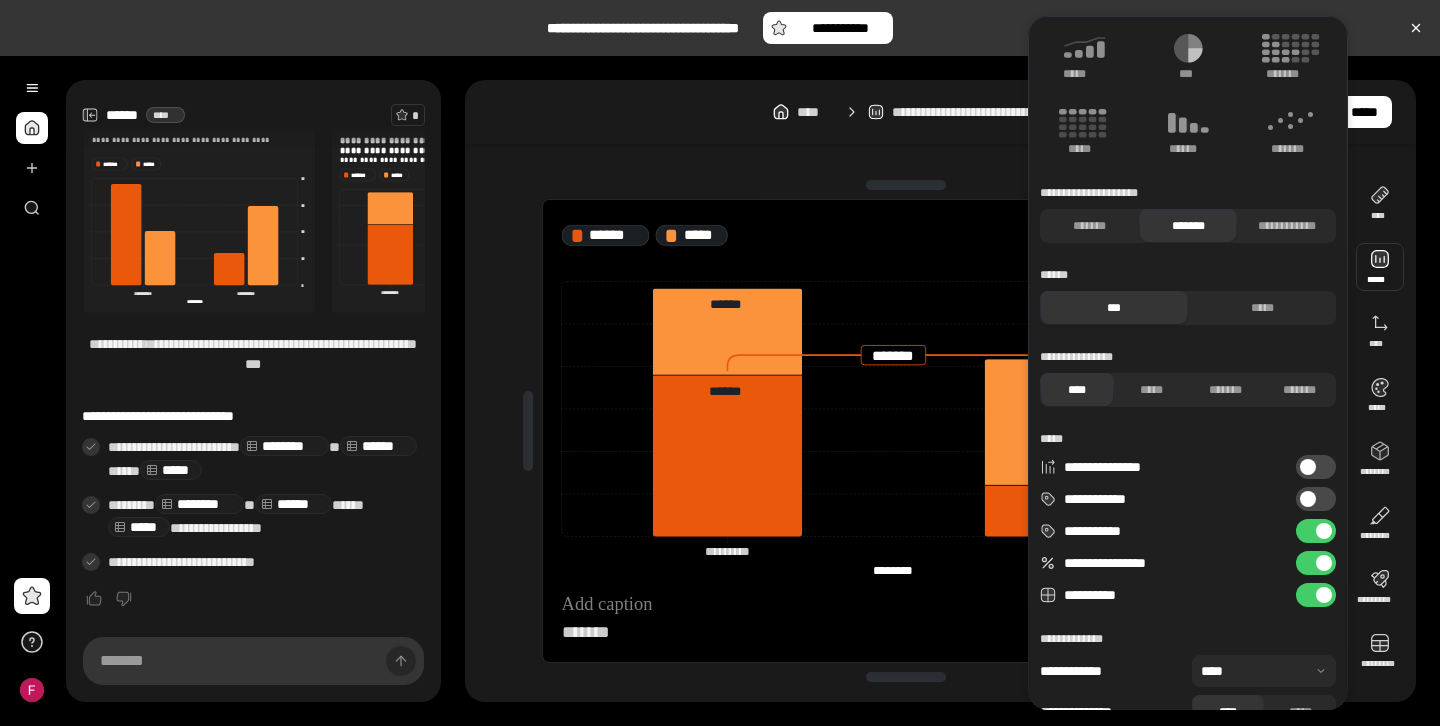click on "**********" at bounding box center (1316, 595) 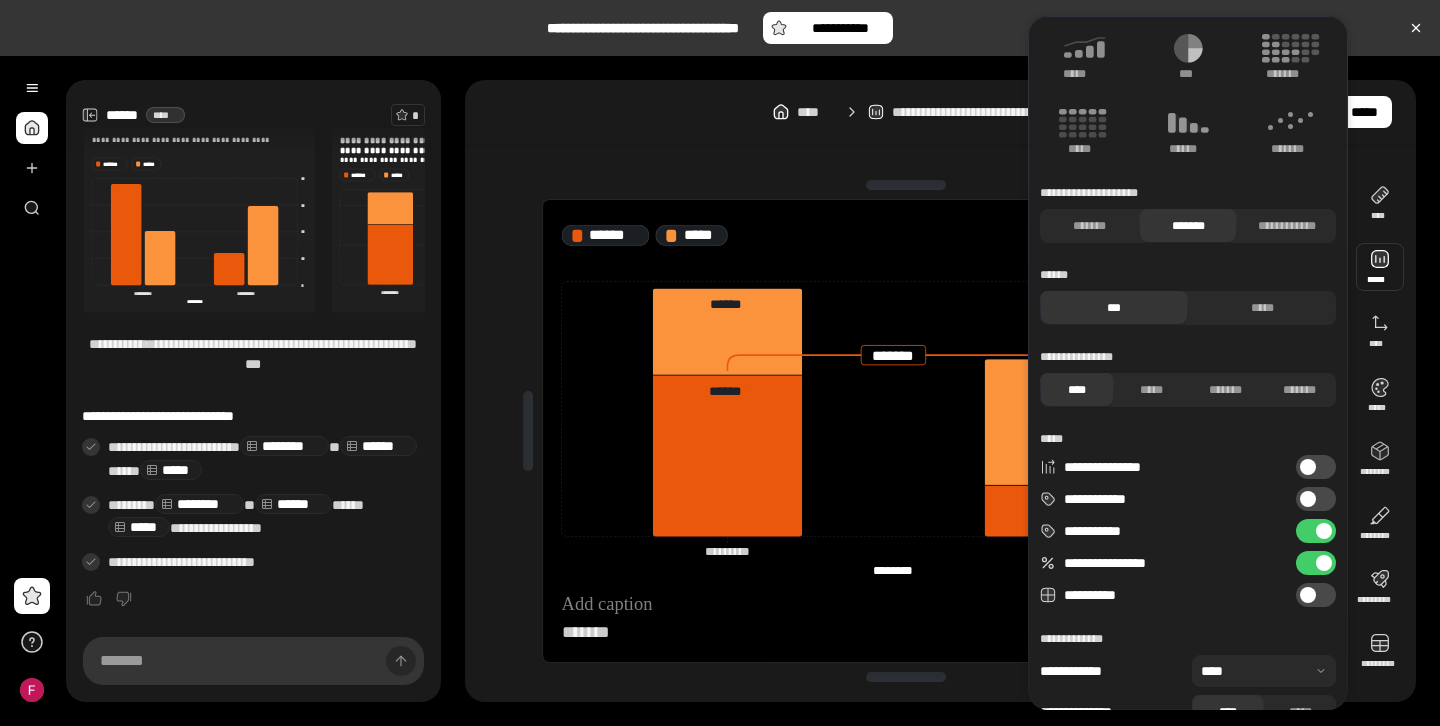 click on "**********" at bounding box center [1316, 595] 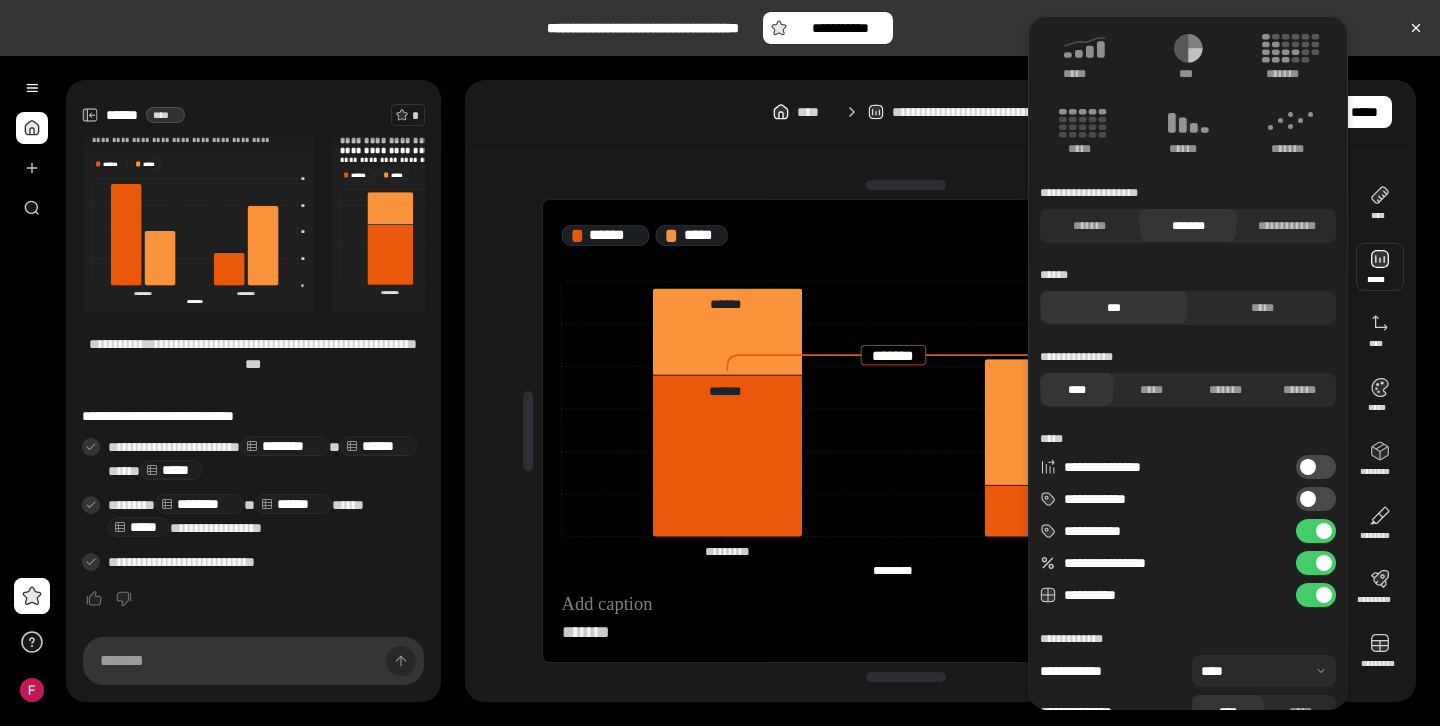 scroll, scrollTop: 115, scrollLeft: 0, axis: vertical 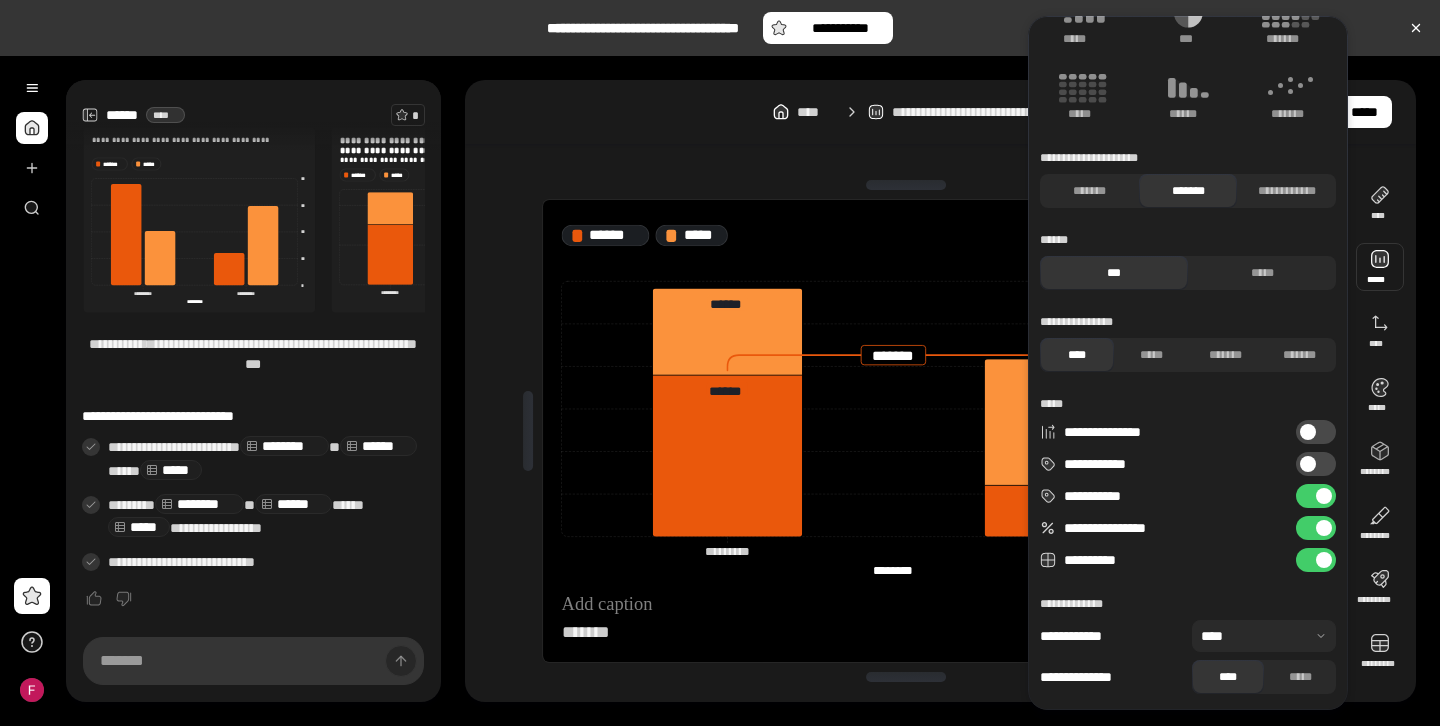 click at bounding box center (1264, 636) 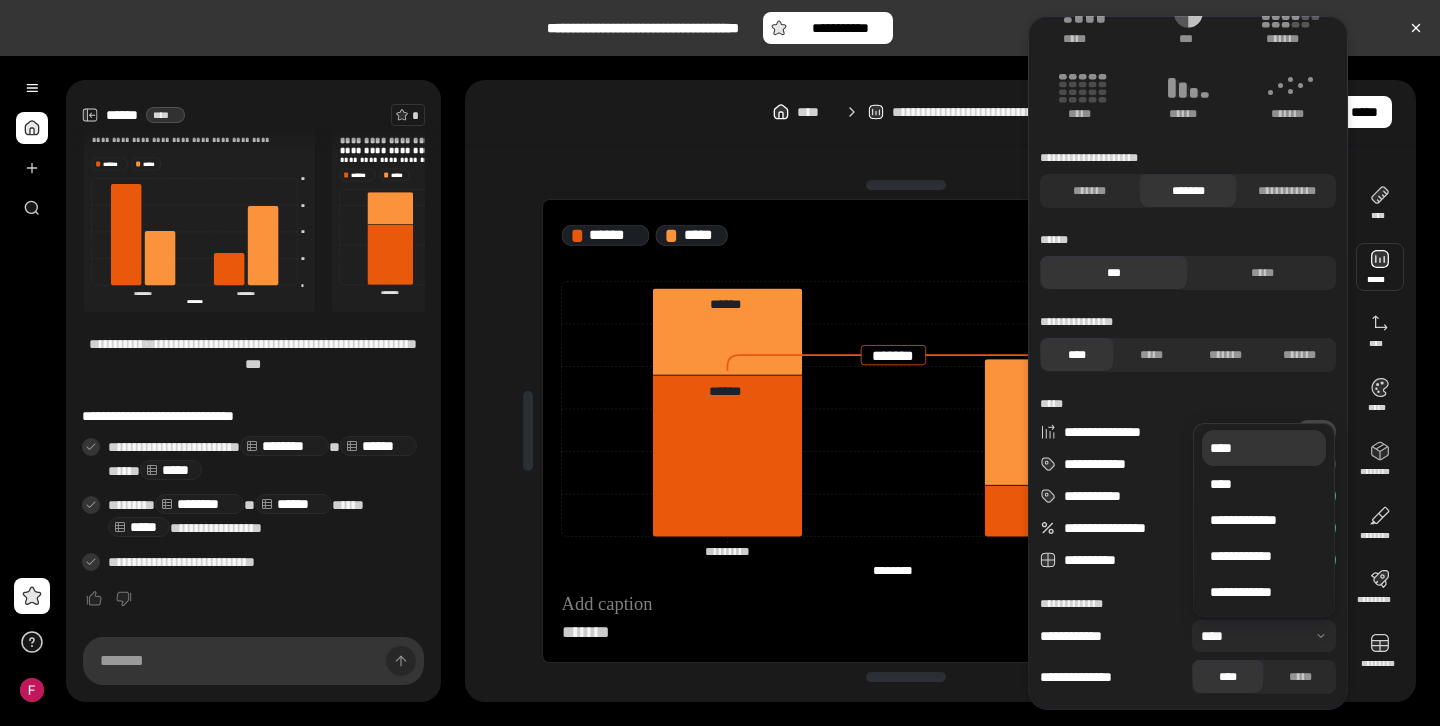 click at bounding box center [1264, 636] 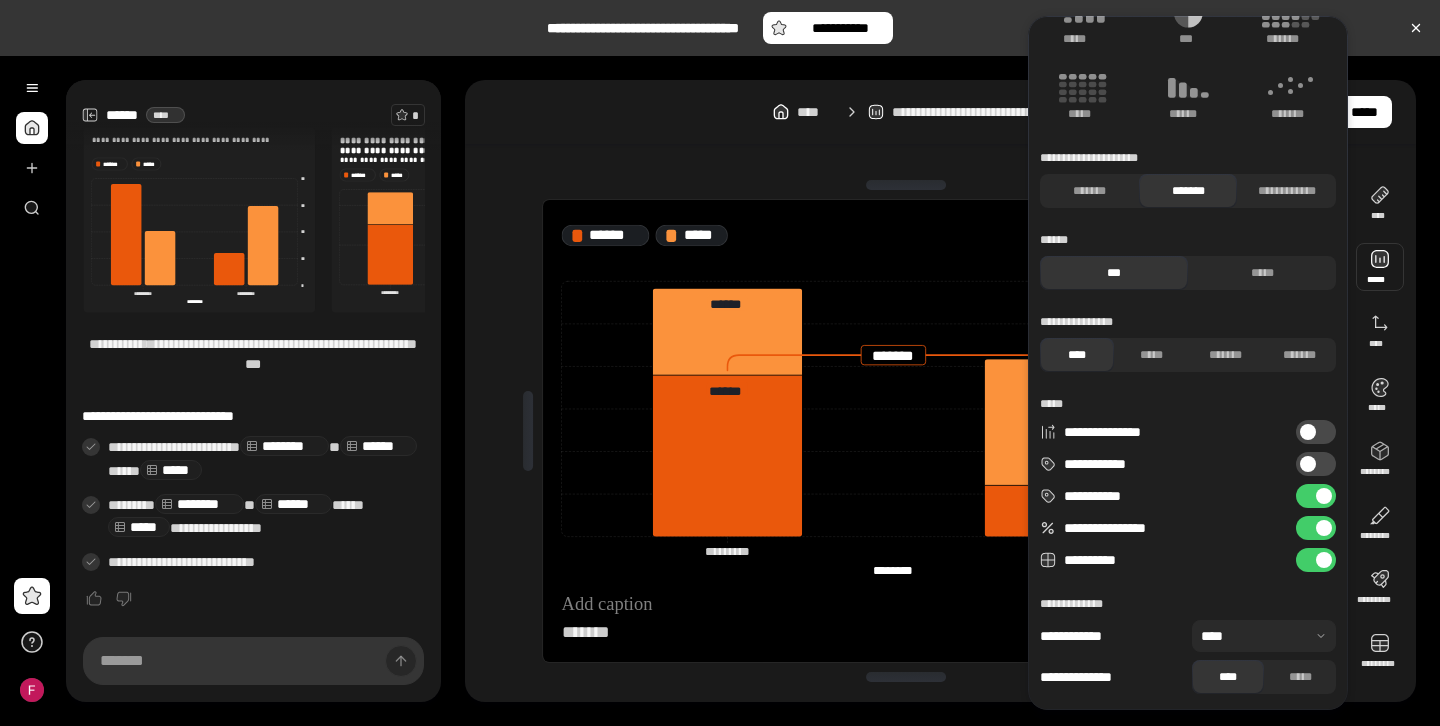 click on "****" at bounding box center (1228, 677) 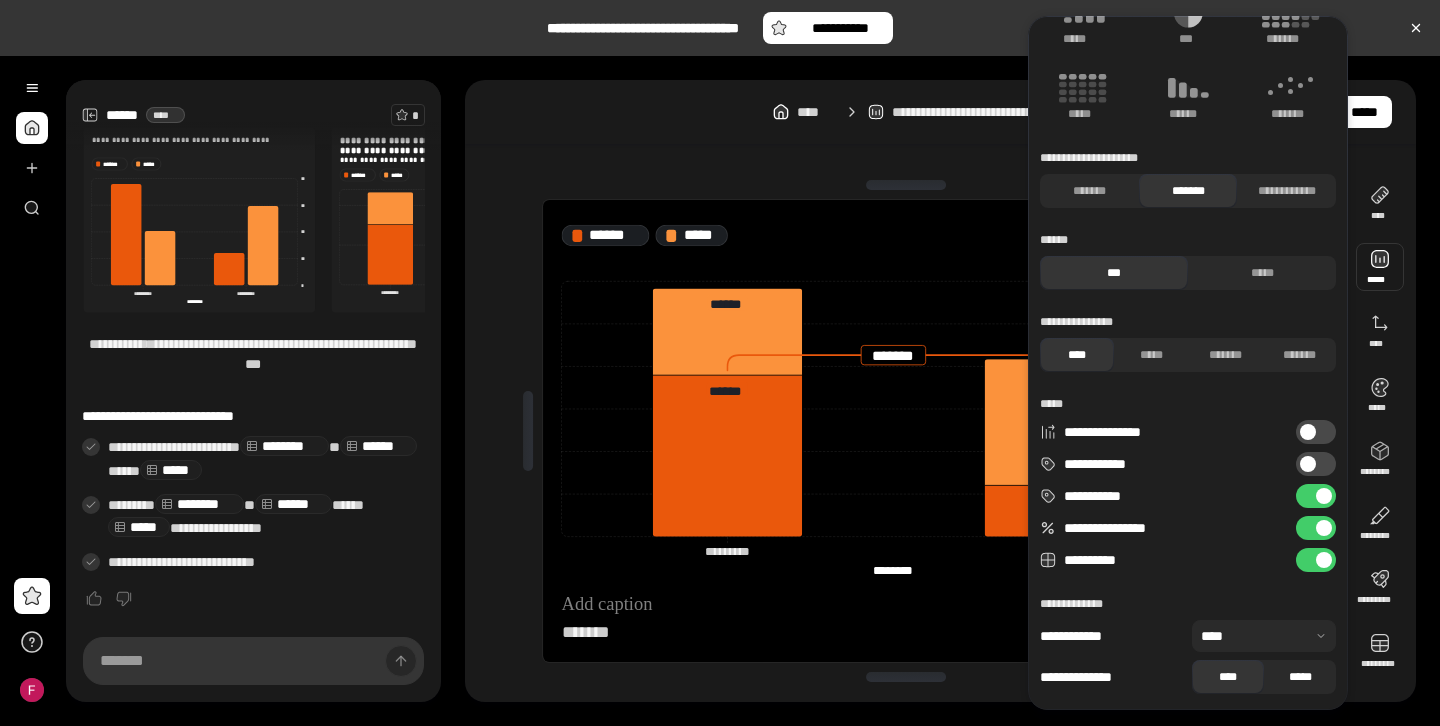 click on "*****" at bounding box center (1300, 677) 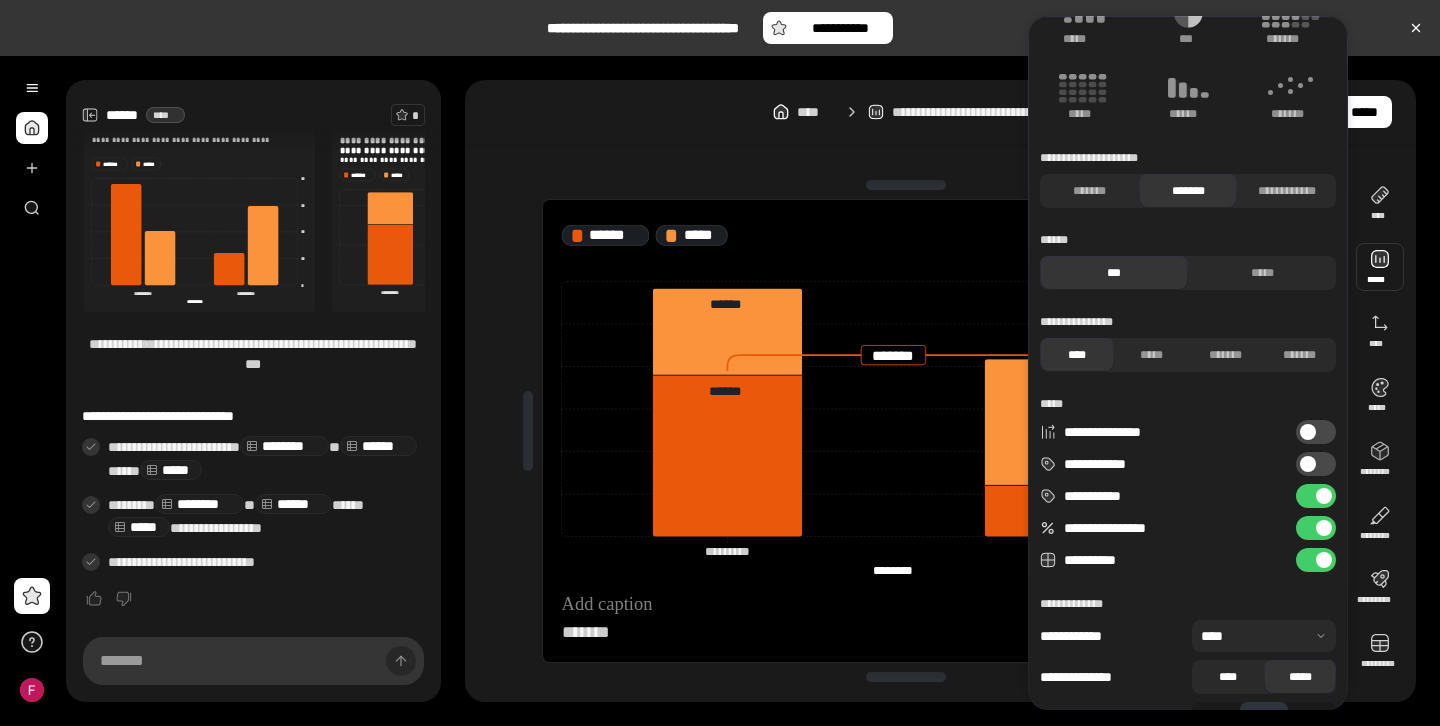 click on "****" at bounding box center (1228, 677) 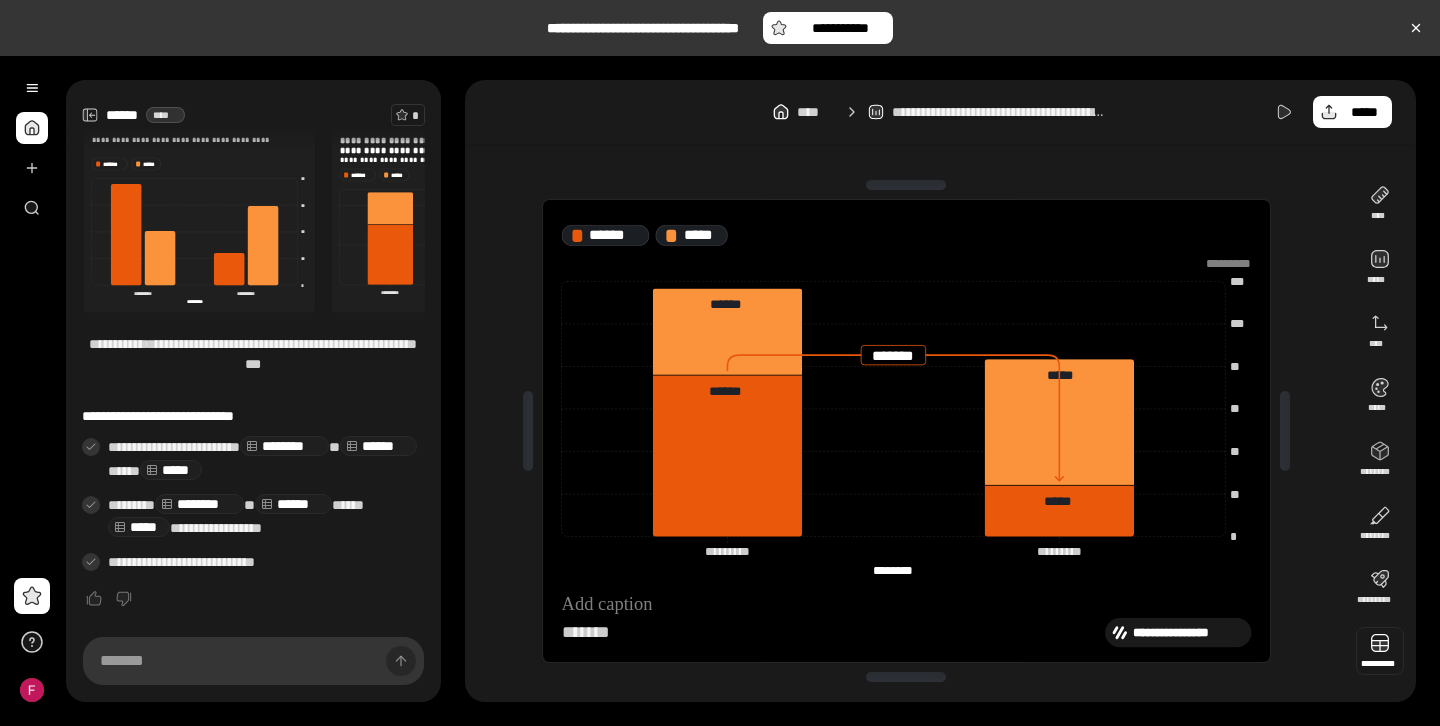 click at bounding box center [1380, 651] 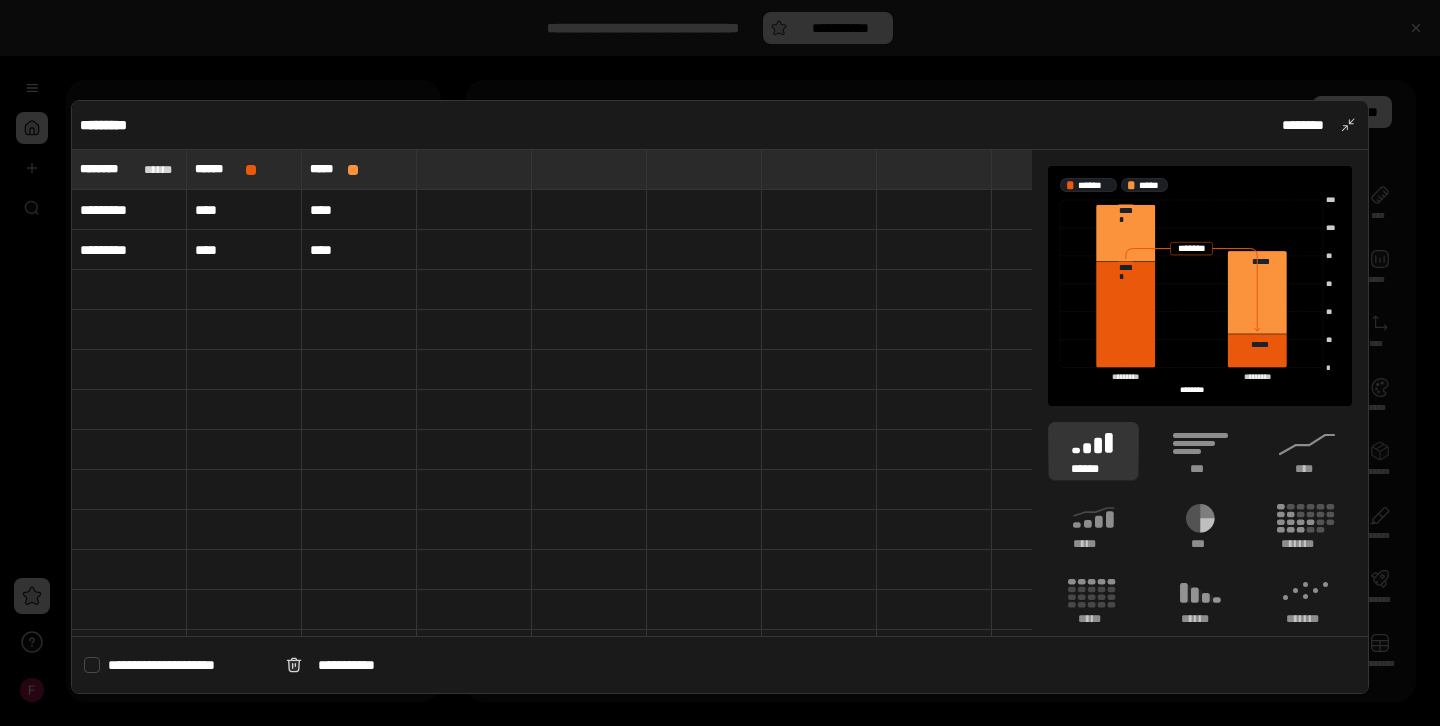 click on "****" at bounding box center (244, 210) 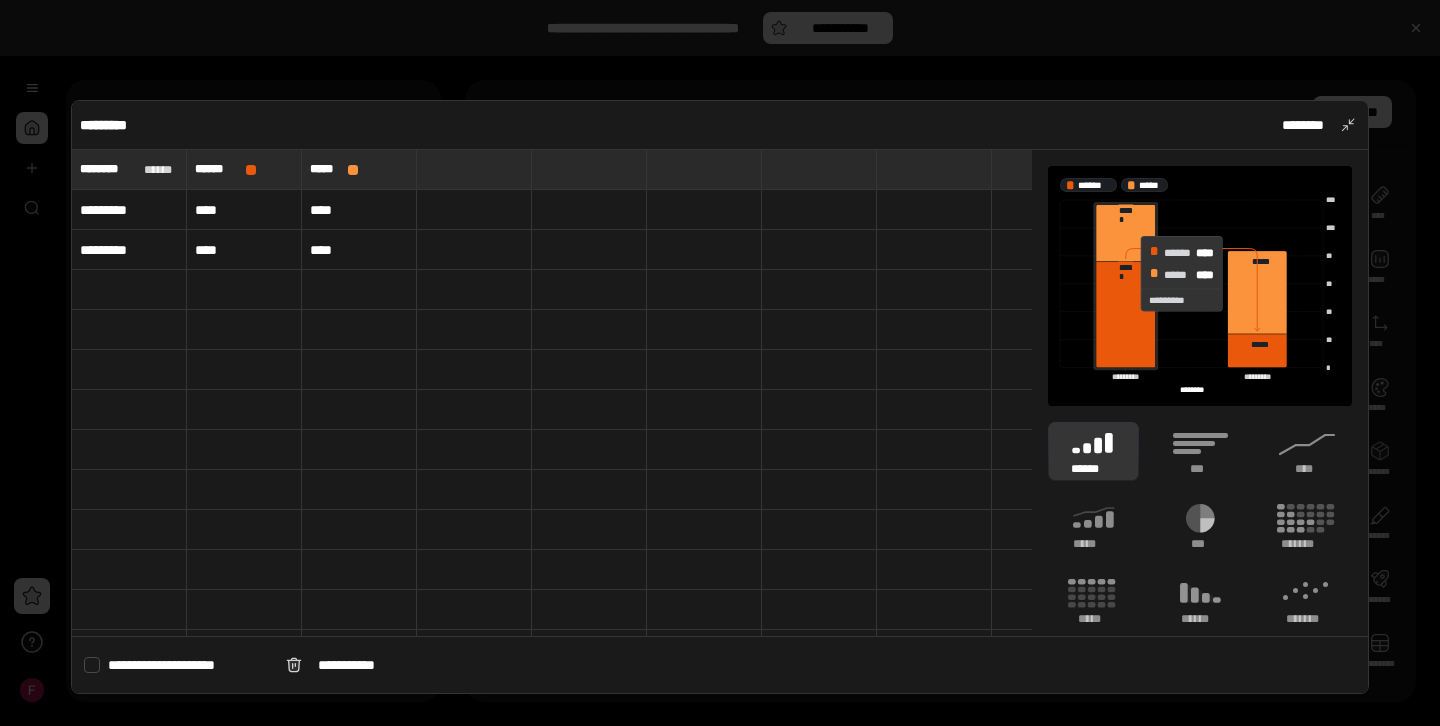 click 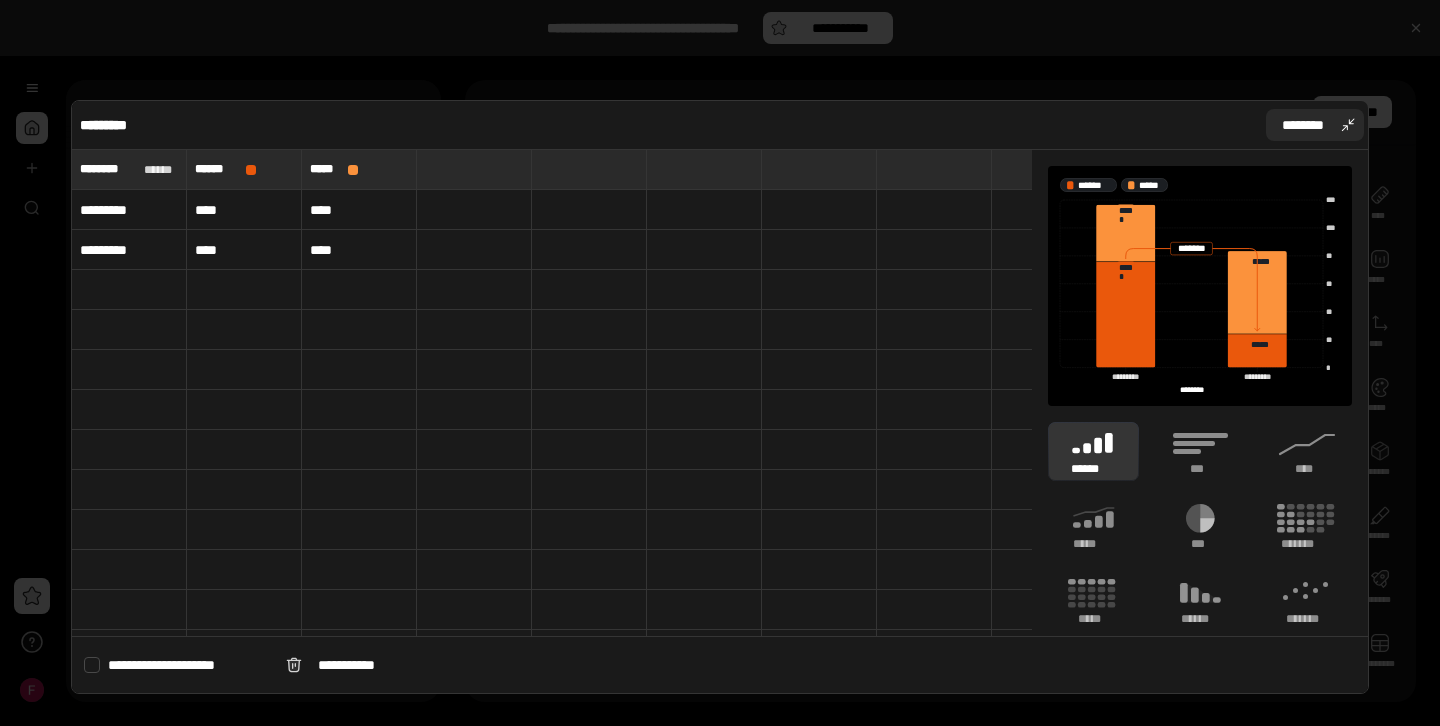 click on "********" at bounding box center (1315, 125) 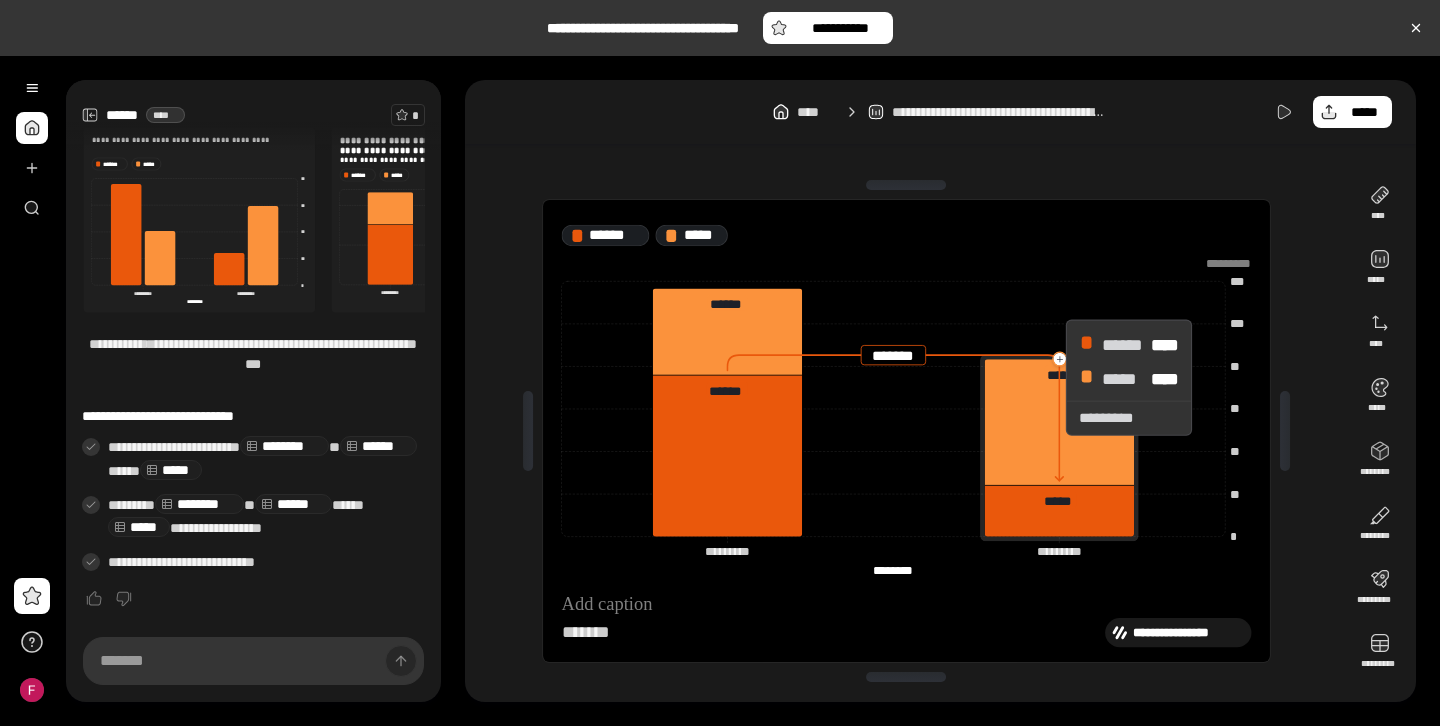 click 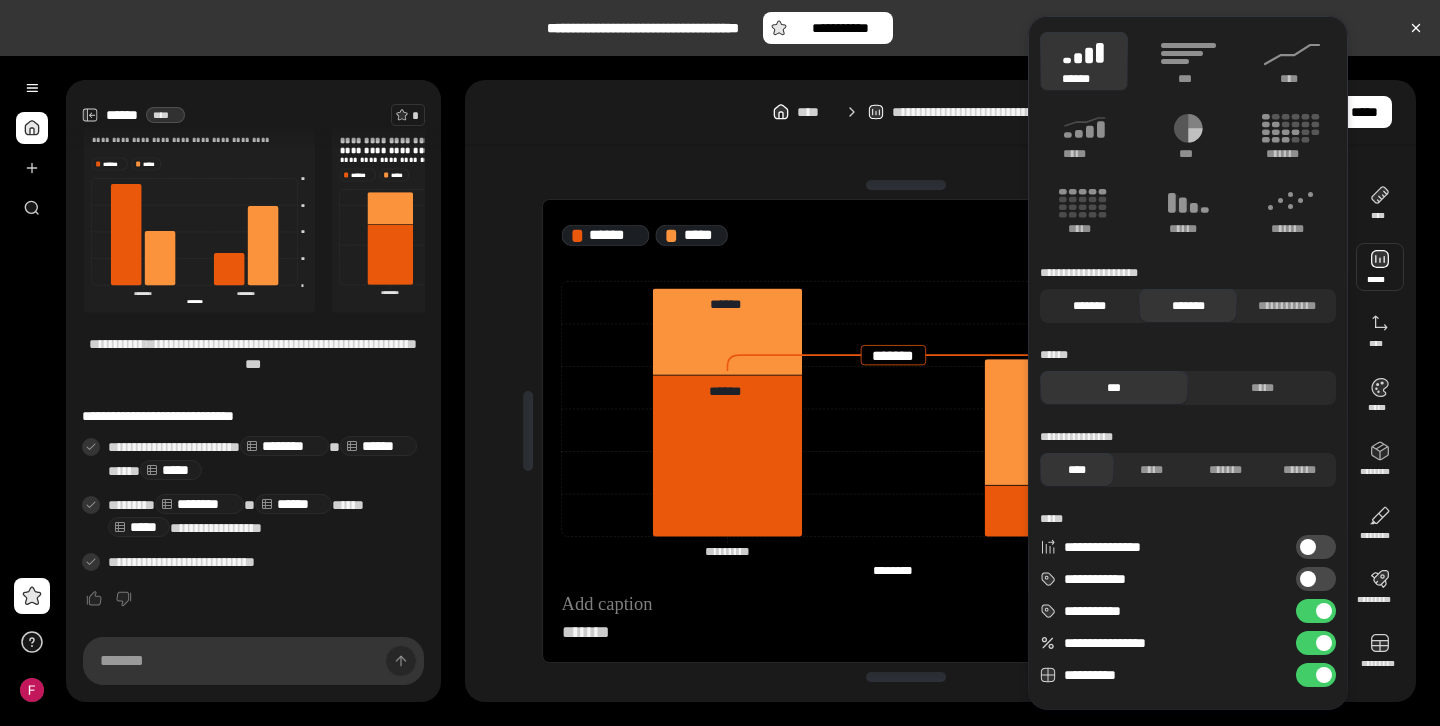 click on "*******" at bounding box center [1089, 306] 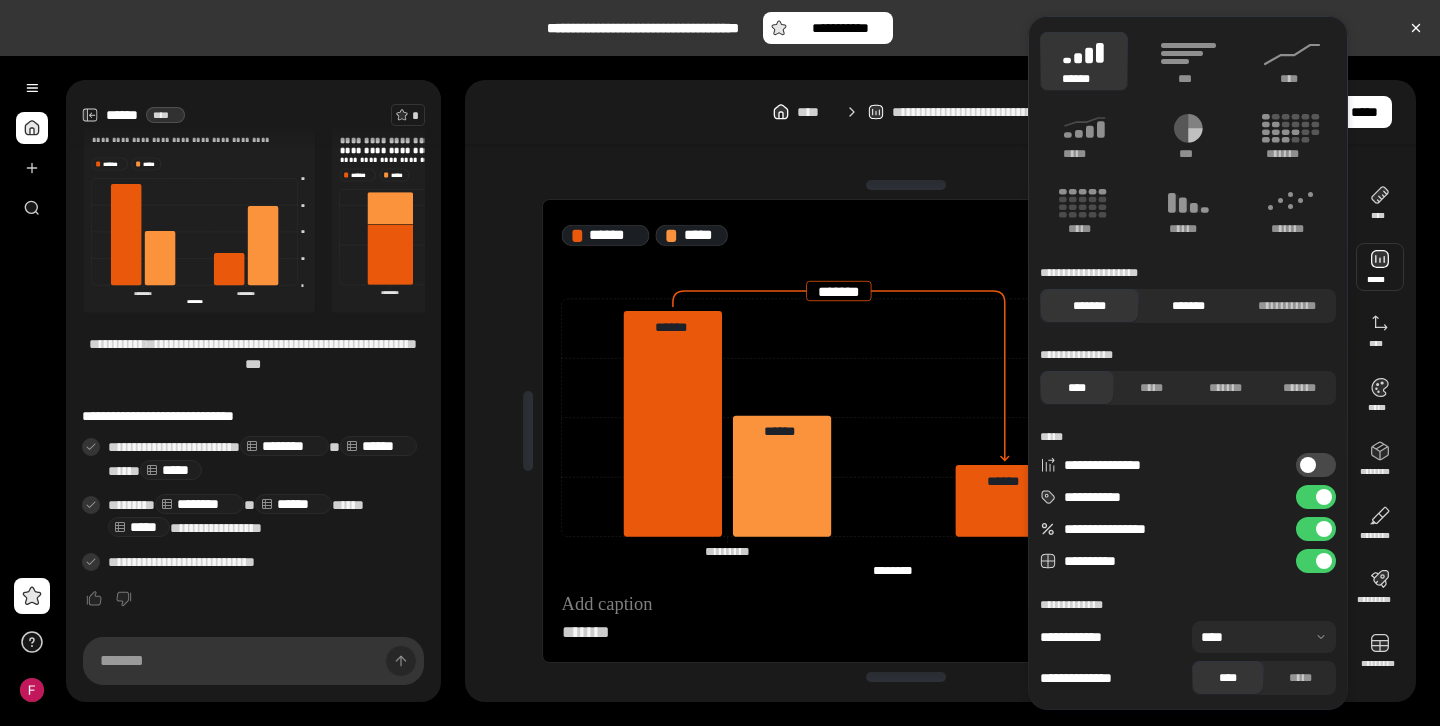 click on "*******" at bounding box center [1188, 306] 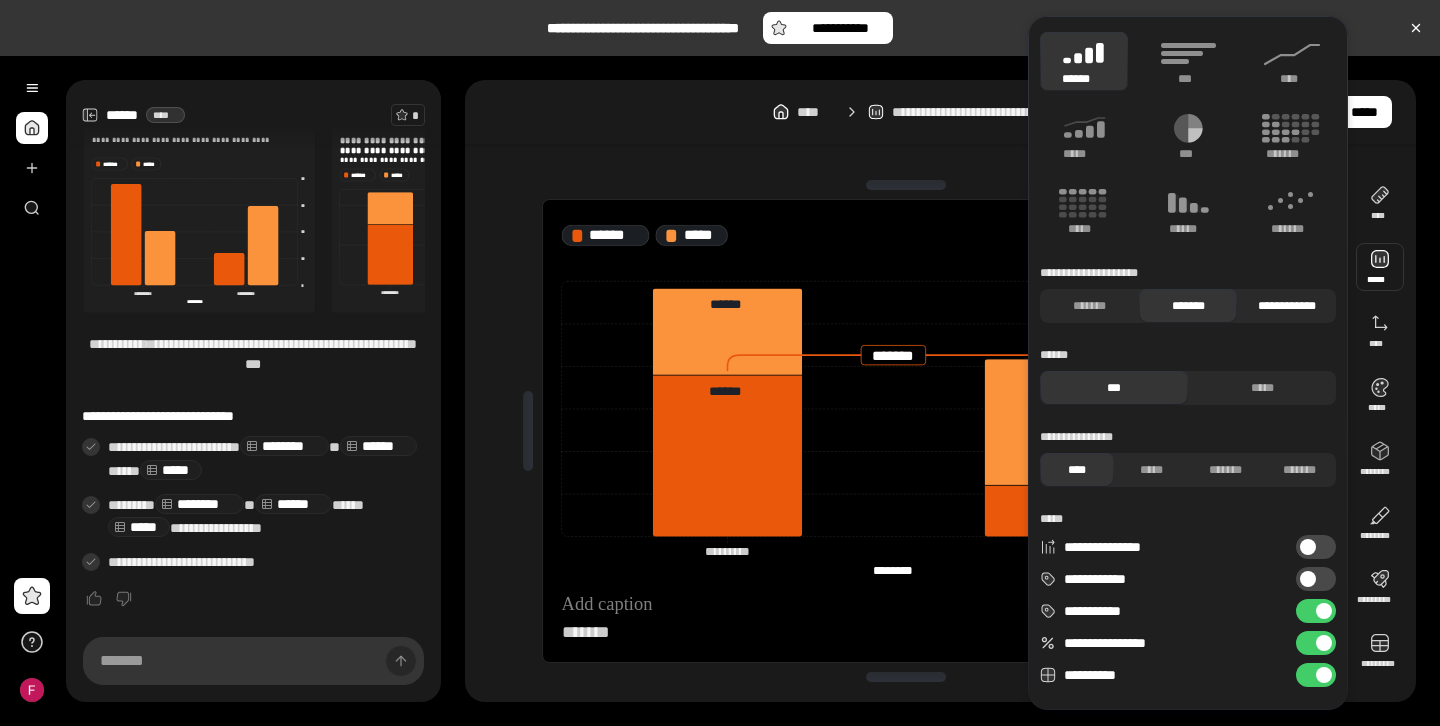 click on "**********" at bounding box center (1286, 306) 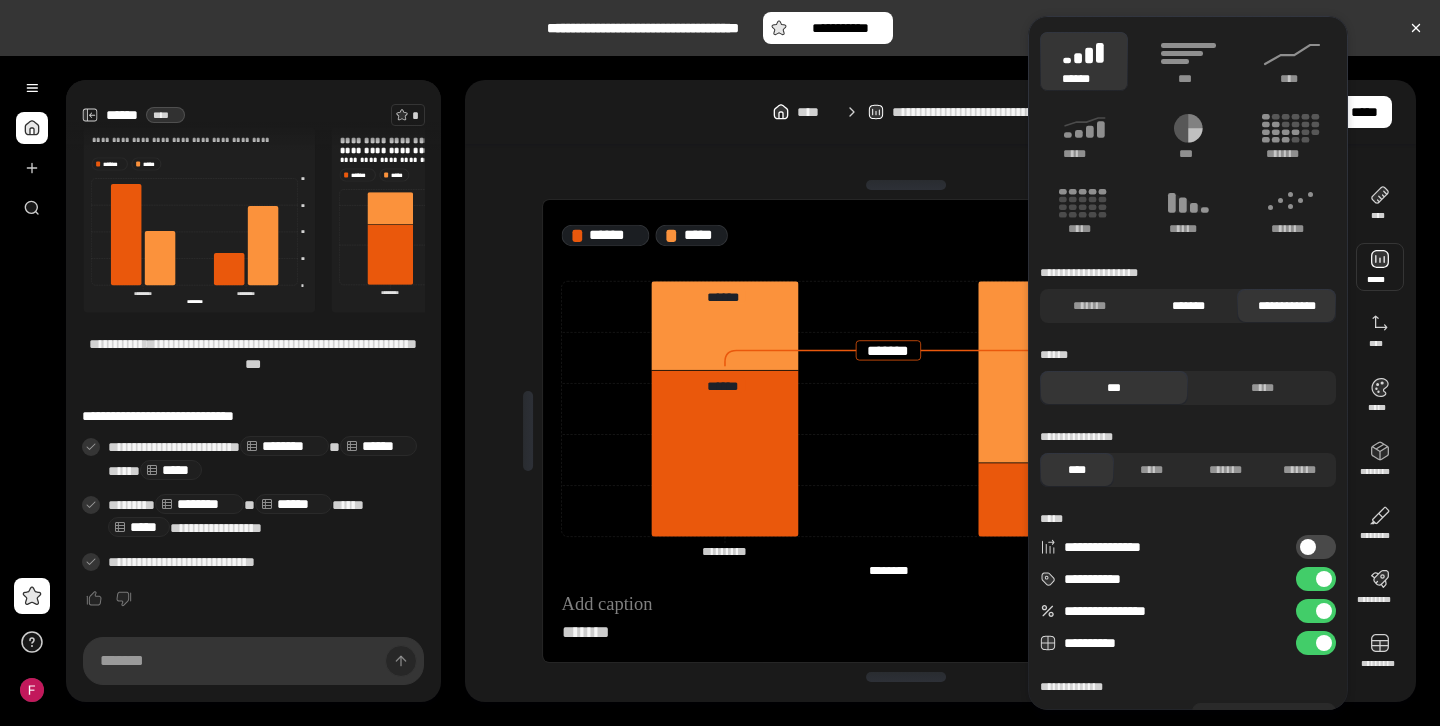 click on "*******" at bounding box center (1188, 306) 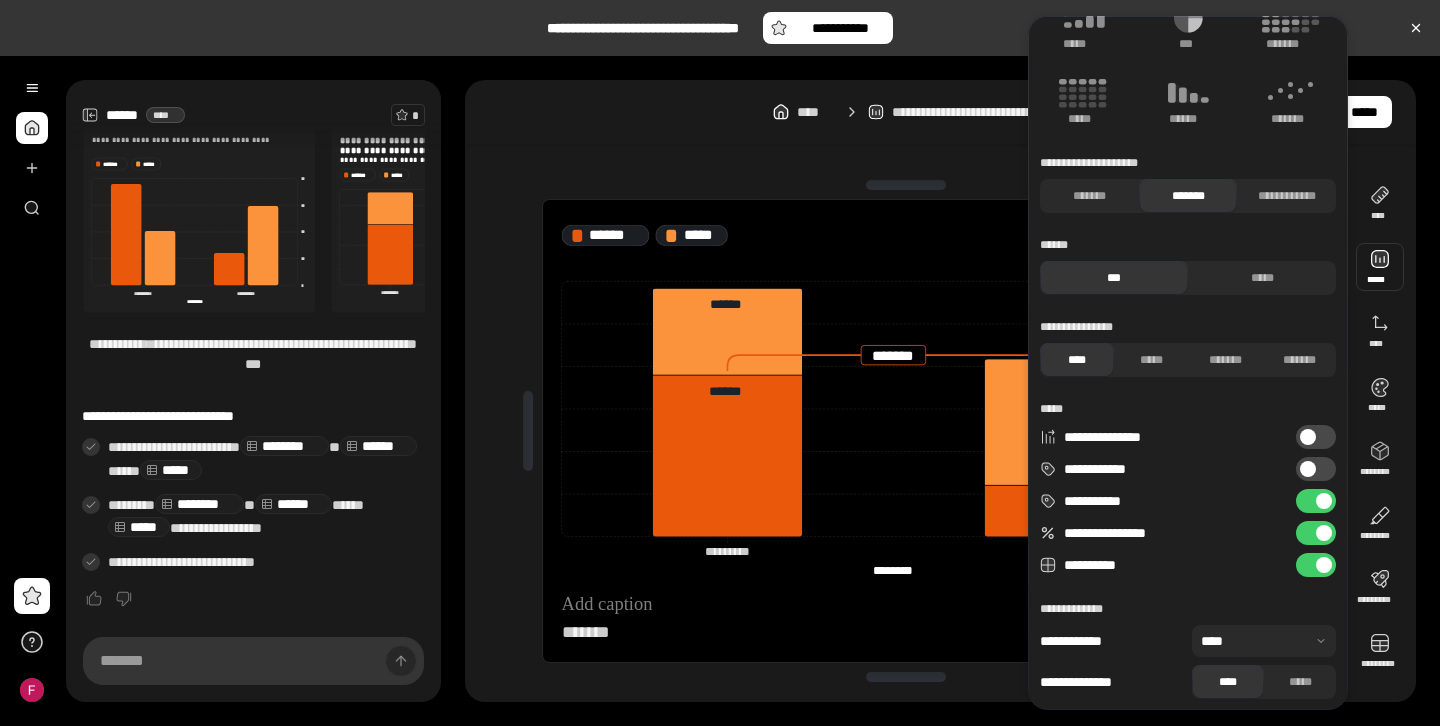 scroll, scrollTop: 115, scrollLeft: 0, axis: vertical 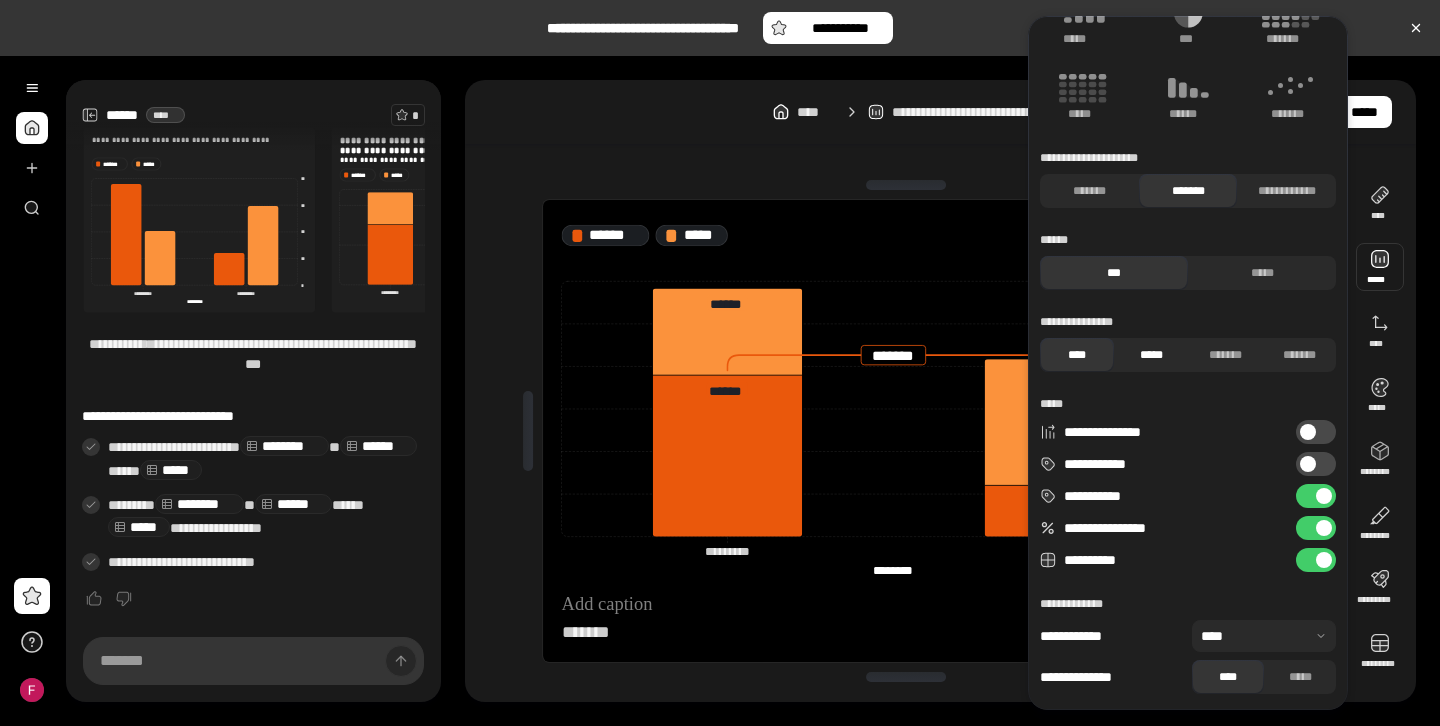 click on "*****" at bounding box center (1151, 355) 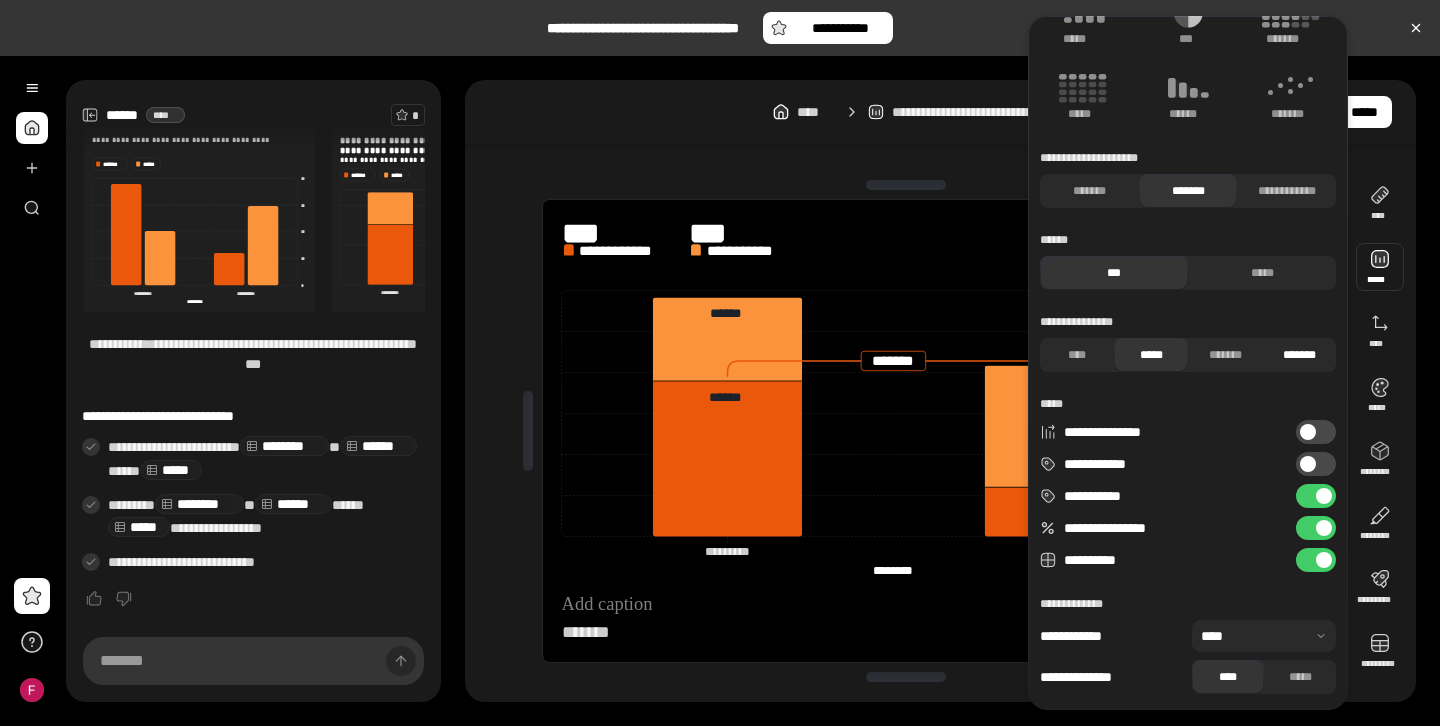 click on "*******" at bounding box center (1299, 355) 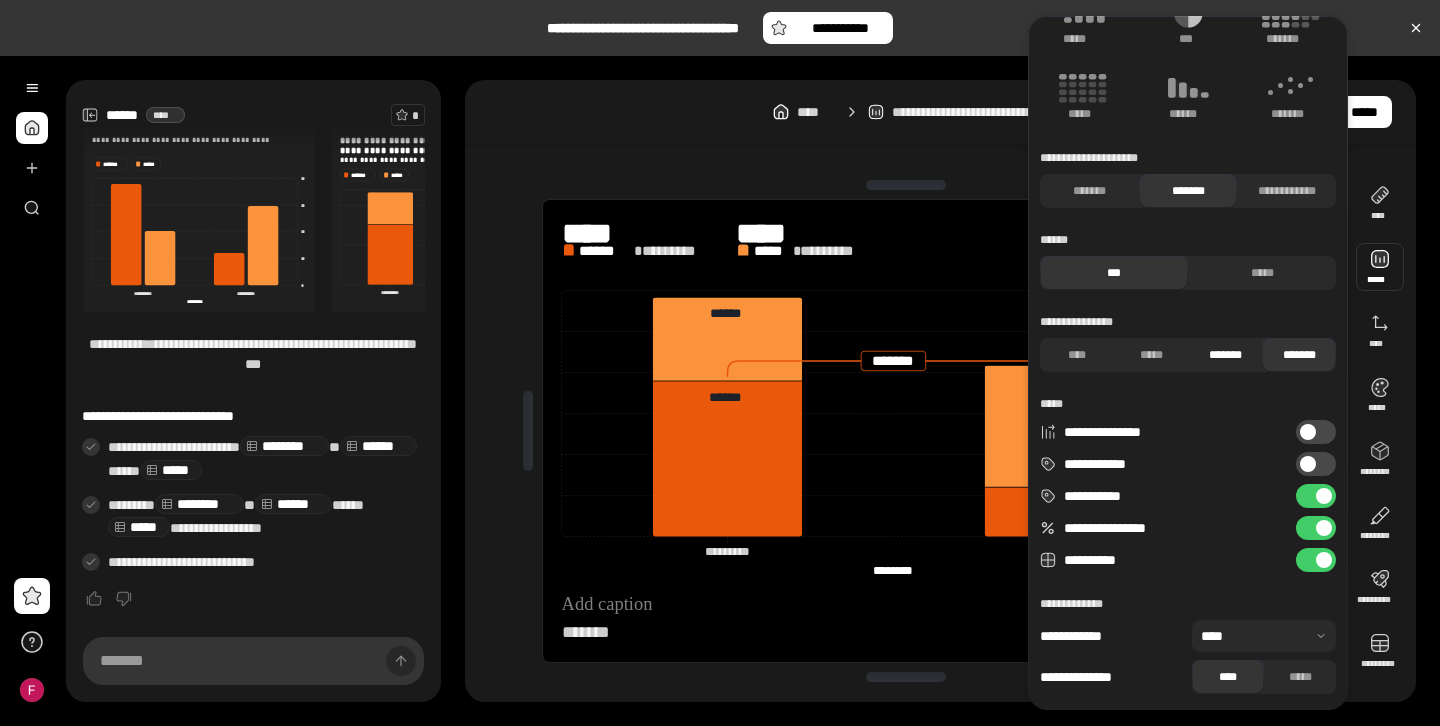 click on "*******" at bounding box center (1225, 355) 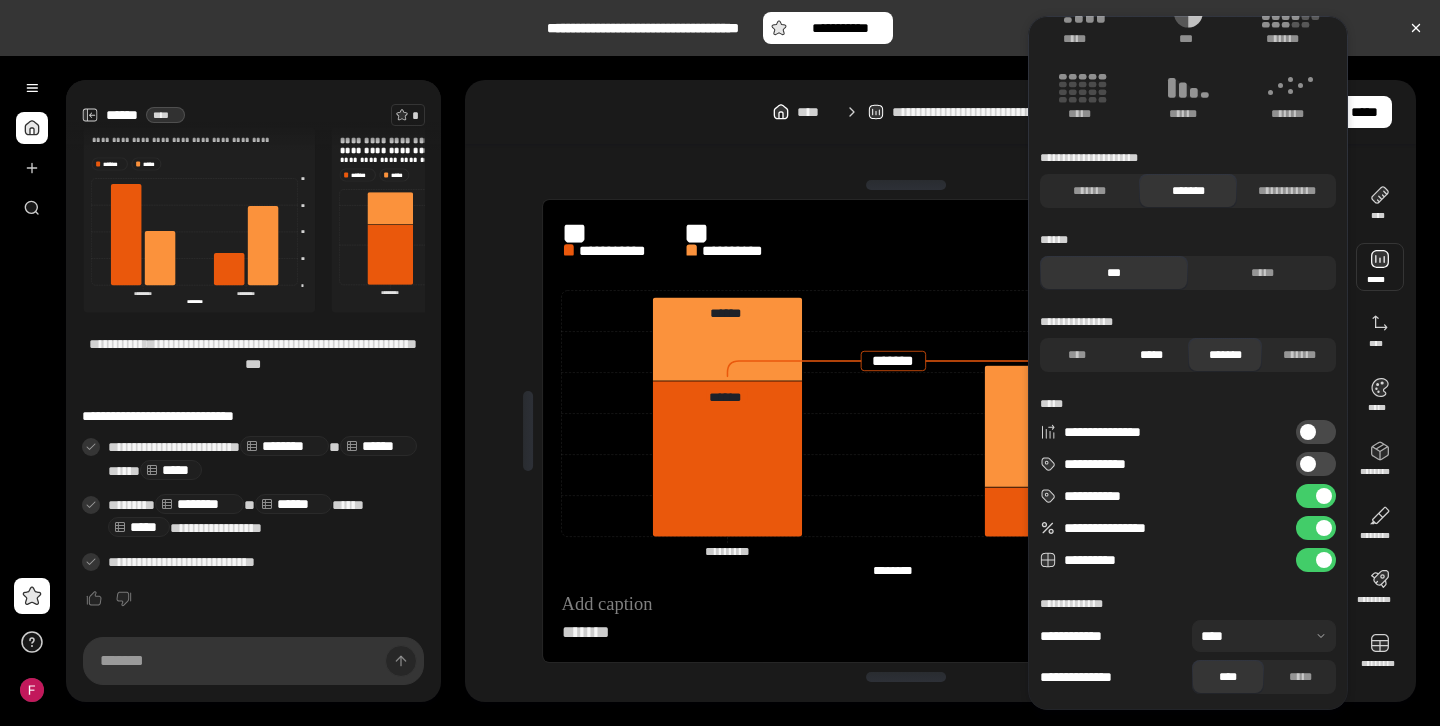 click on "*****" at bounding box center [1151, 355] 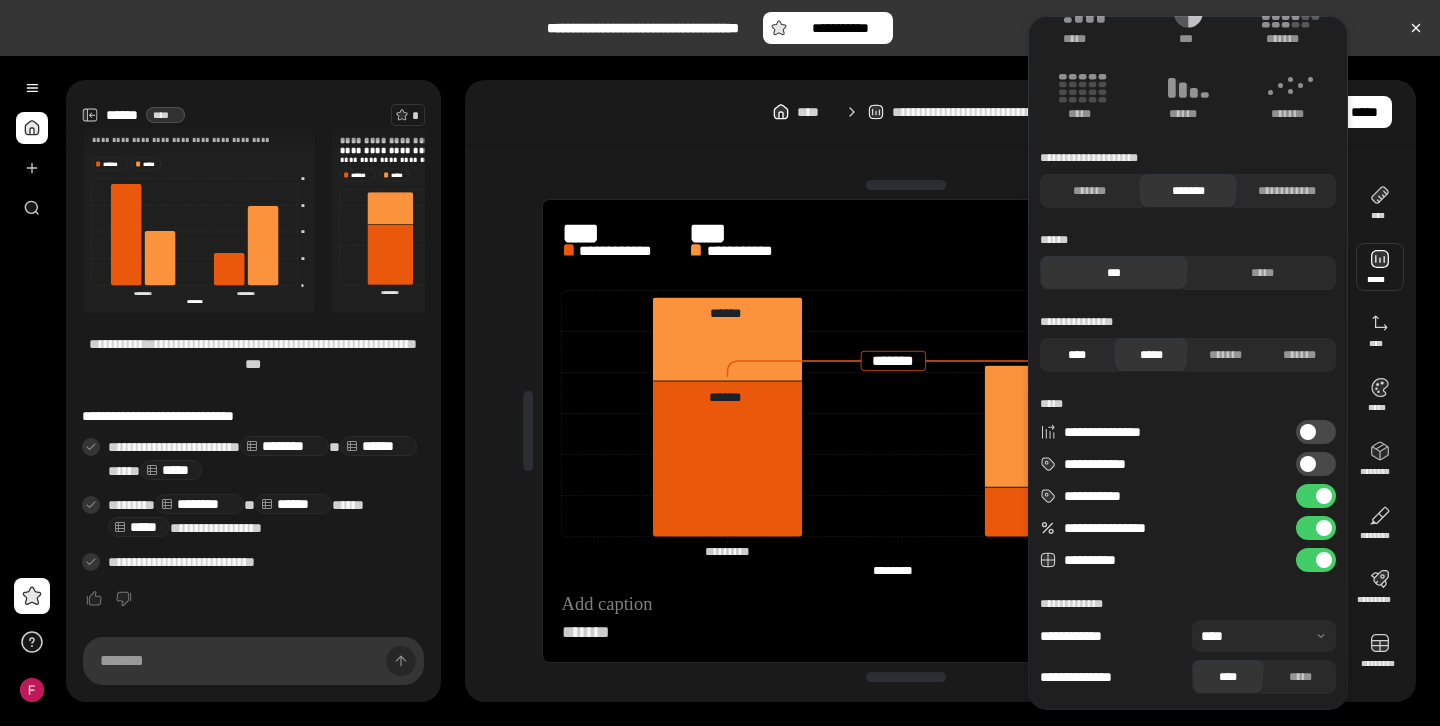 click on "****" at bounding box center [1077, 355] 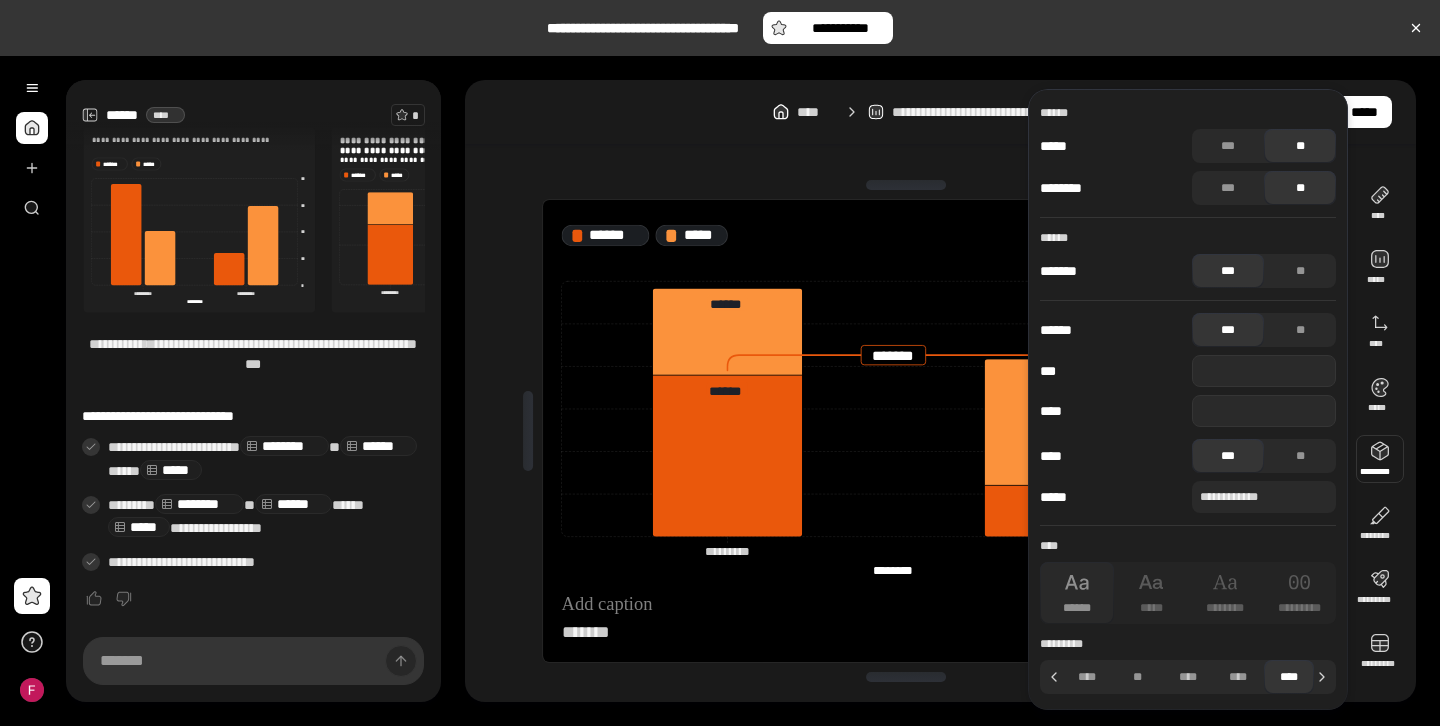 click at bounding box center [1380, 459] 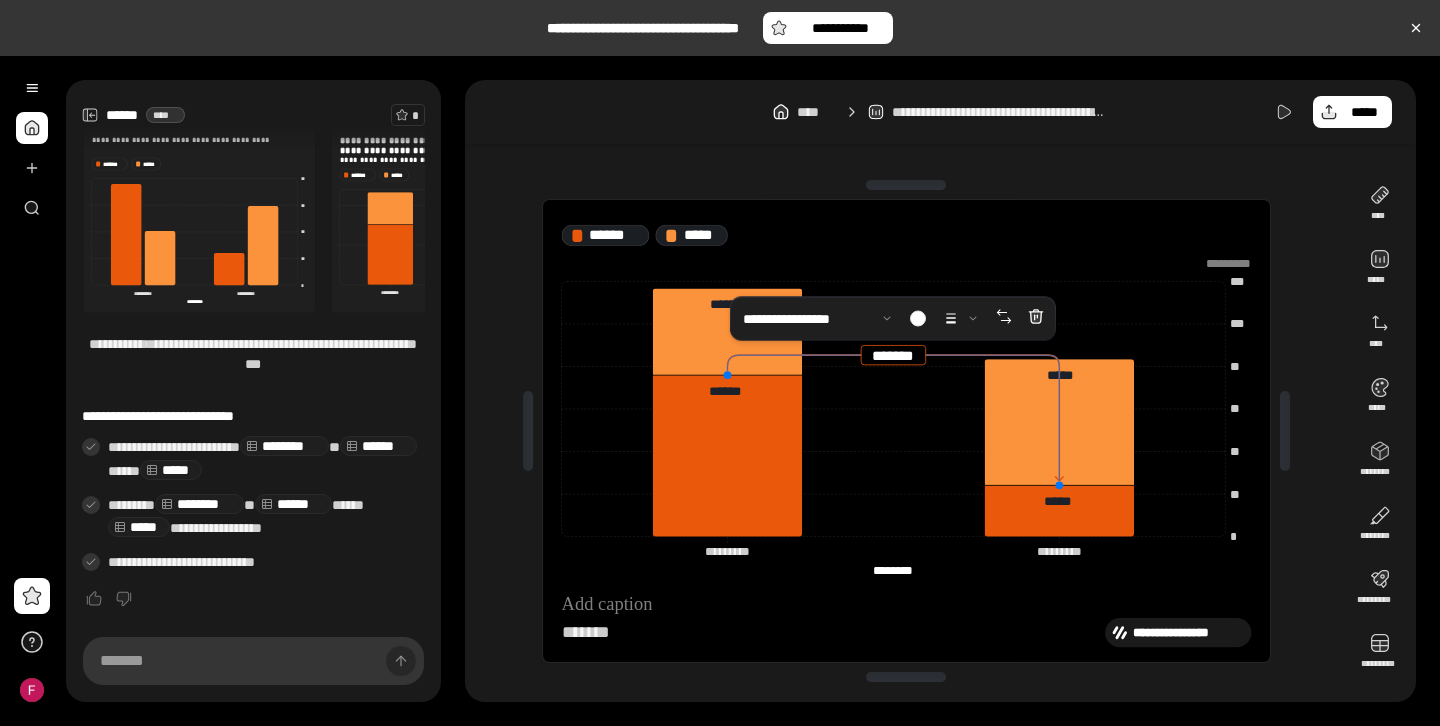 click 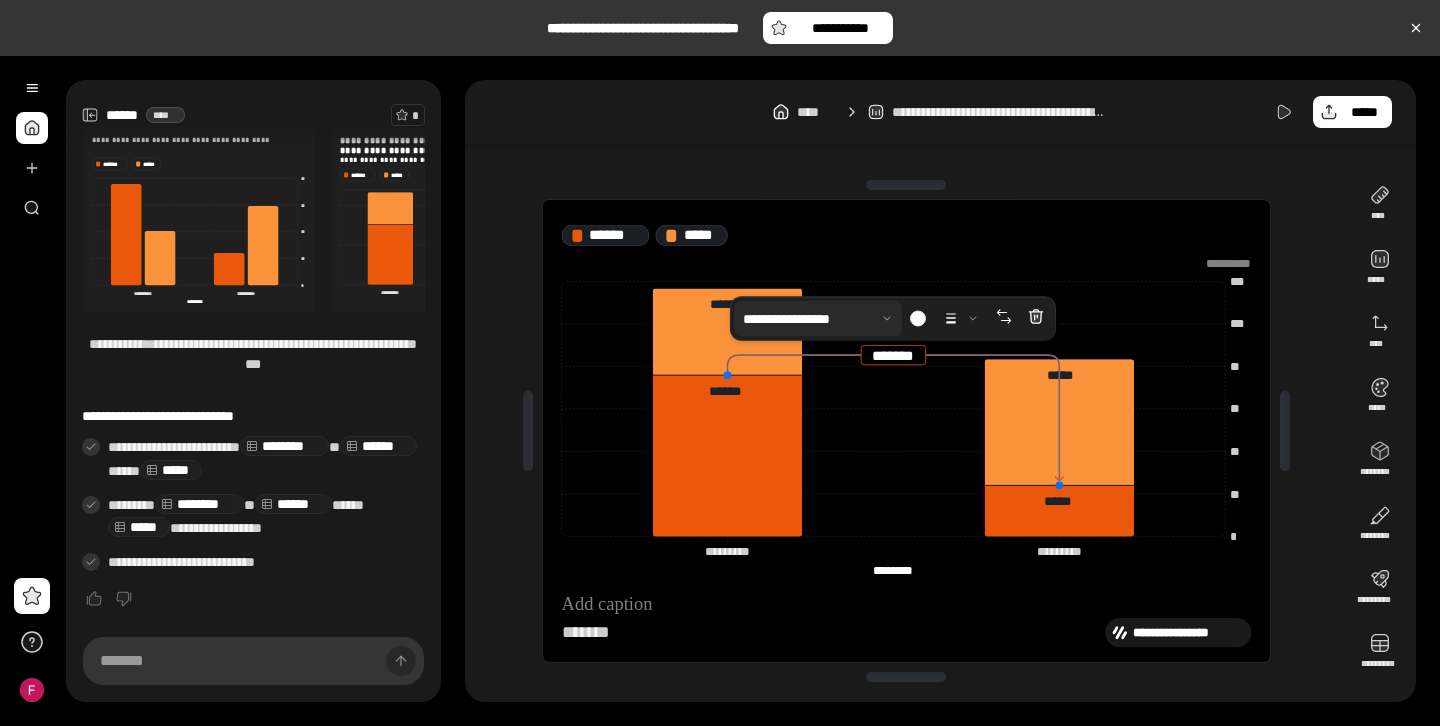 click at bounding box center [818, 319] 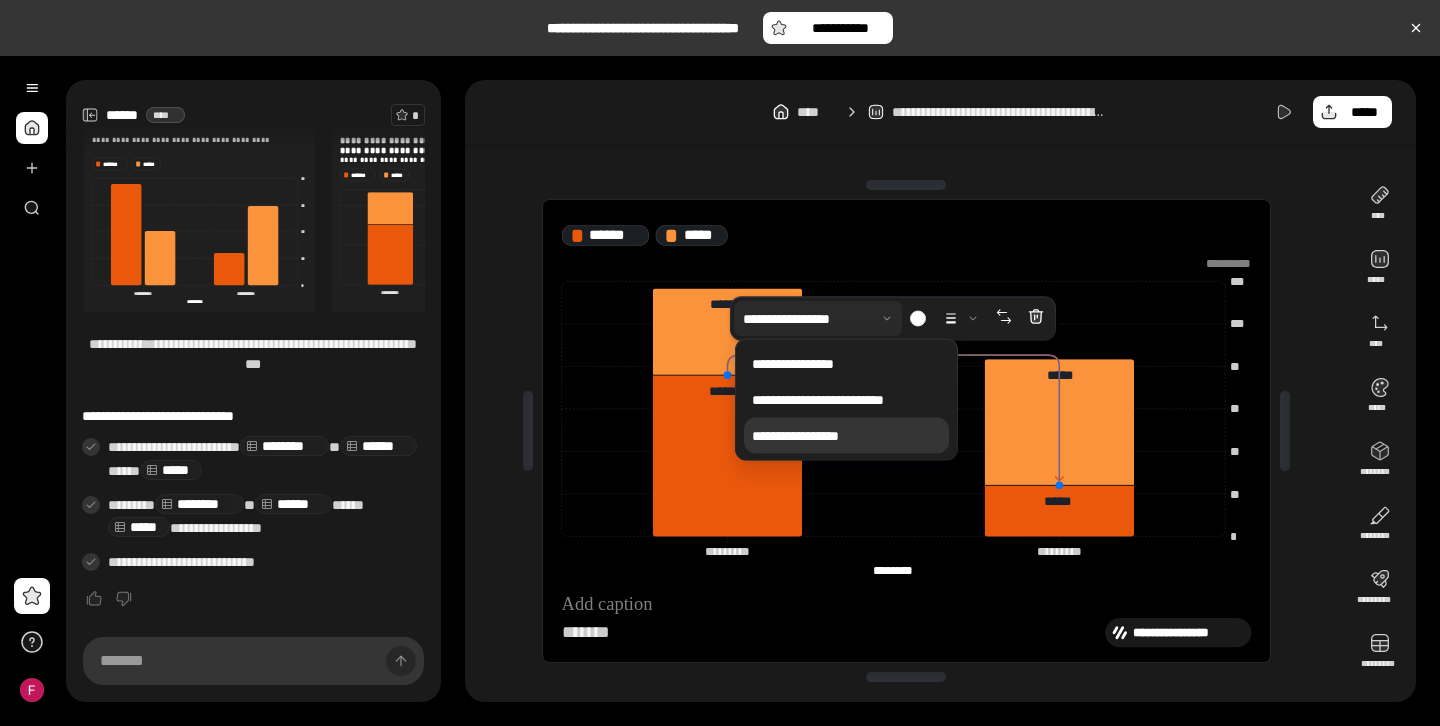 click on "**********" at bounding box center (846, 436) 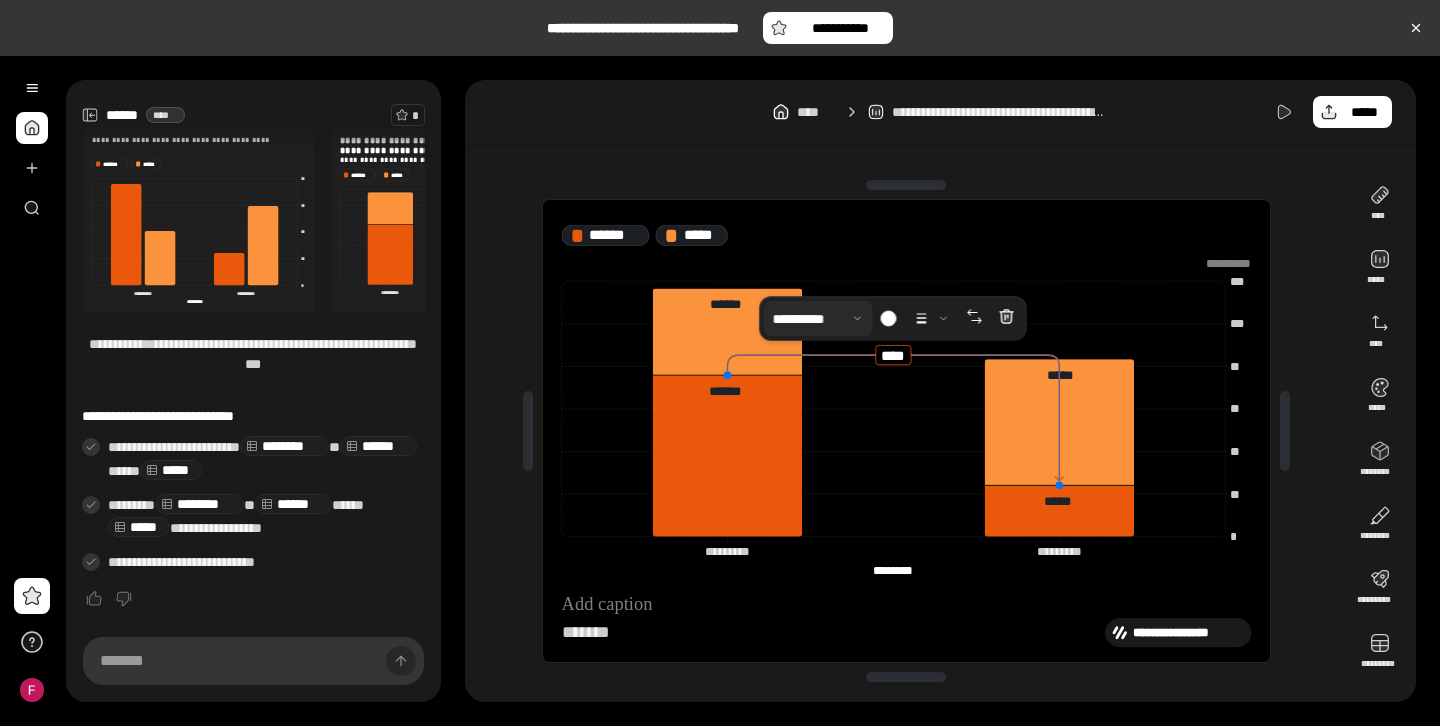 click at bounding box center (818, 319) 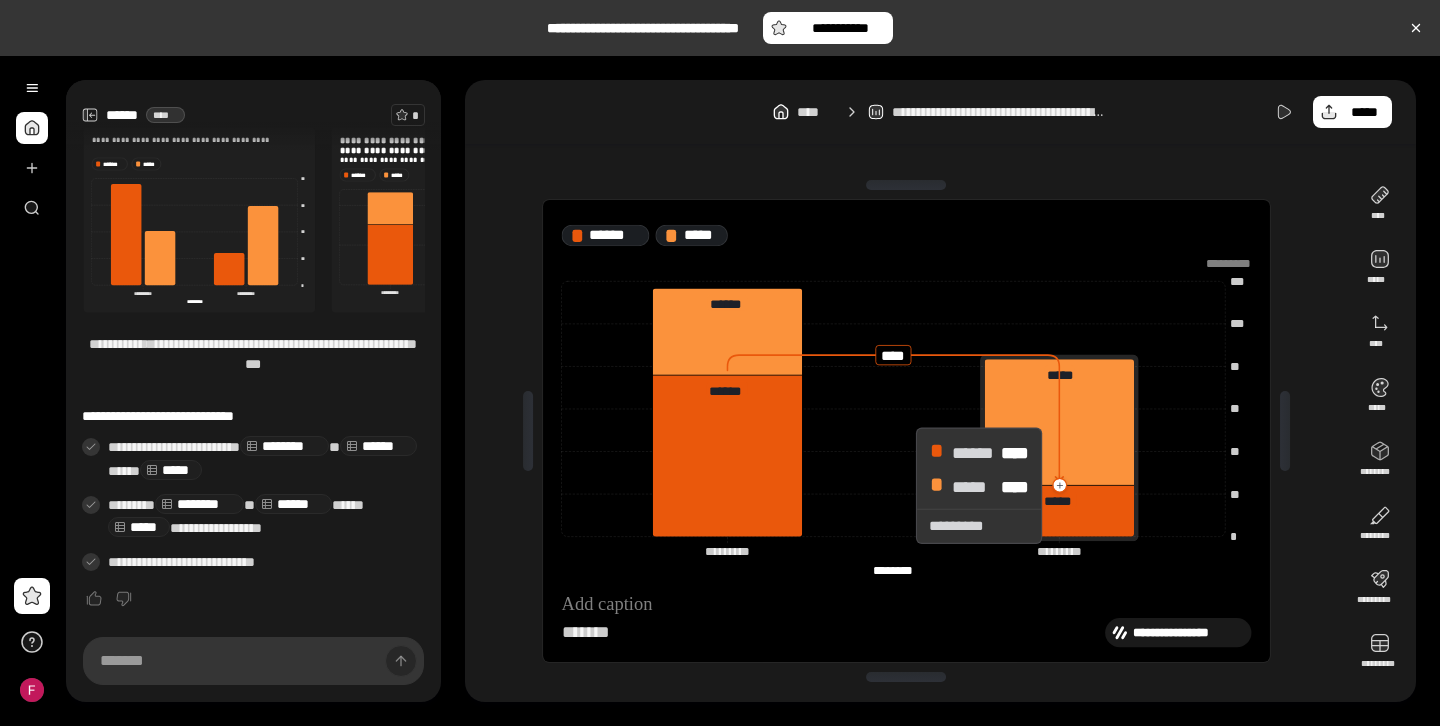 click 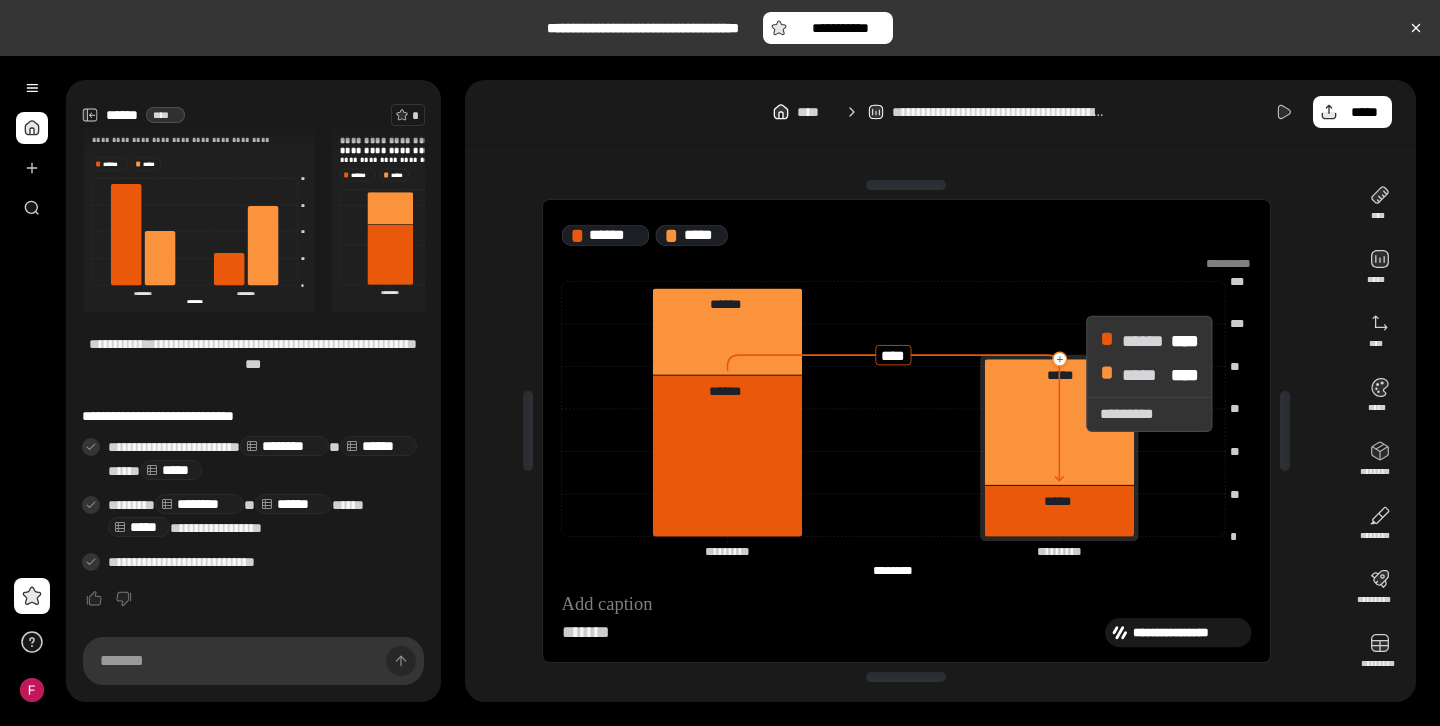 click 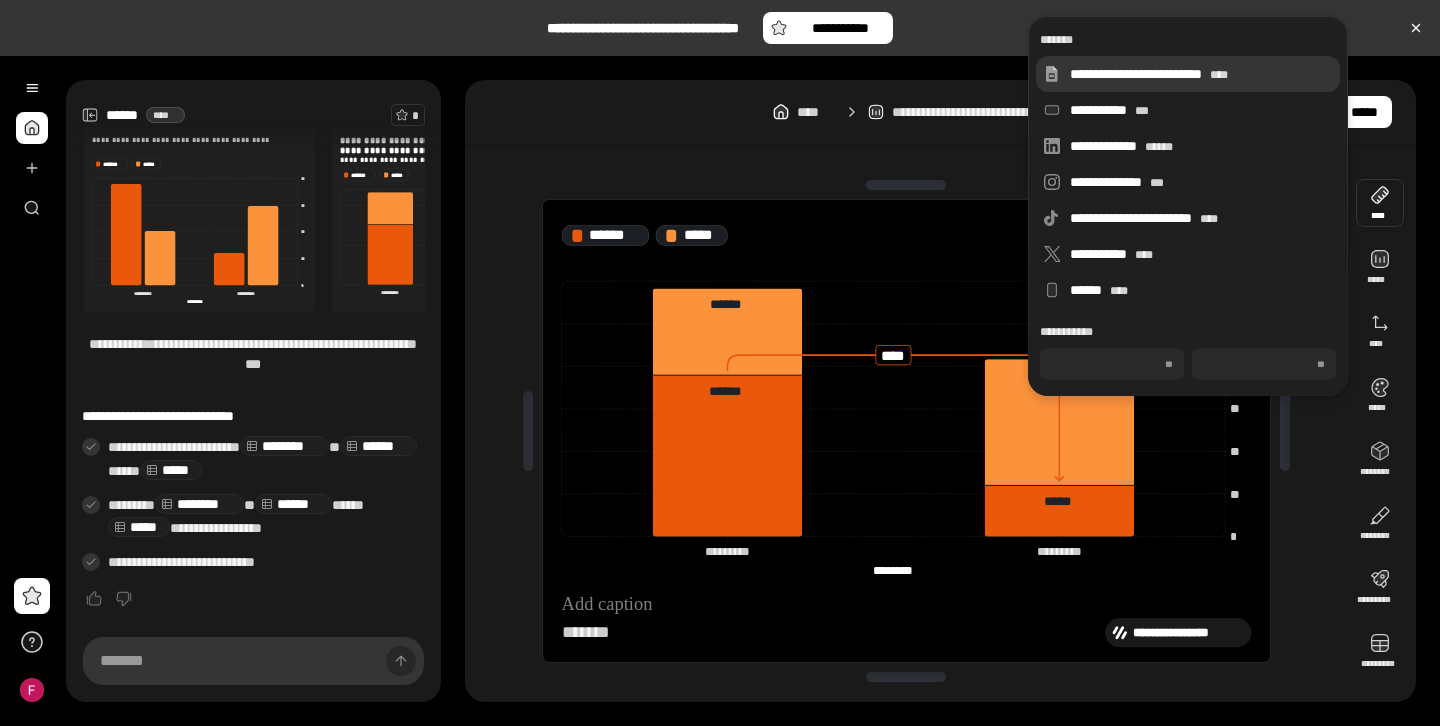 click on "**********" at bounding box center (1201, 74) 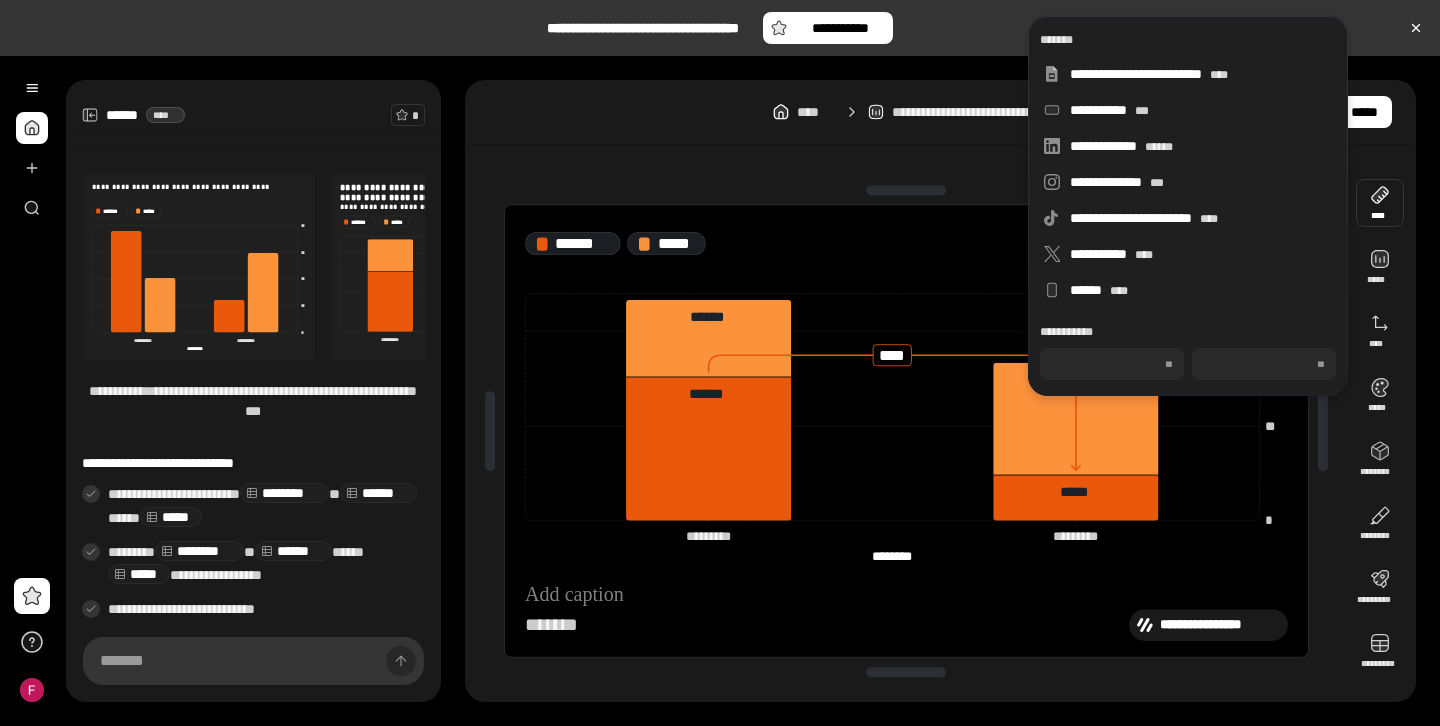 scroll, scrollTop: 183, scrollLeft: 0, axis: vertical 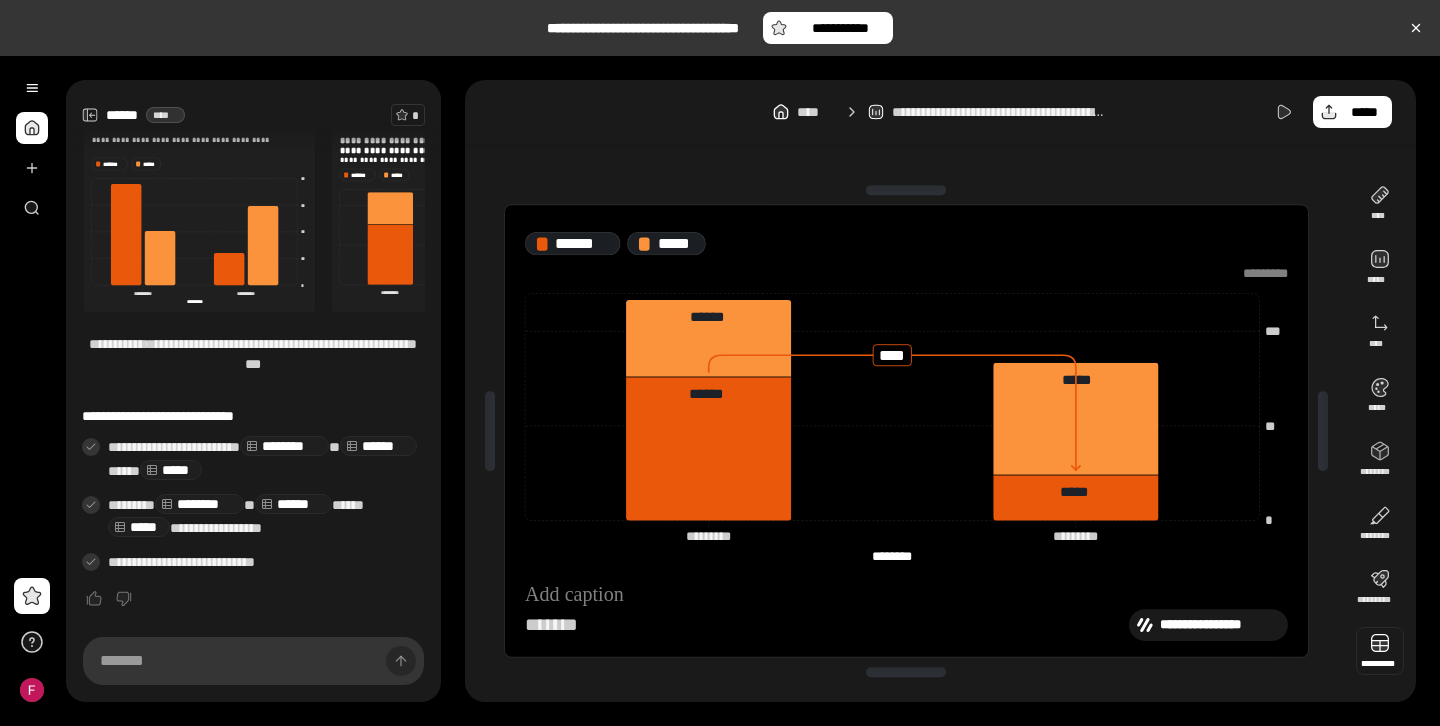 click at bounding box center (1380, 651) 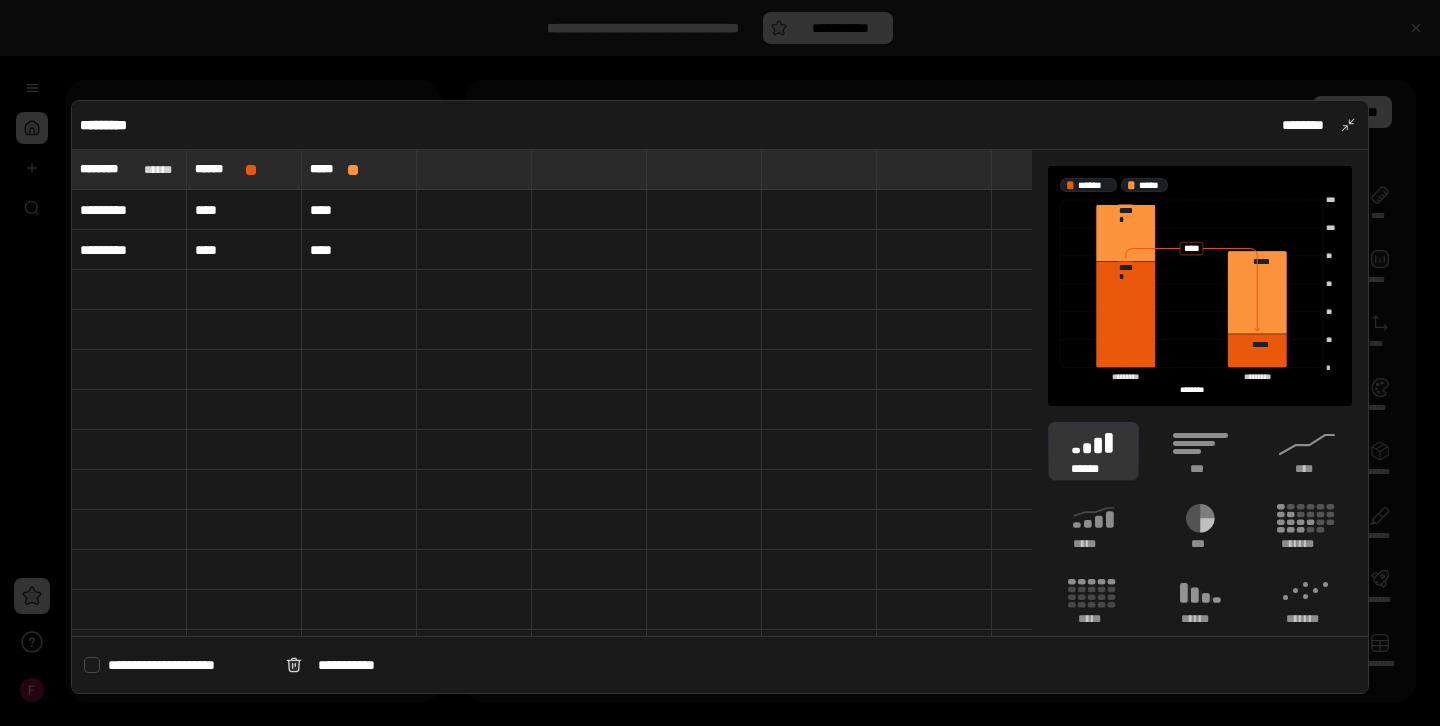 click on "****" at bounding box center (359, 250) 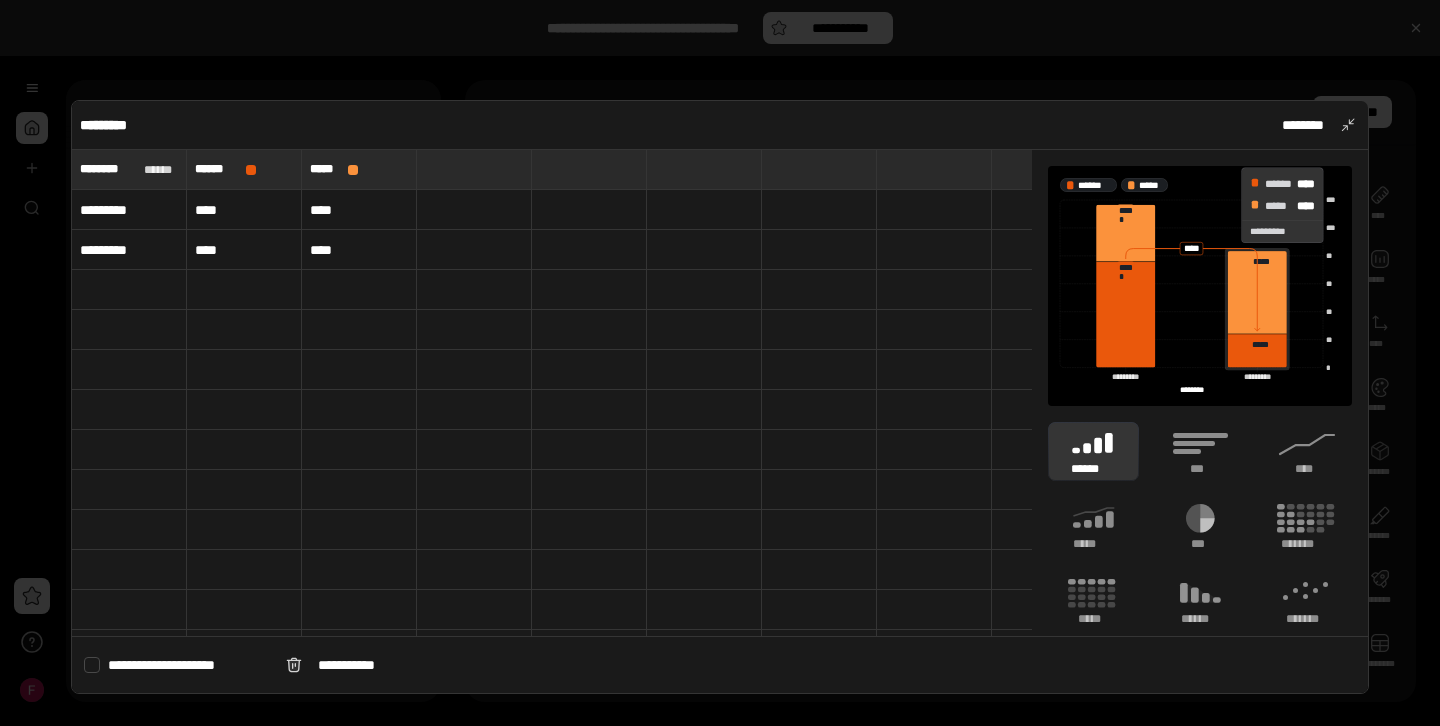 click 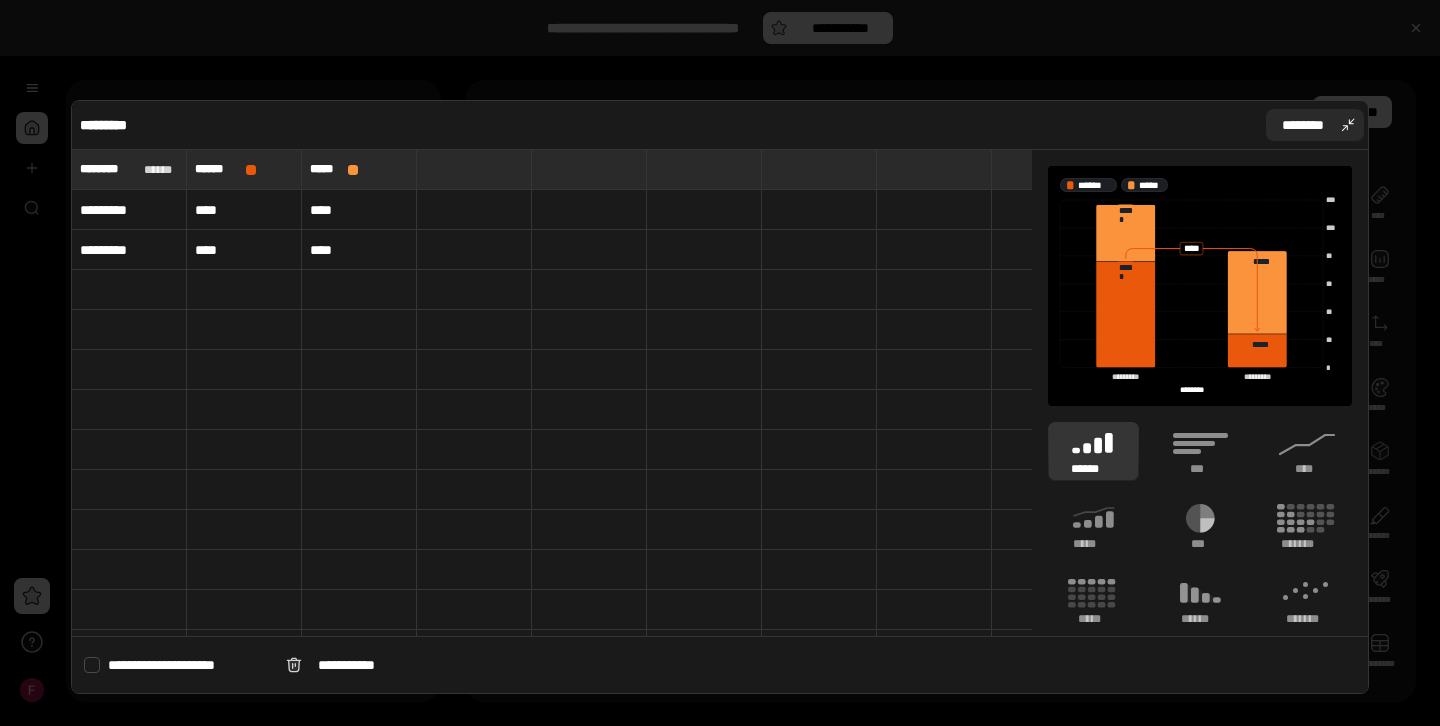 click on "********" at bounding box center [1315, 125] 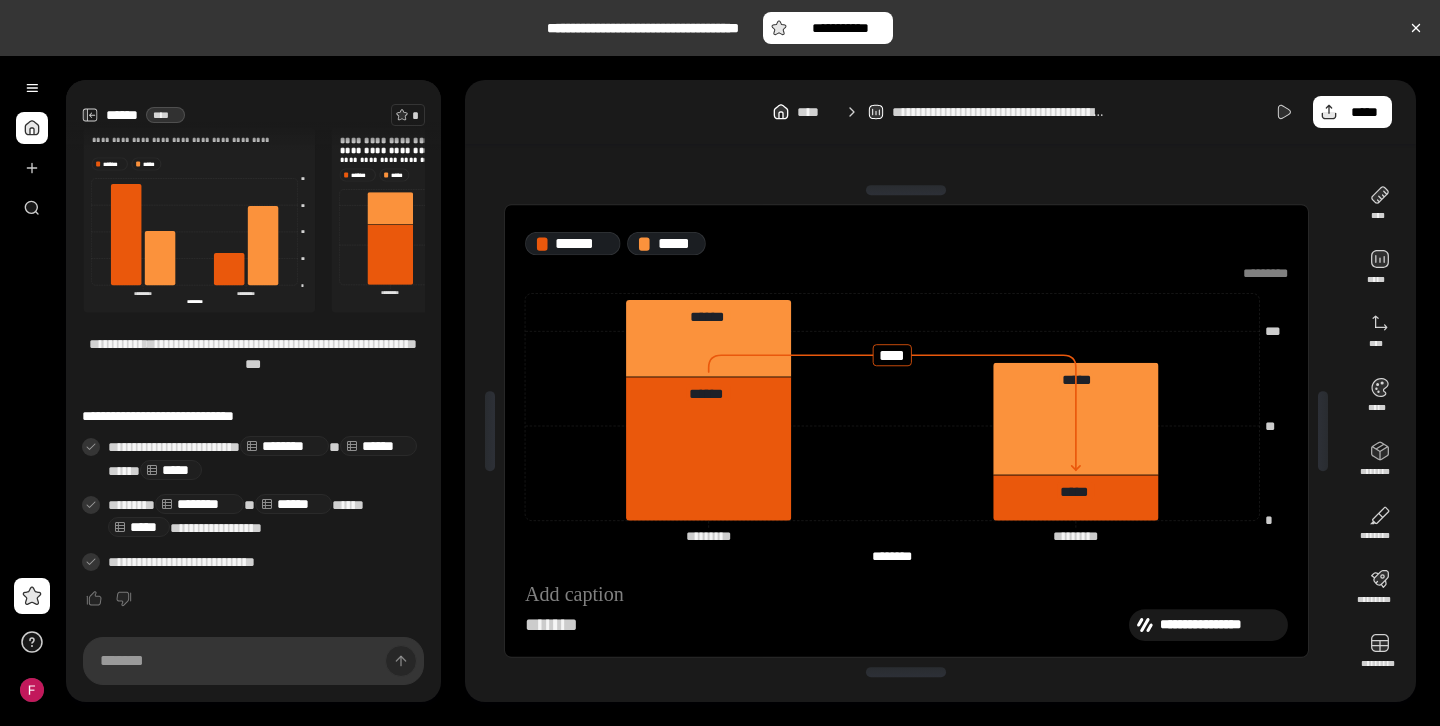 click on "[EMAIL]" at bounding box center (1000, 112) 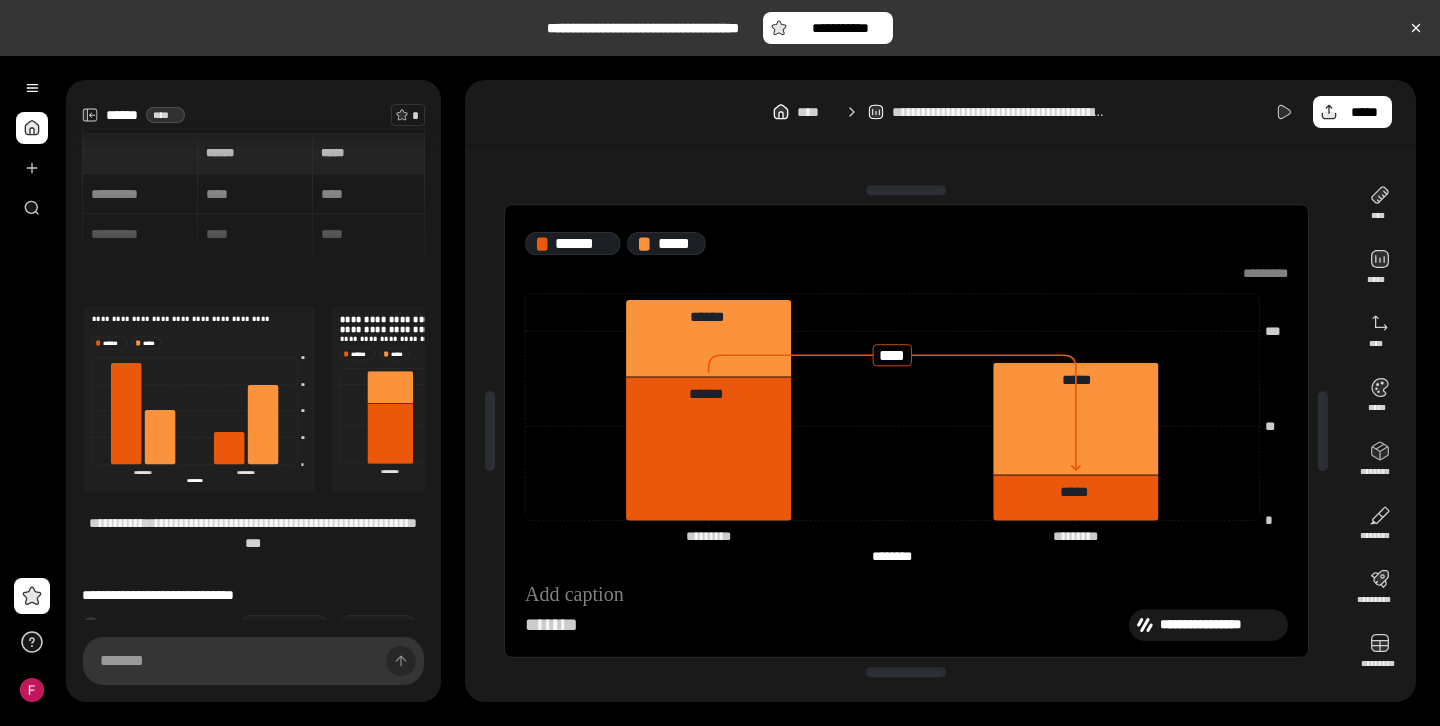 scroll, scrollTop: 0, scrollLeft: 0, axis: both 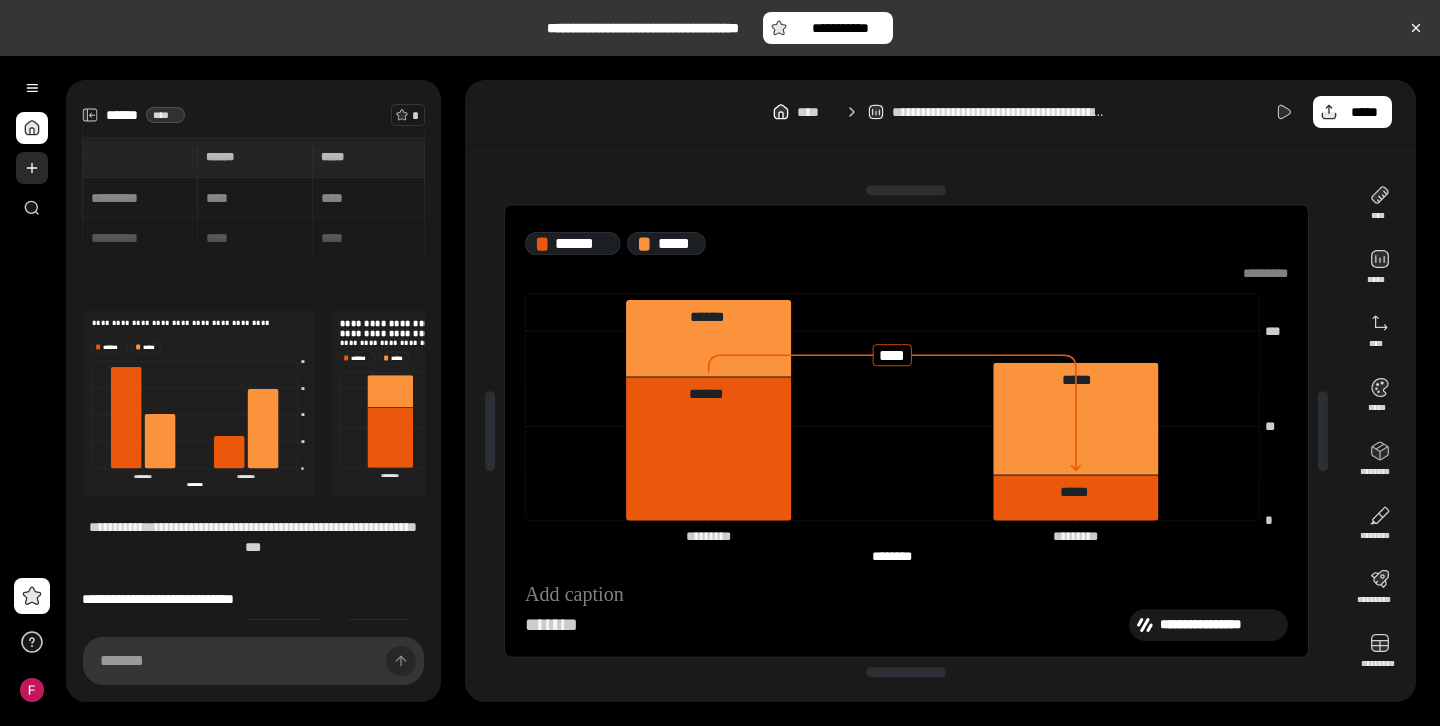 click at bounding box center (32, 168) 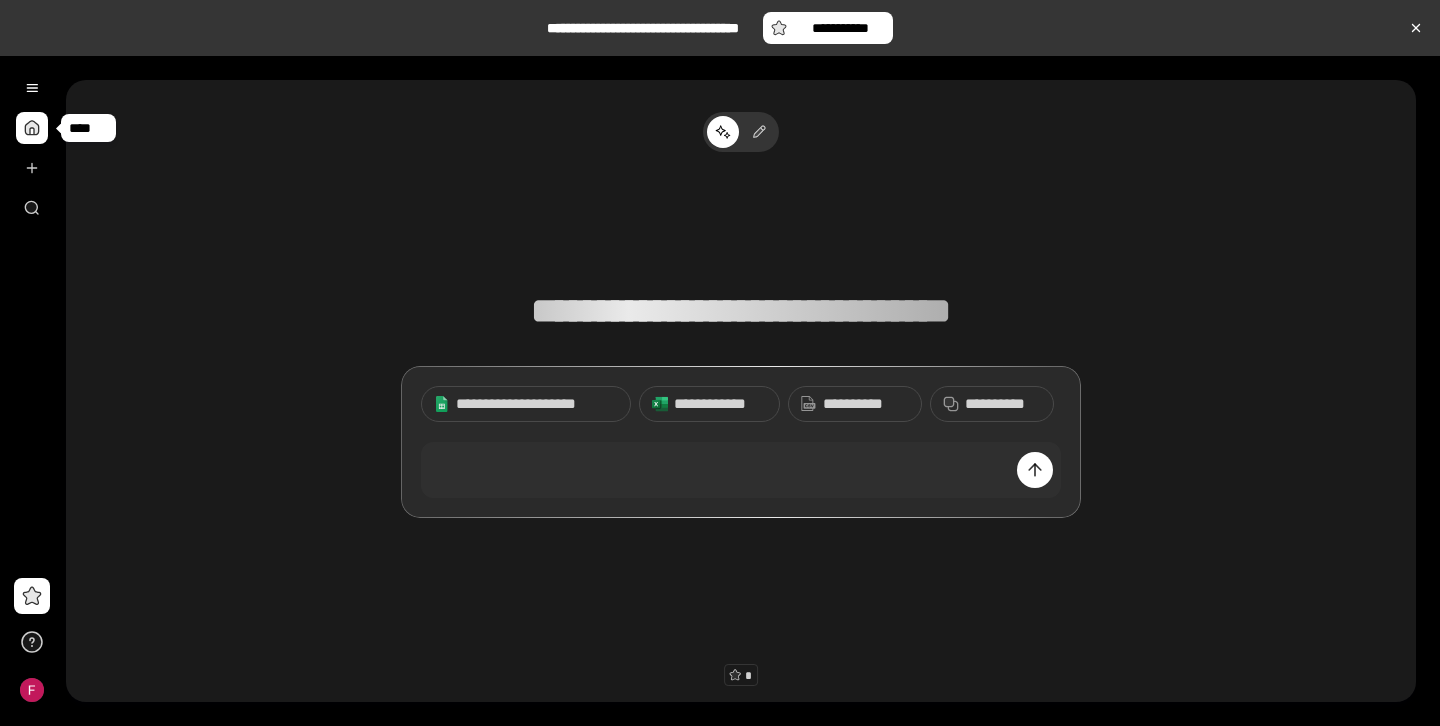 click at bounding box center [32, 128] 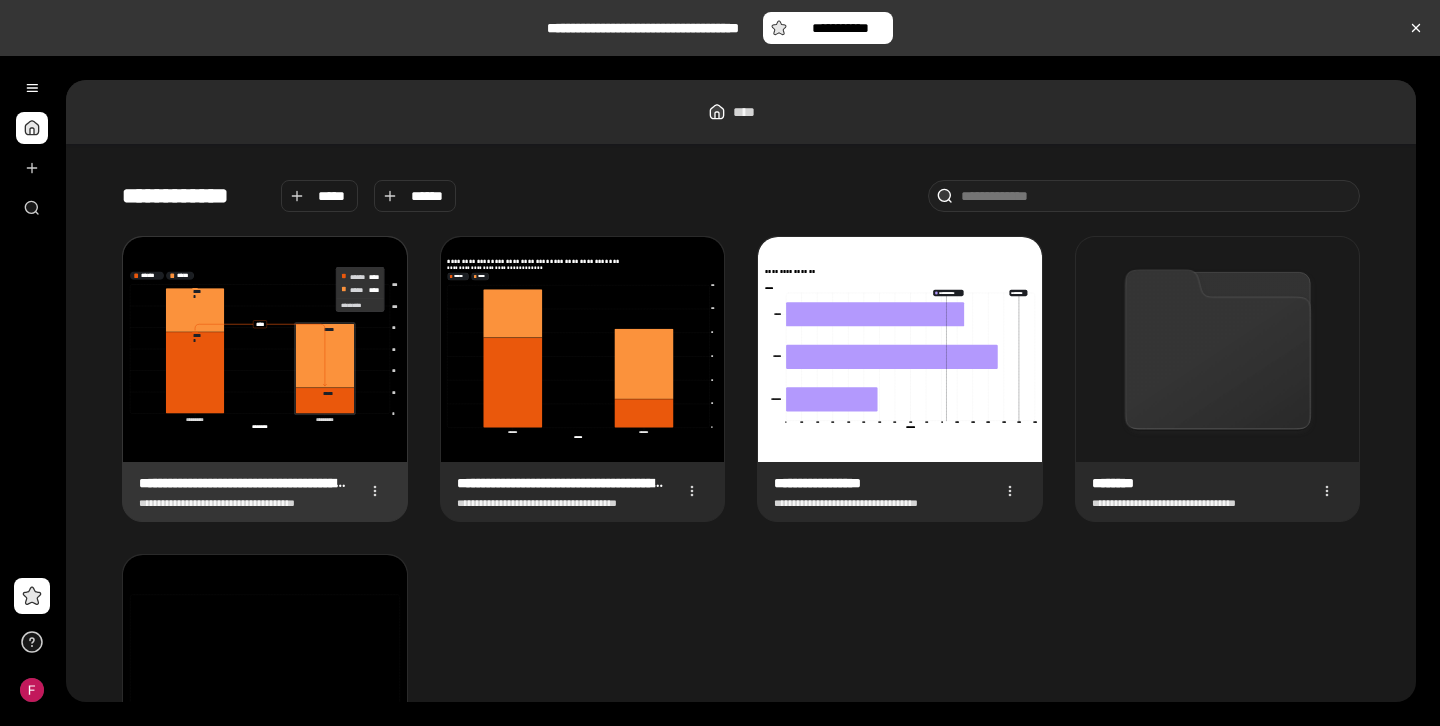 click 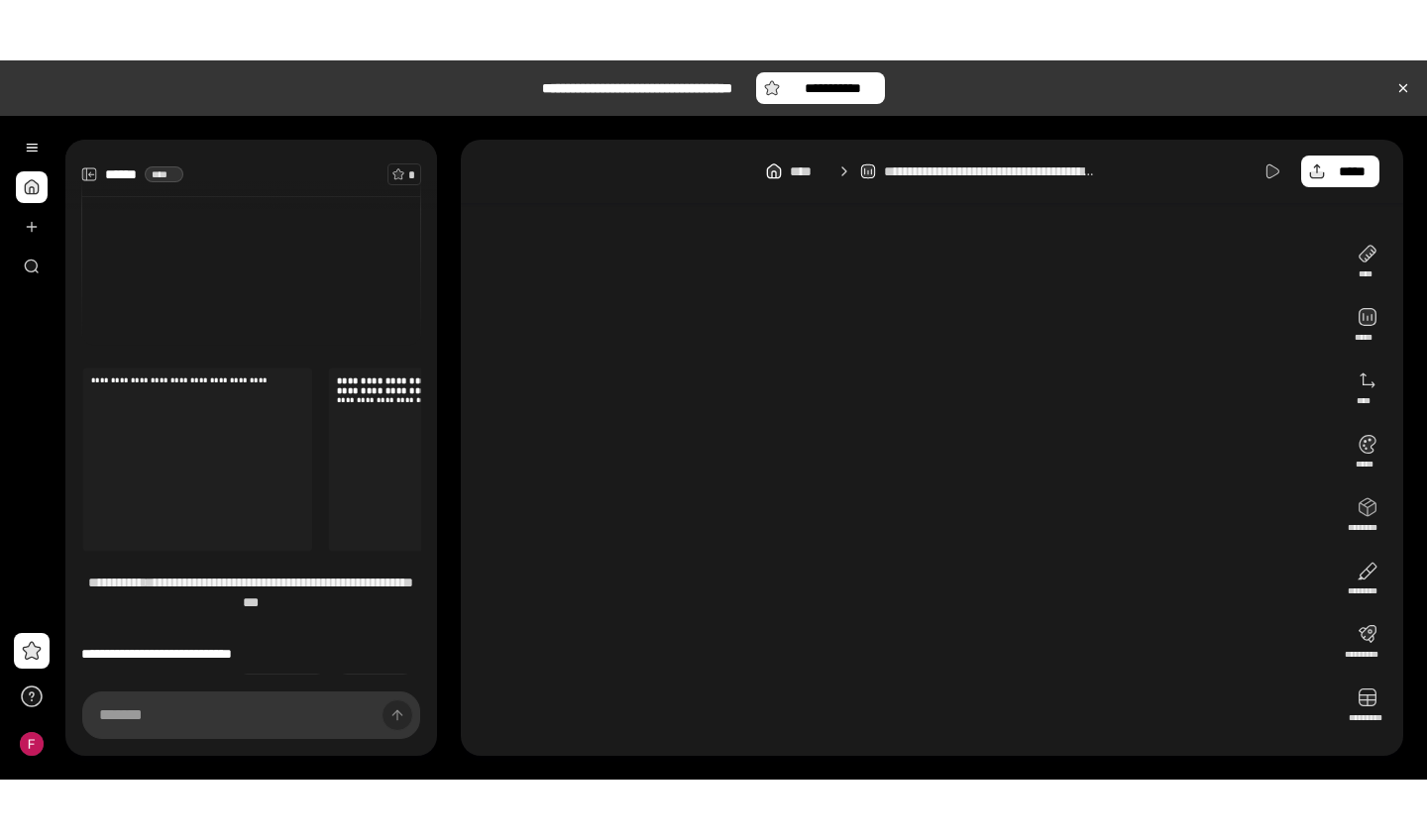 scroll, scrollTop: 181, scrollLeft: 0, axis: vertical 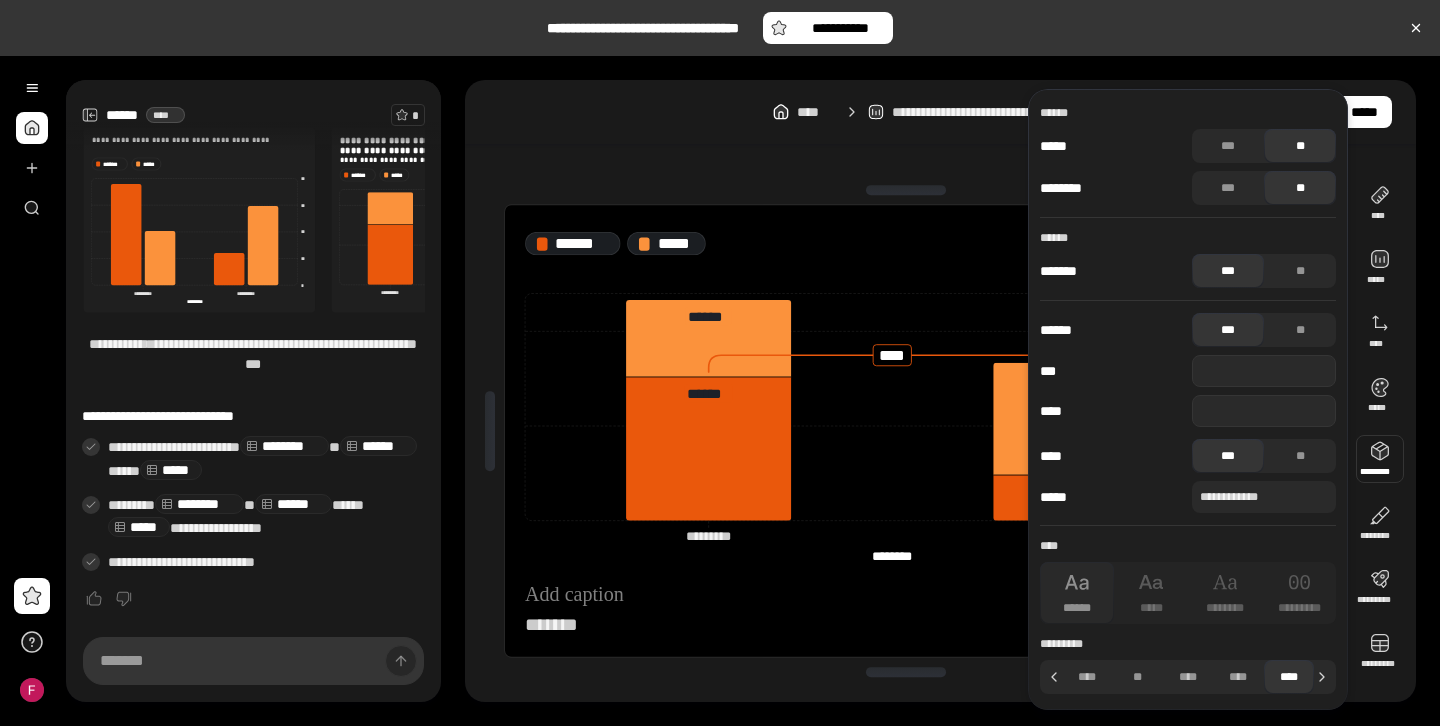 click at bounding box center (1380, 459) 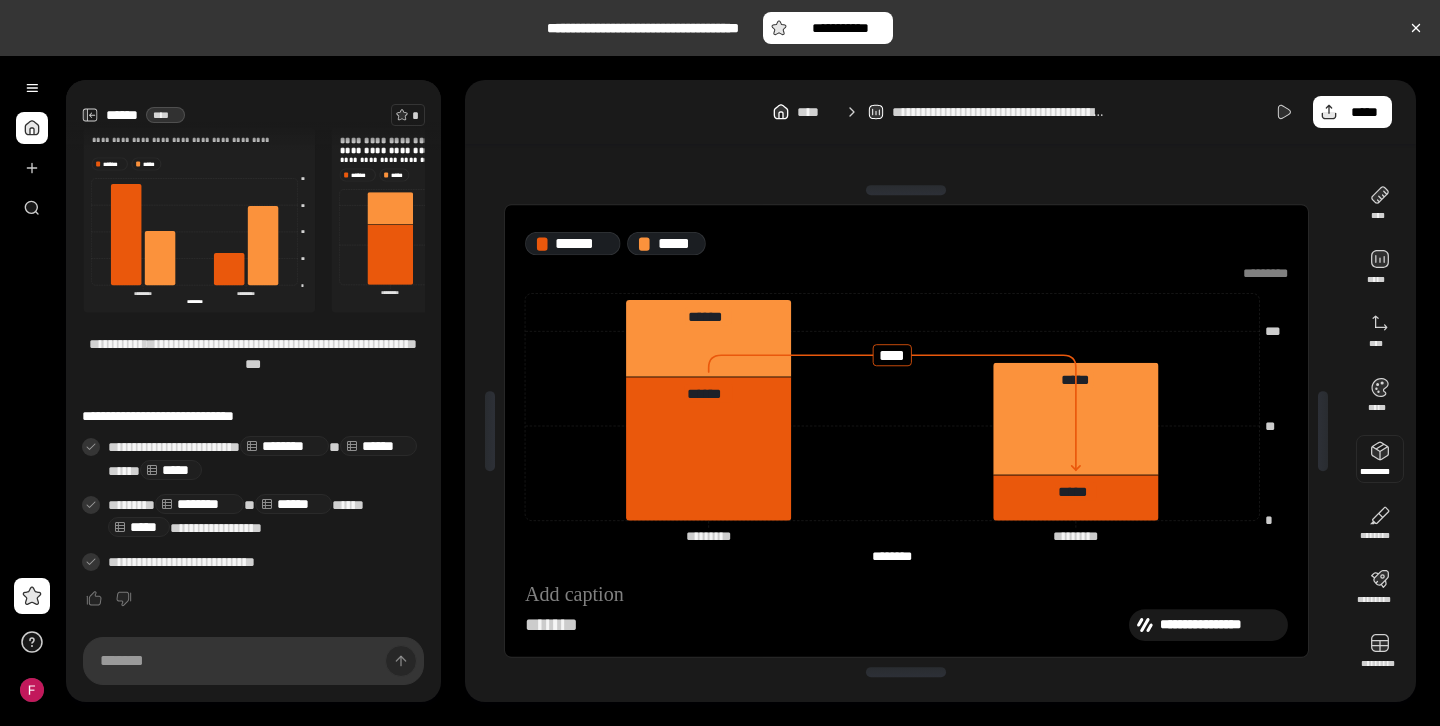 click at bounding box center (1380, 459) 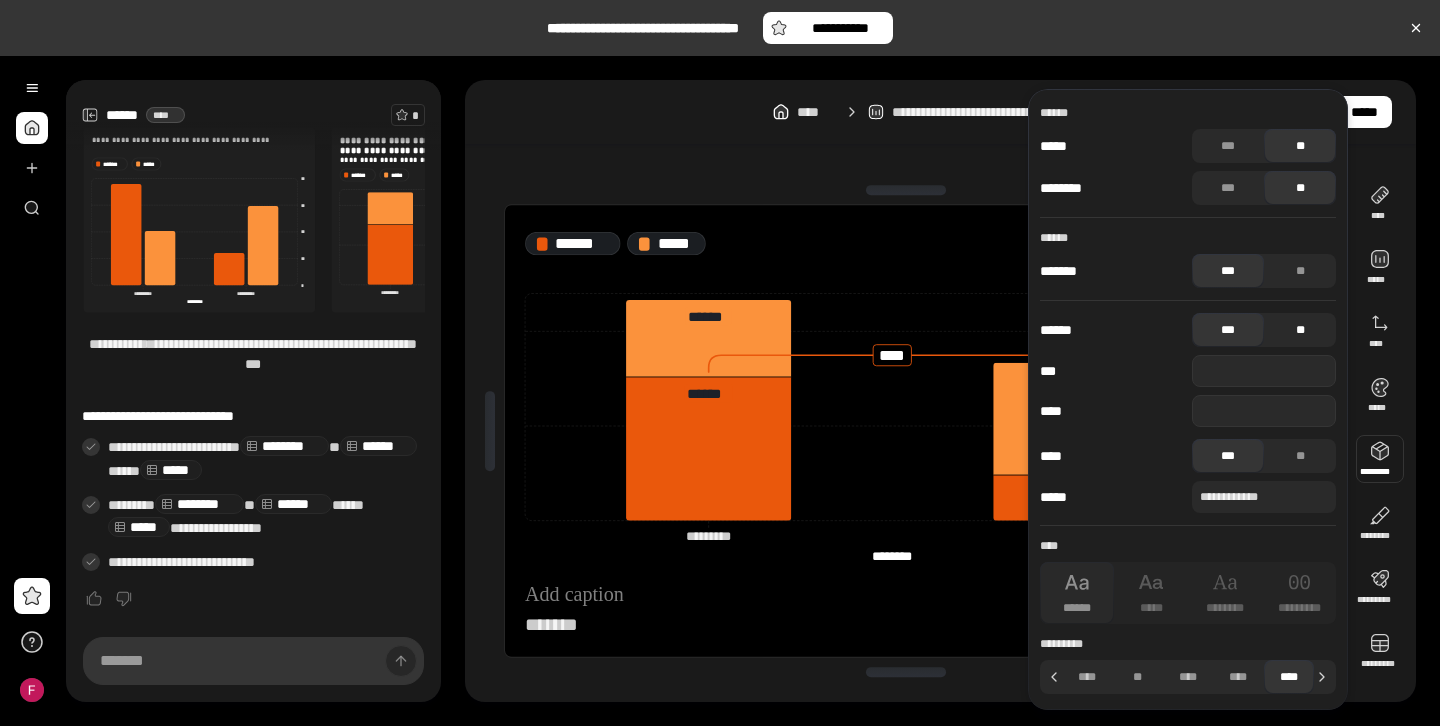 click on "**" at bounding box center (1300, 330) 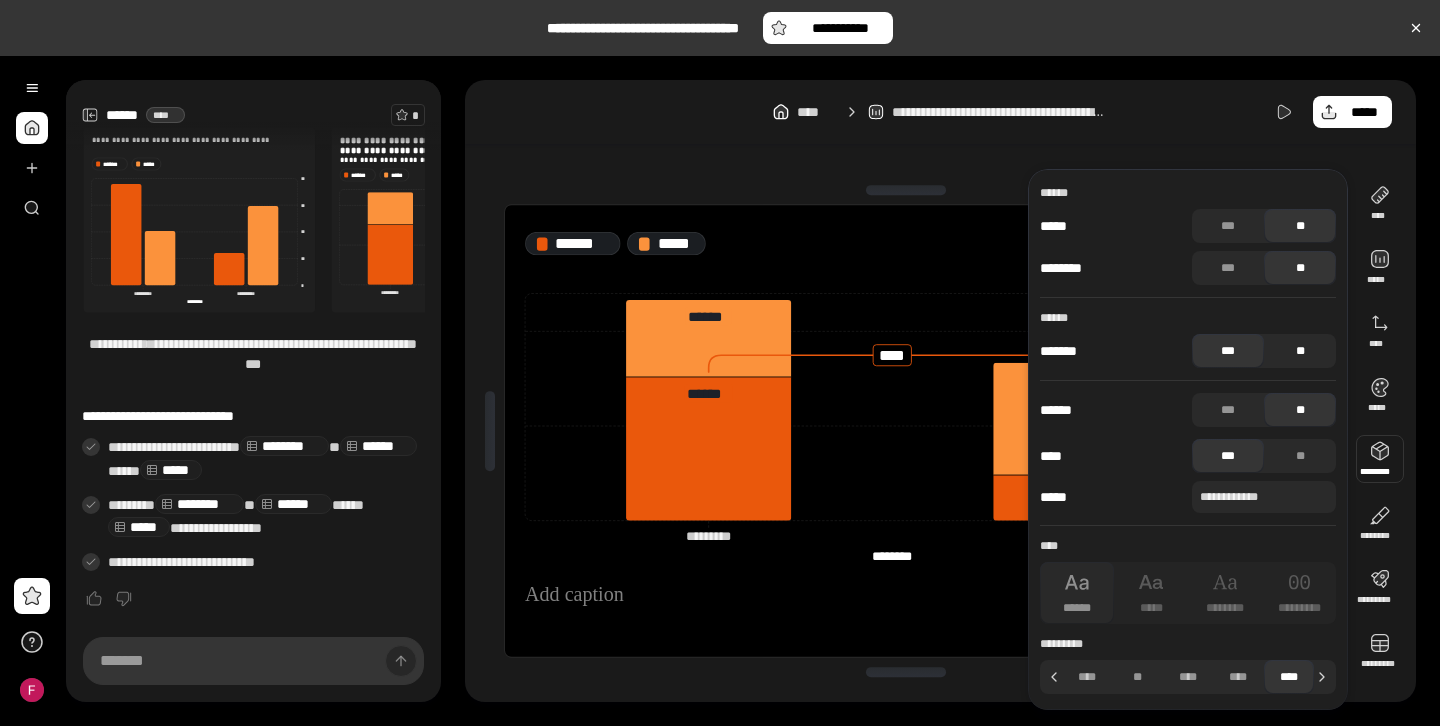 click on "**" at bounding box center [1300, 351] 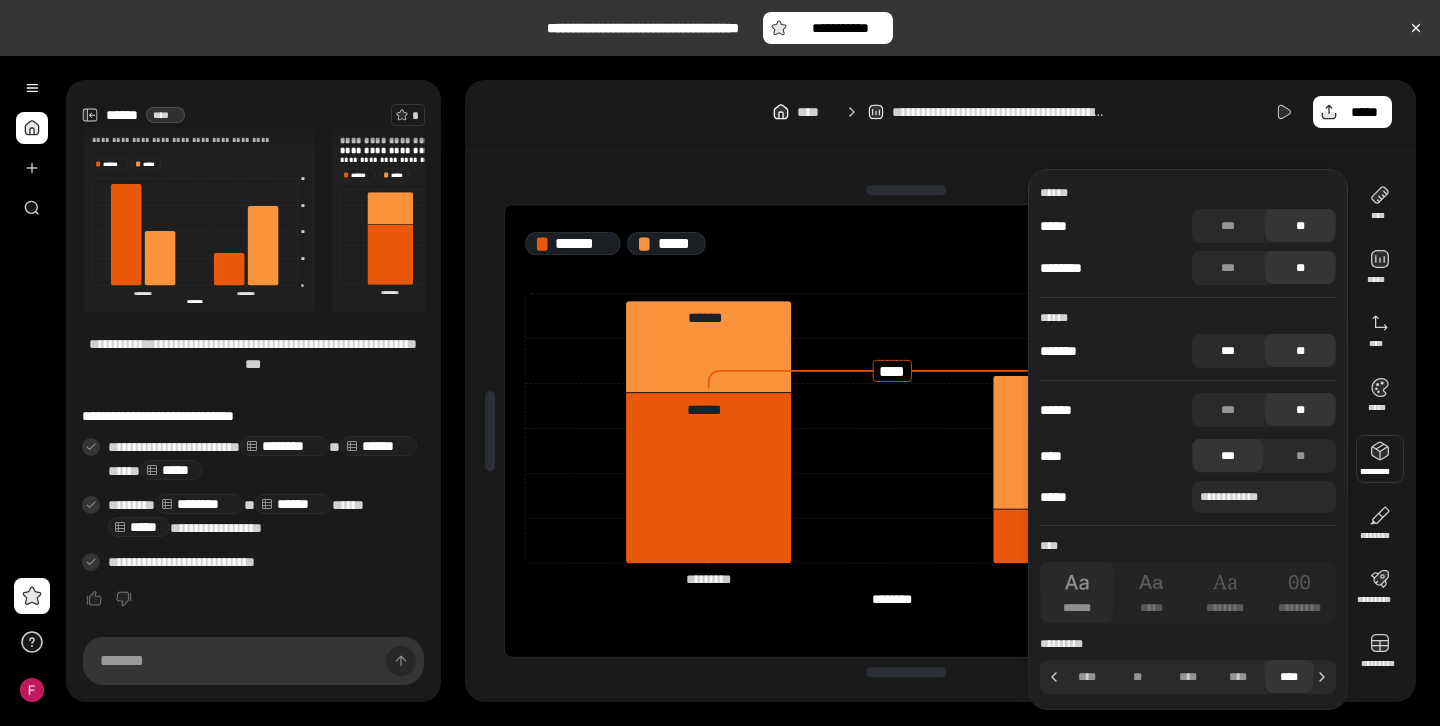 click on "***" at bounding box center [1228, 351] 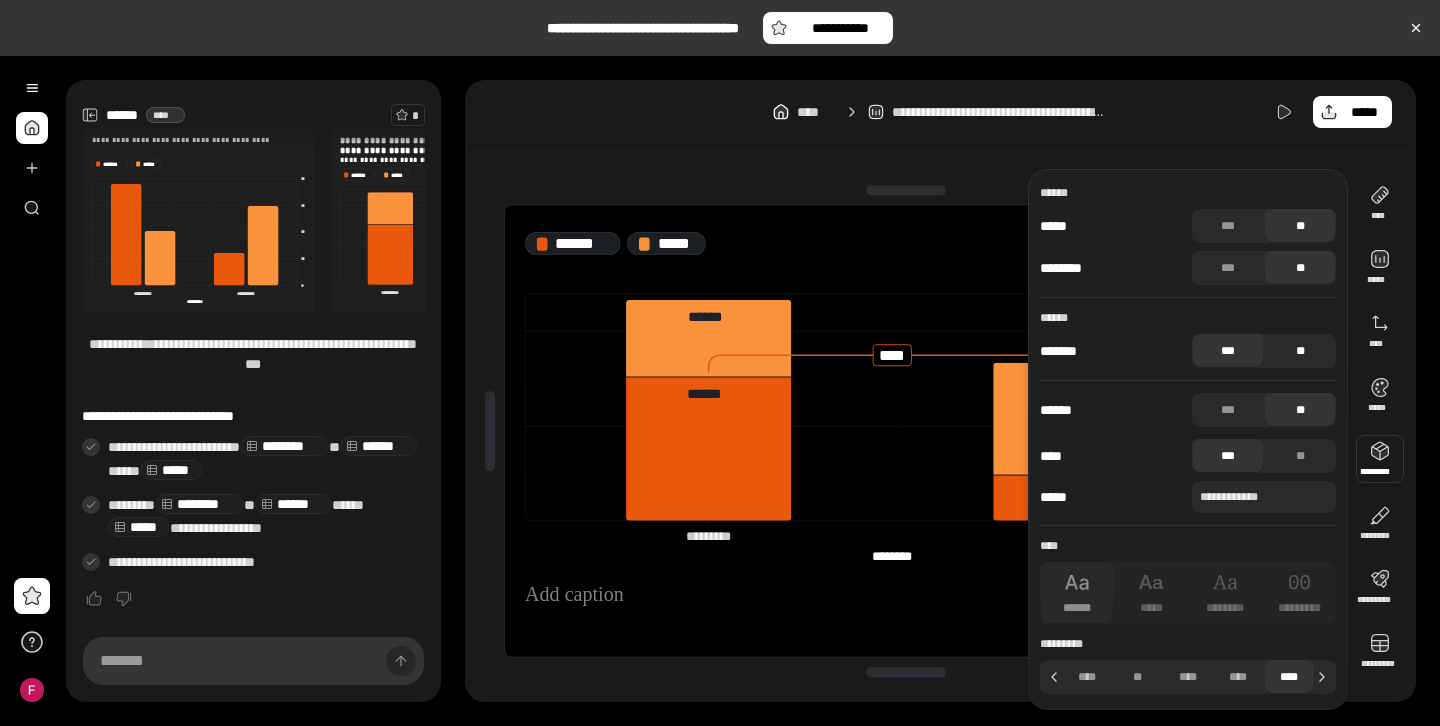 click on "**" at bounding box center [1300, 351] 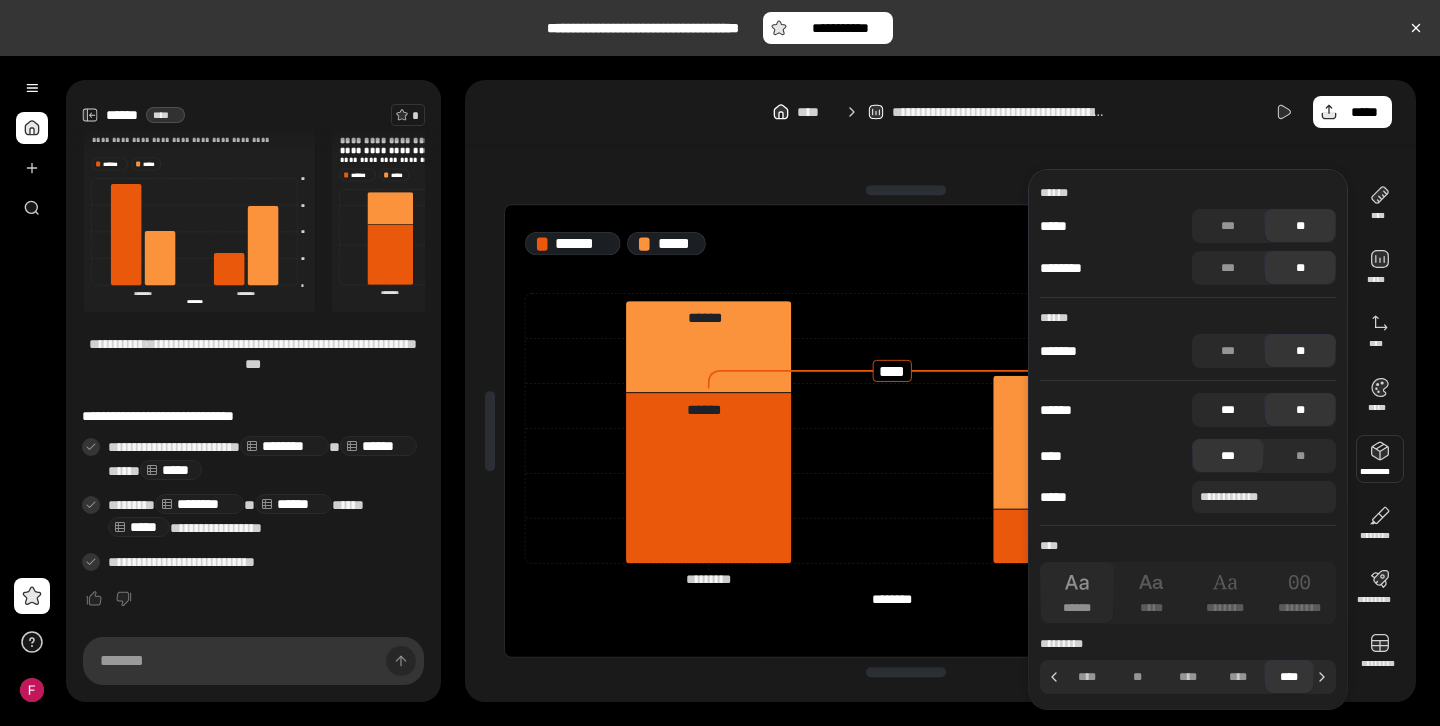 click on "***" at bounding box center [1228, 410] 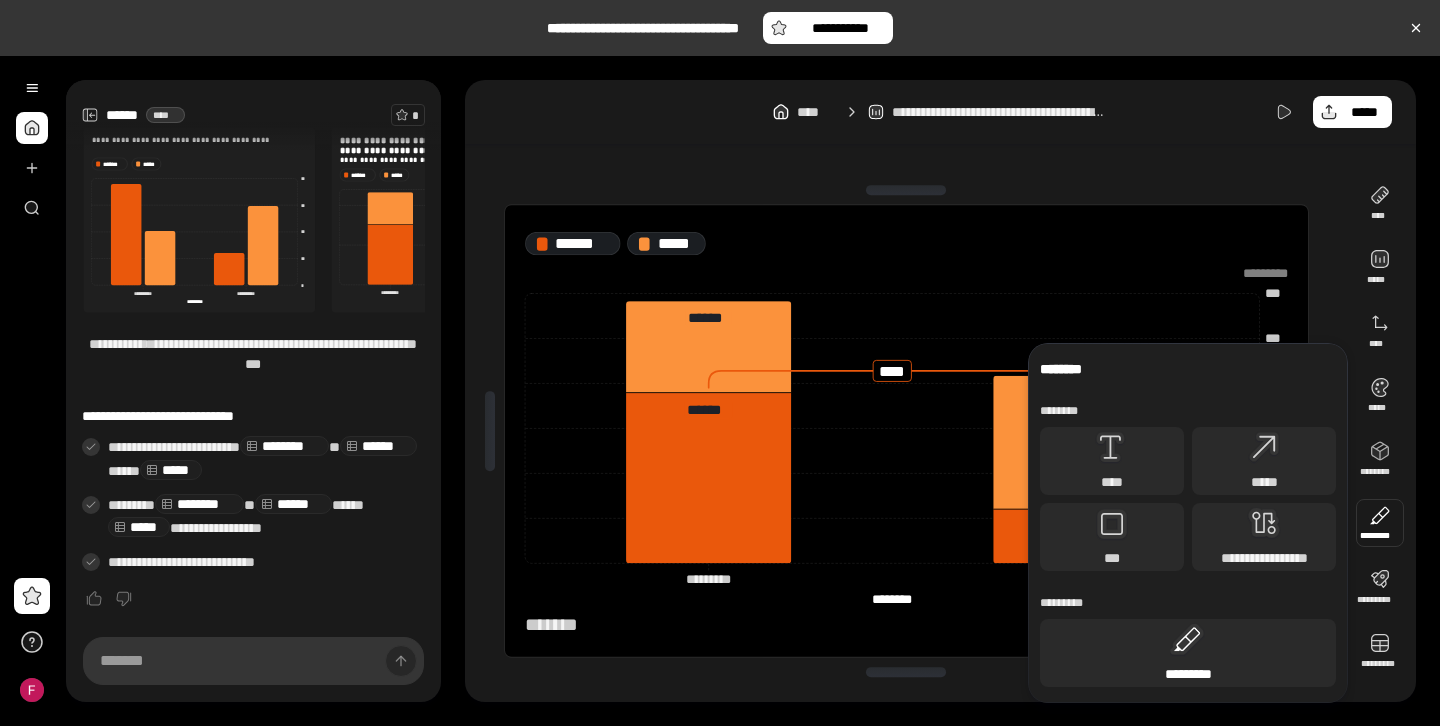 click 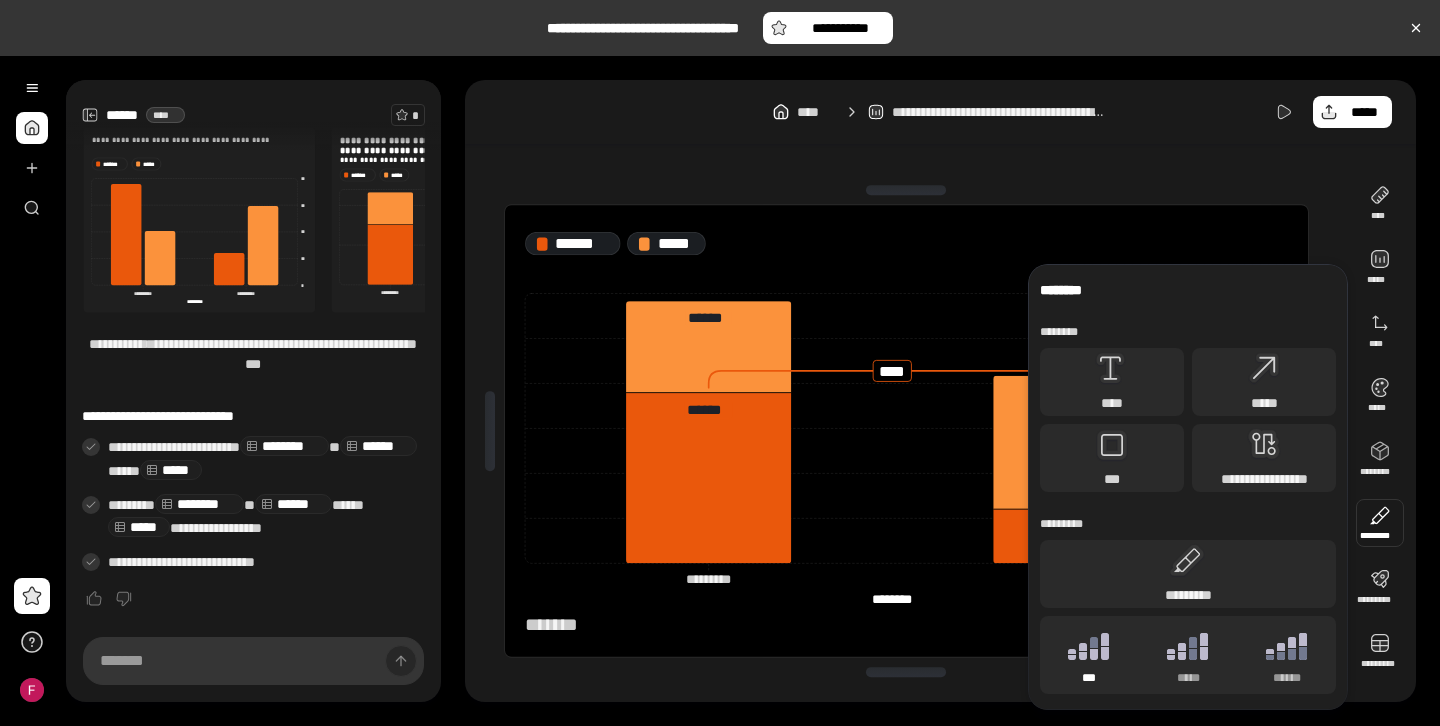 click 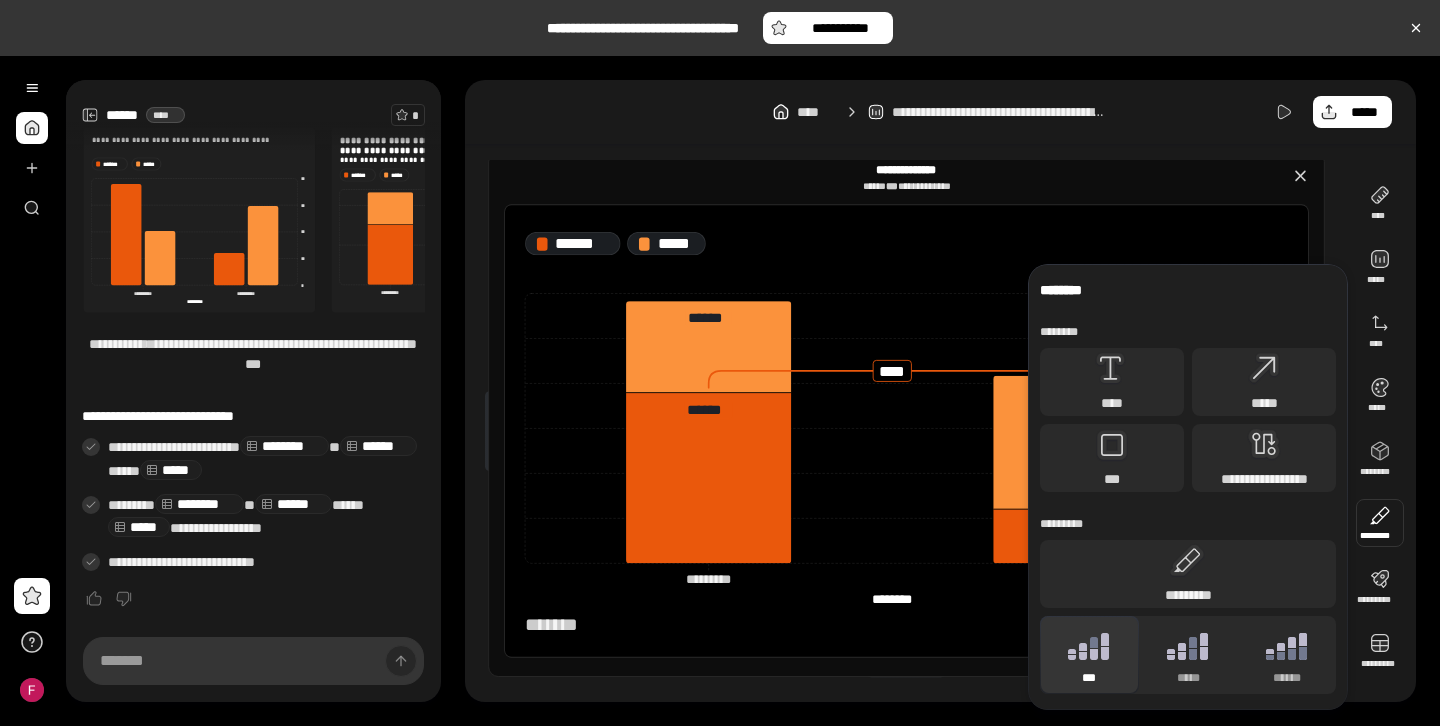 click 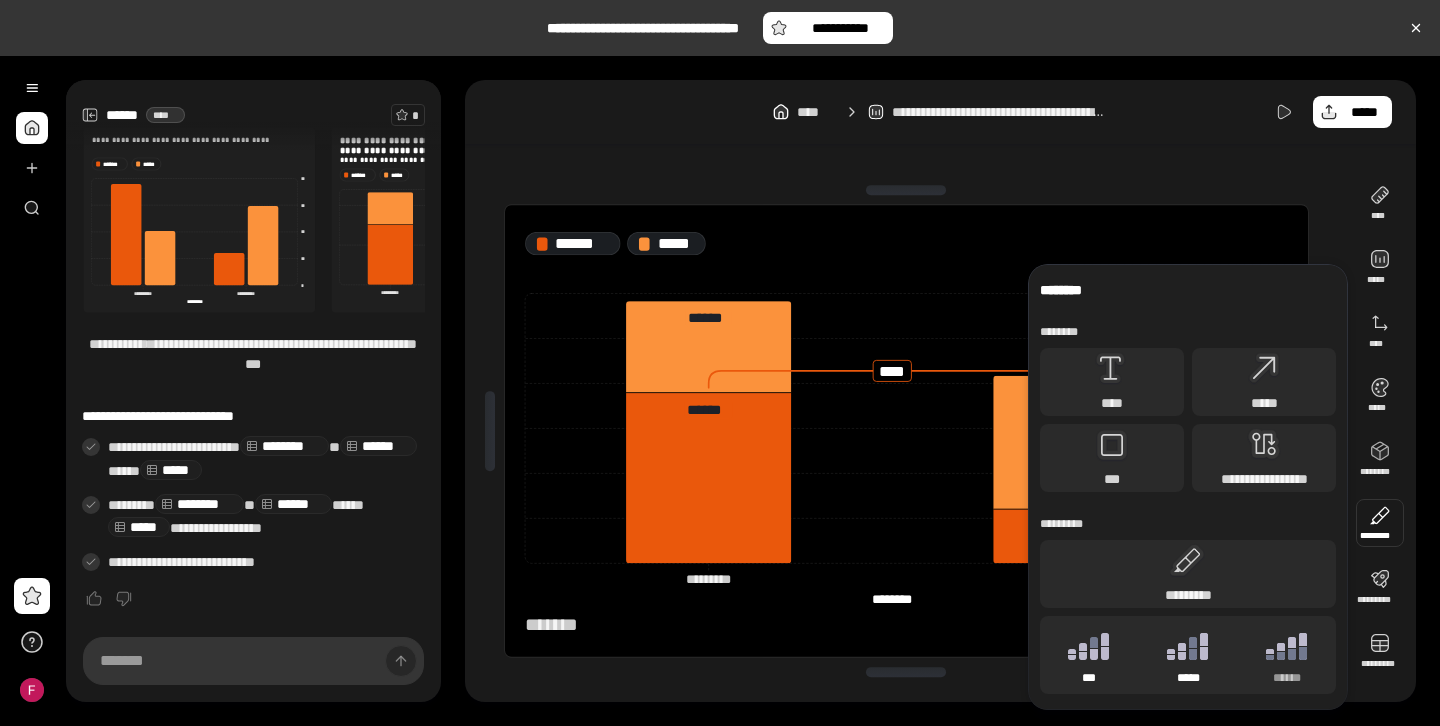 click 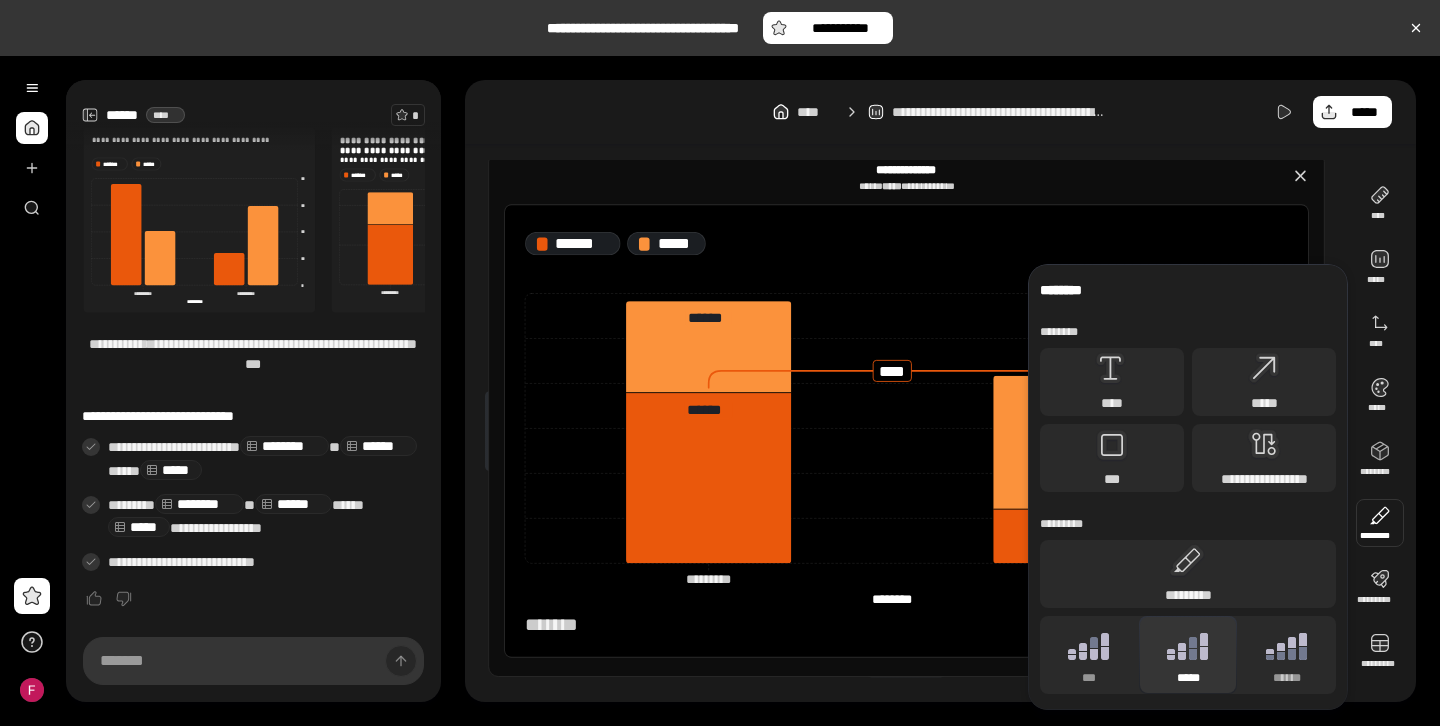 click 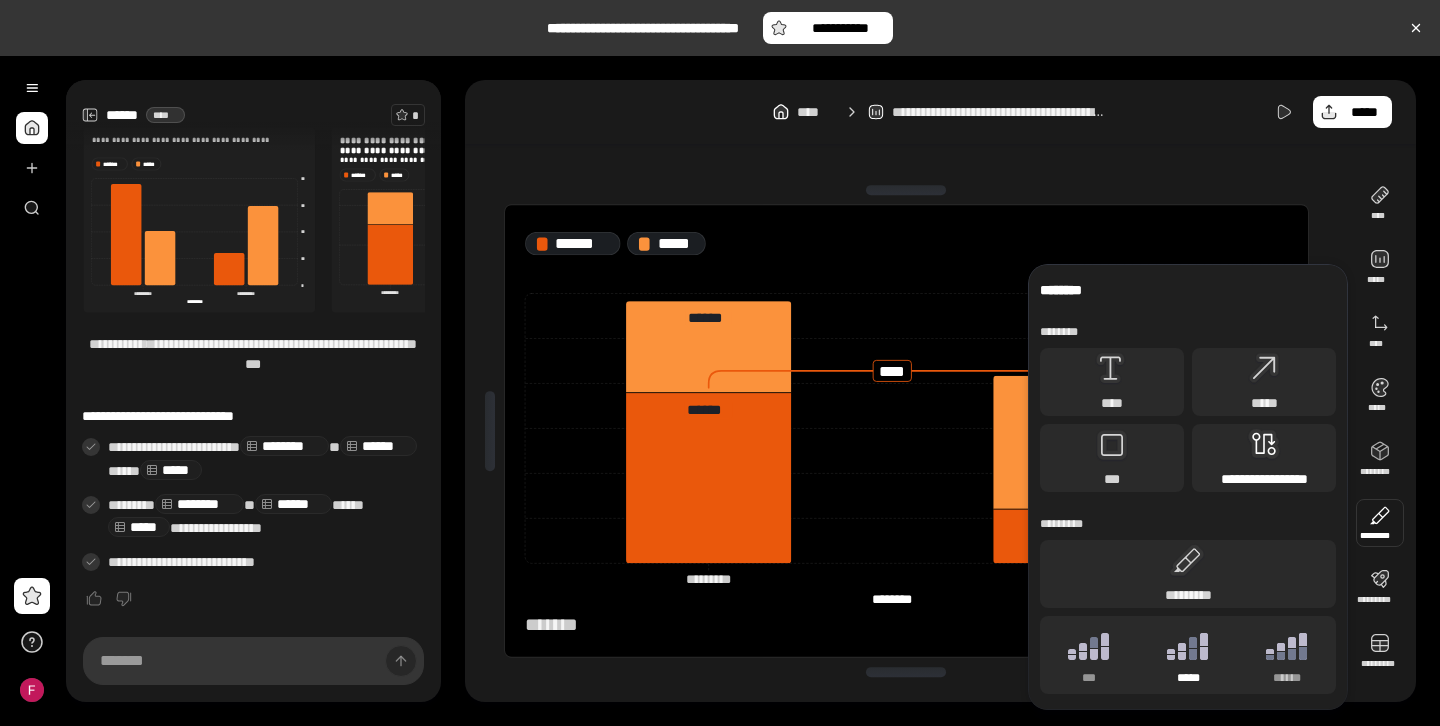 click 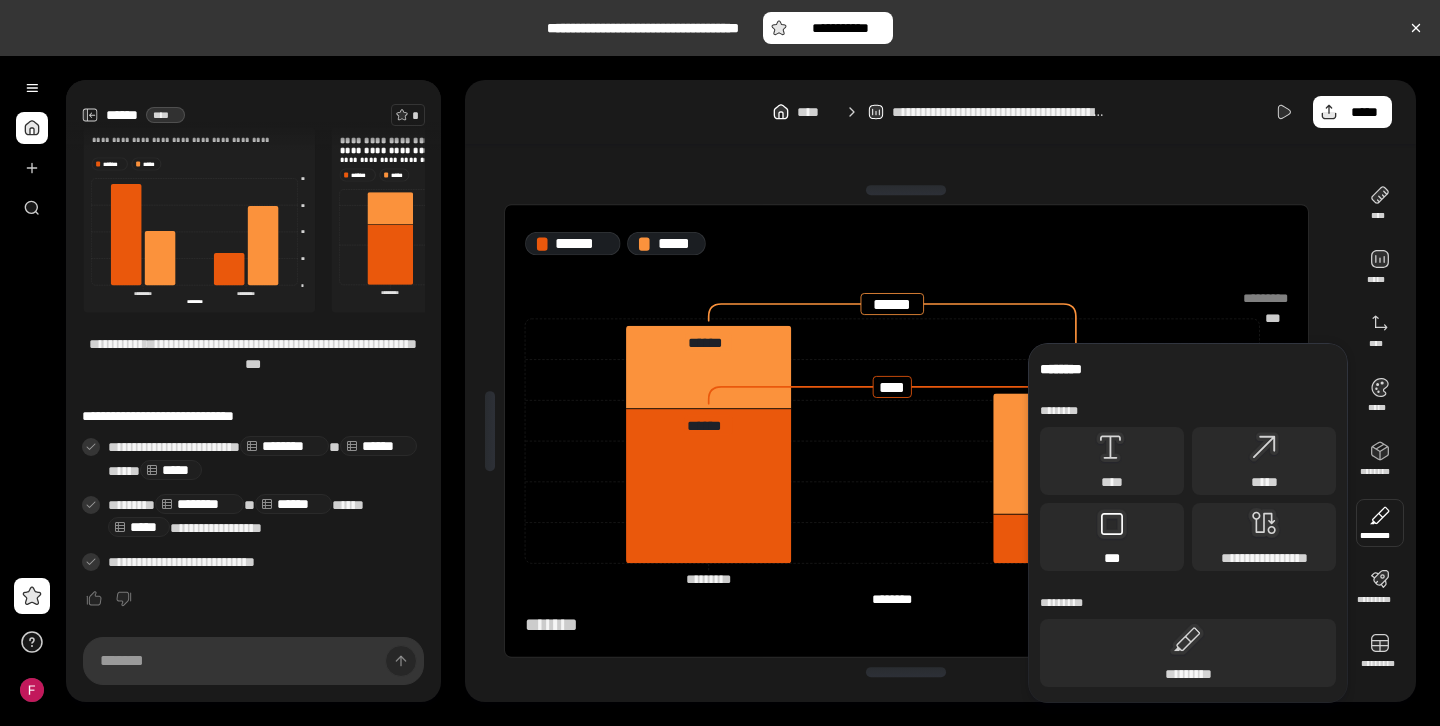click 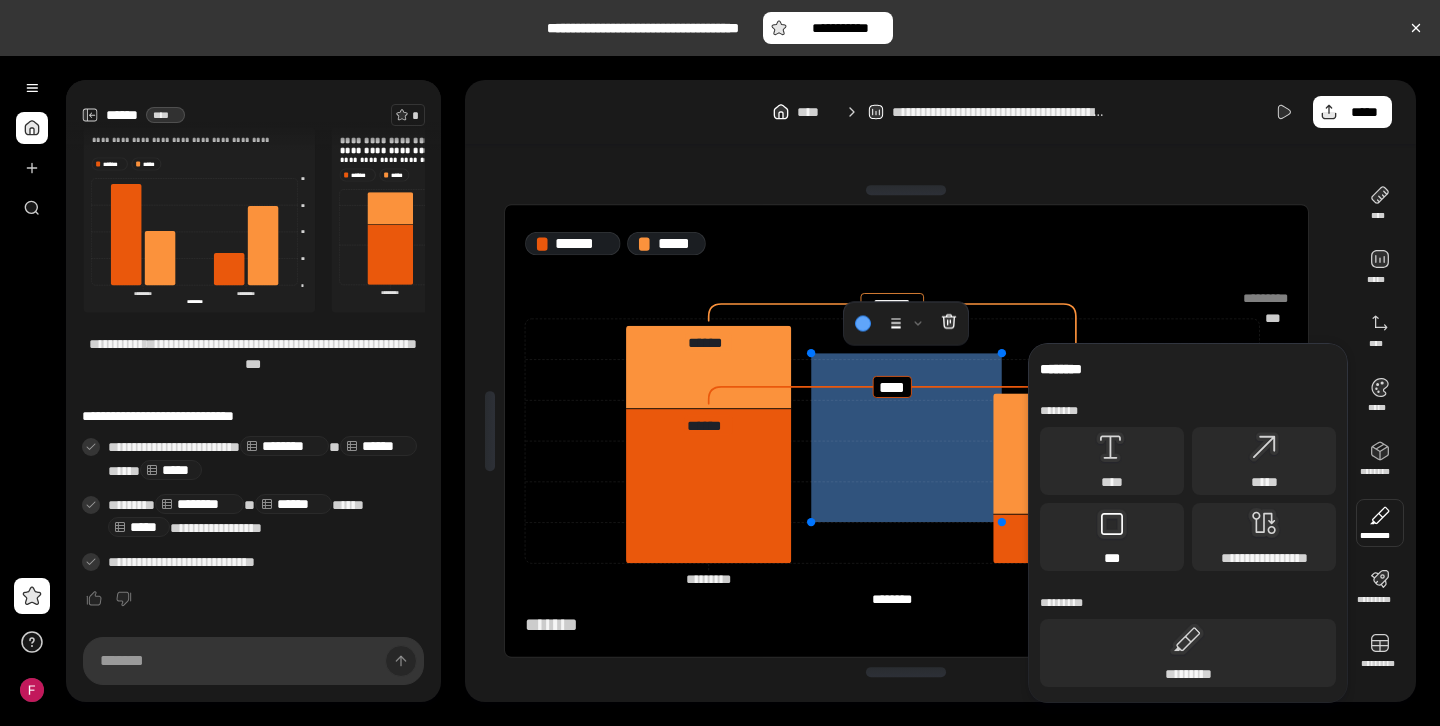 click 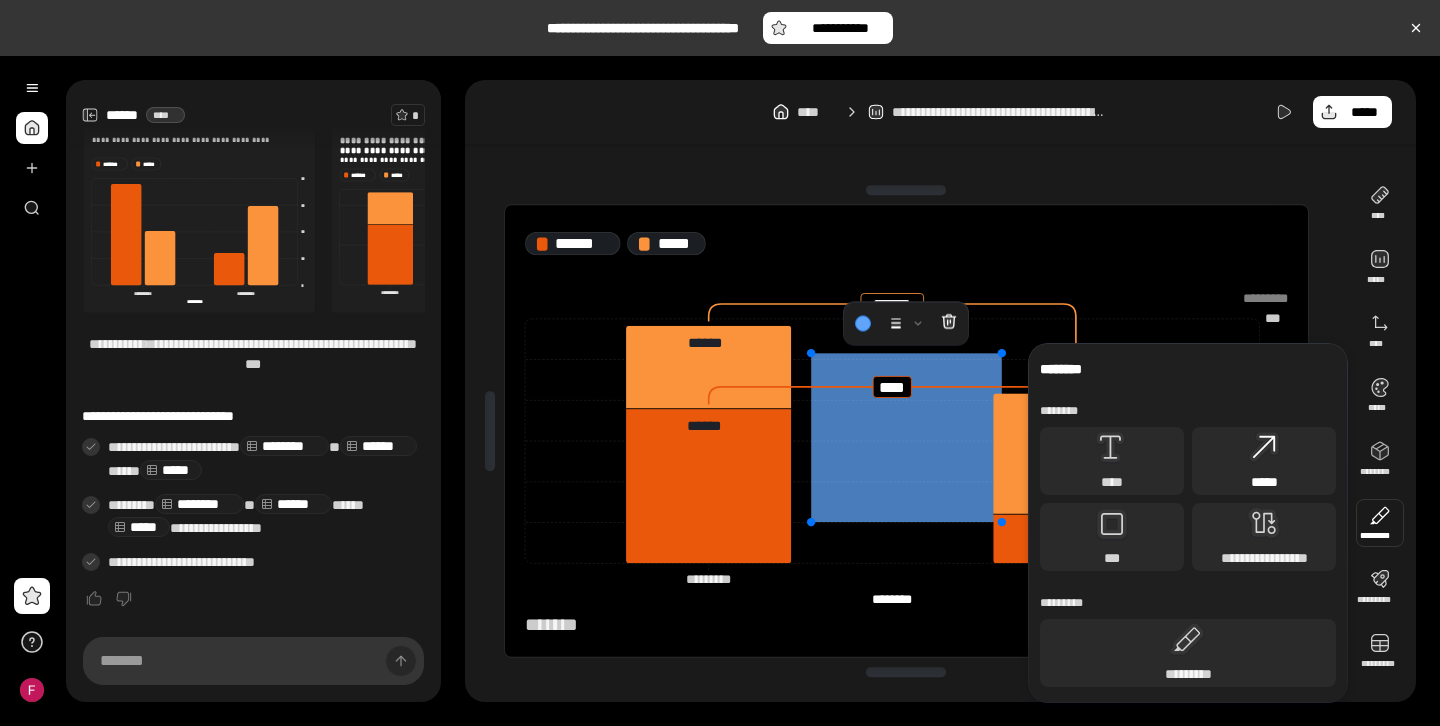 click 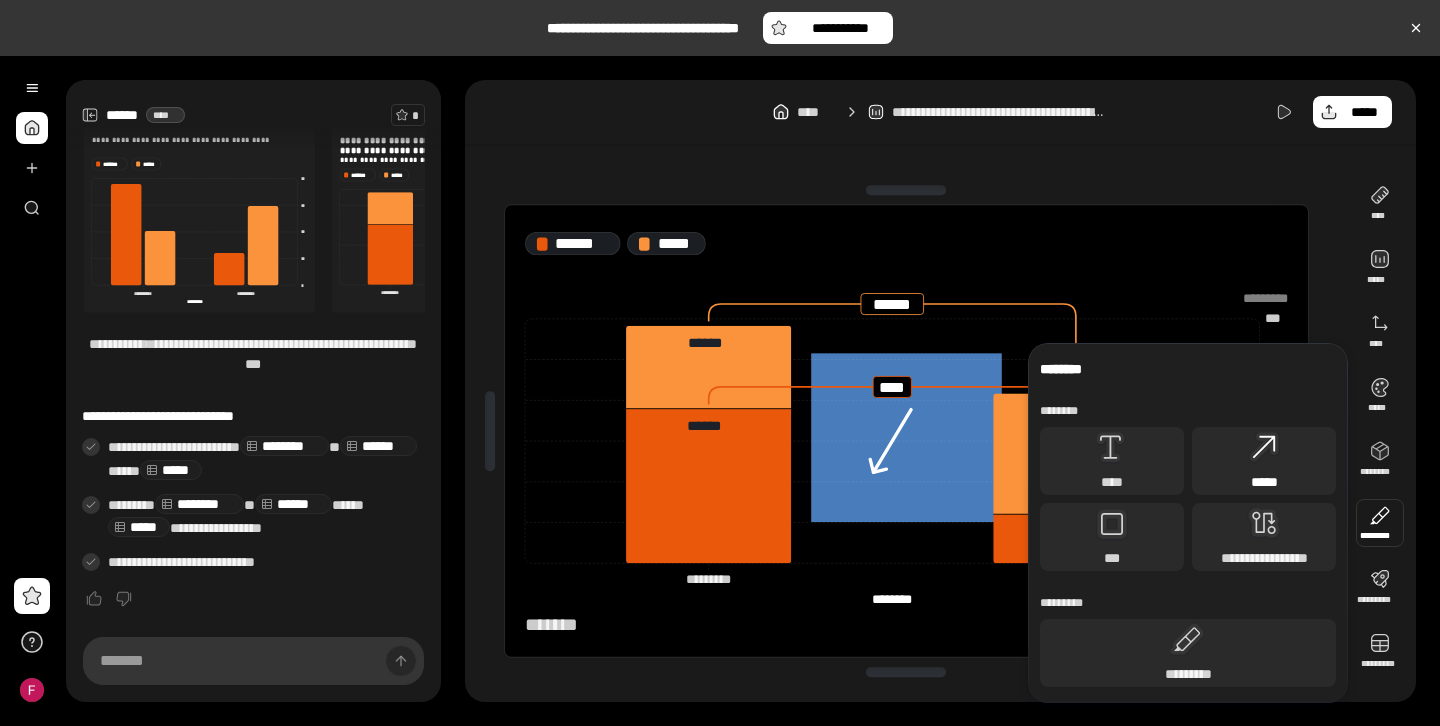 click 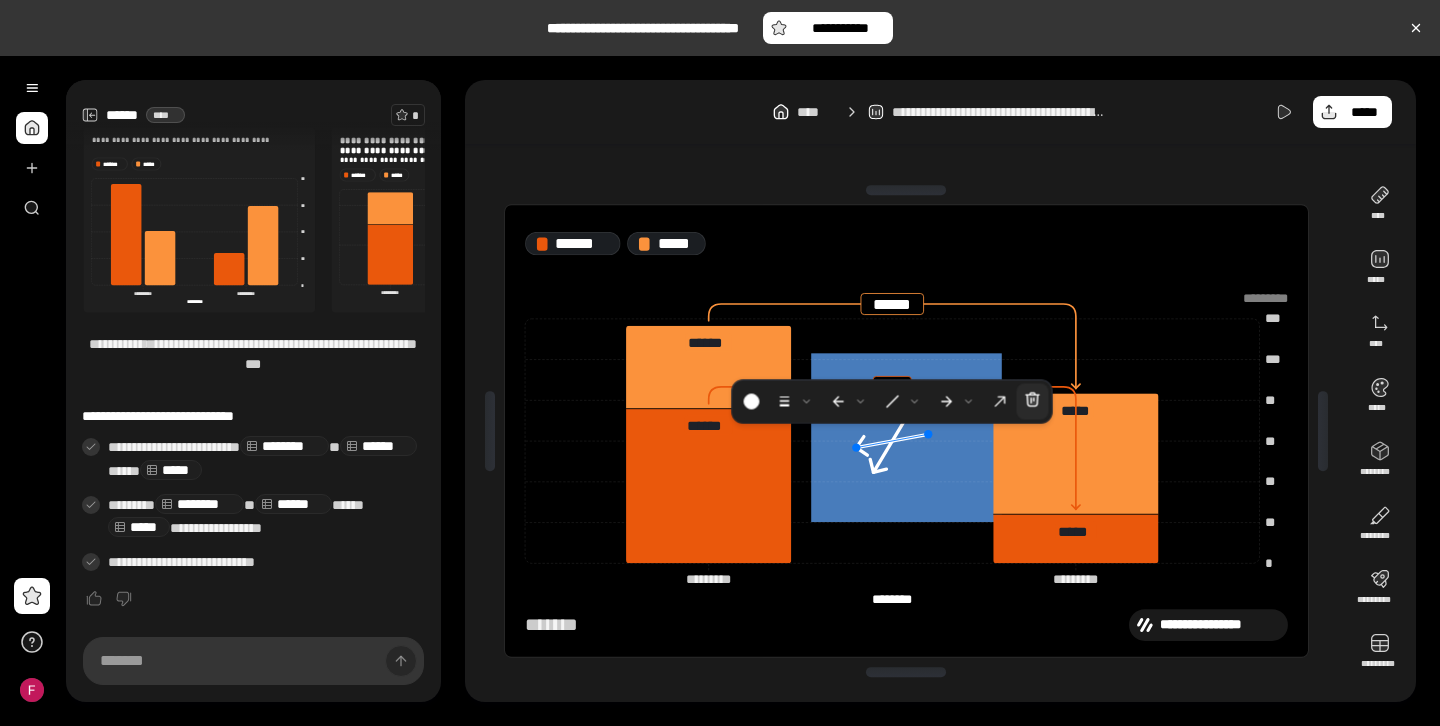 click 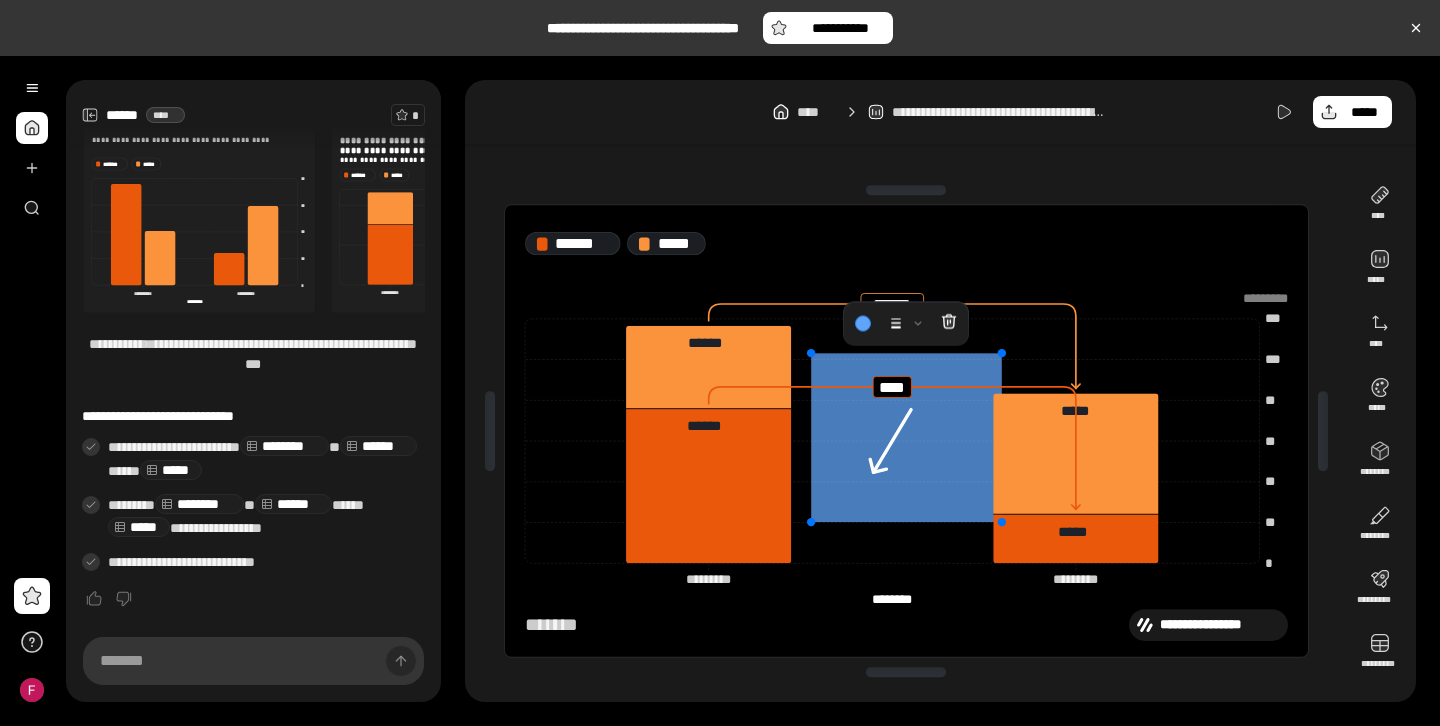 click at bounding box center (906, 438) 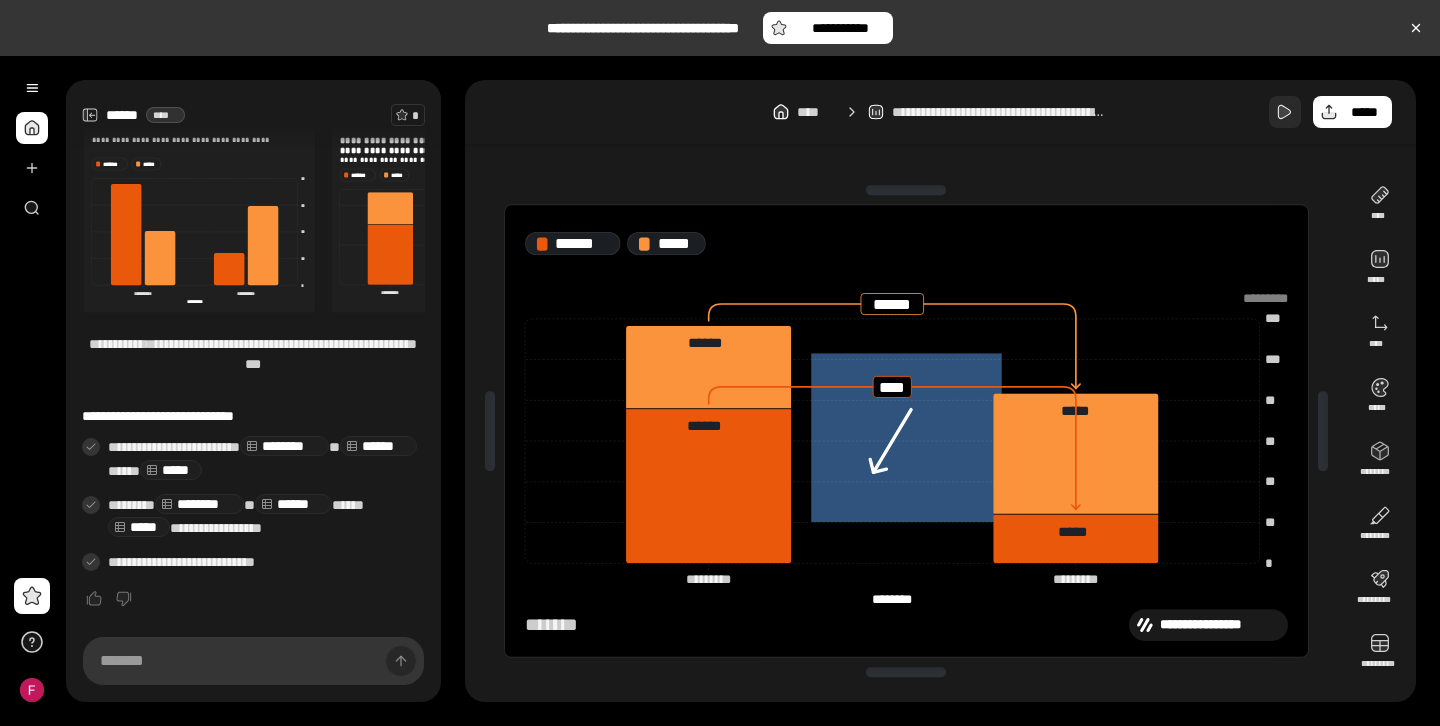 click at bounding box center [1285, 112] 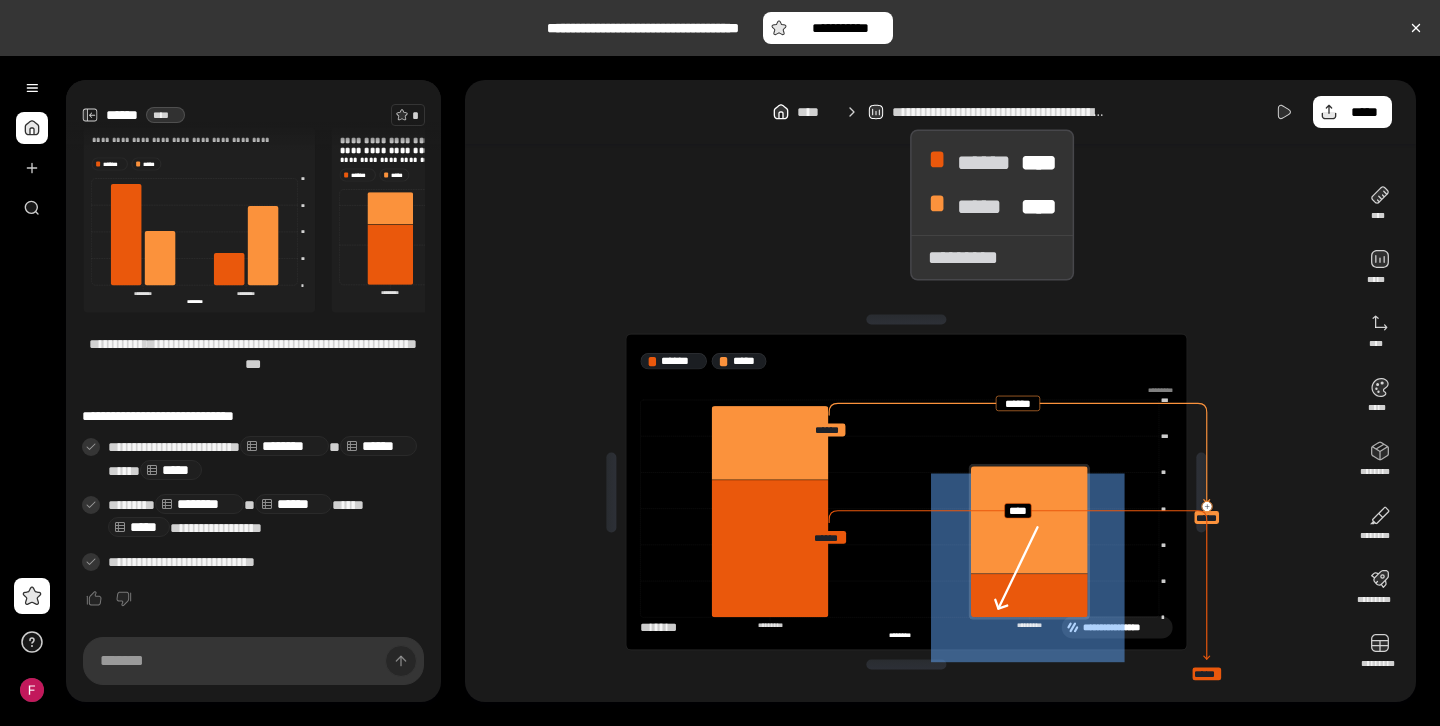 scroll, scrollTop: 183, scrollLeft: 0, axis: vertical 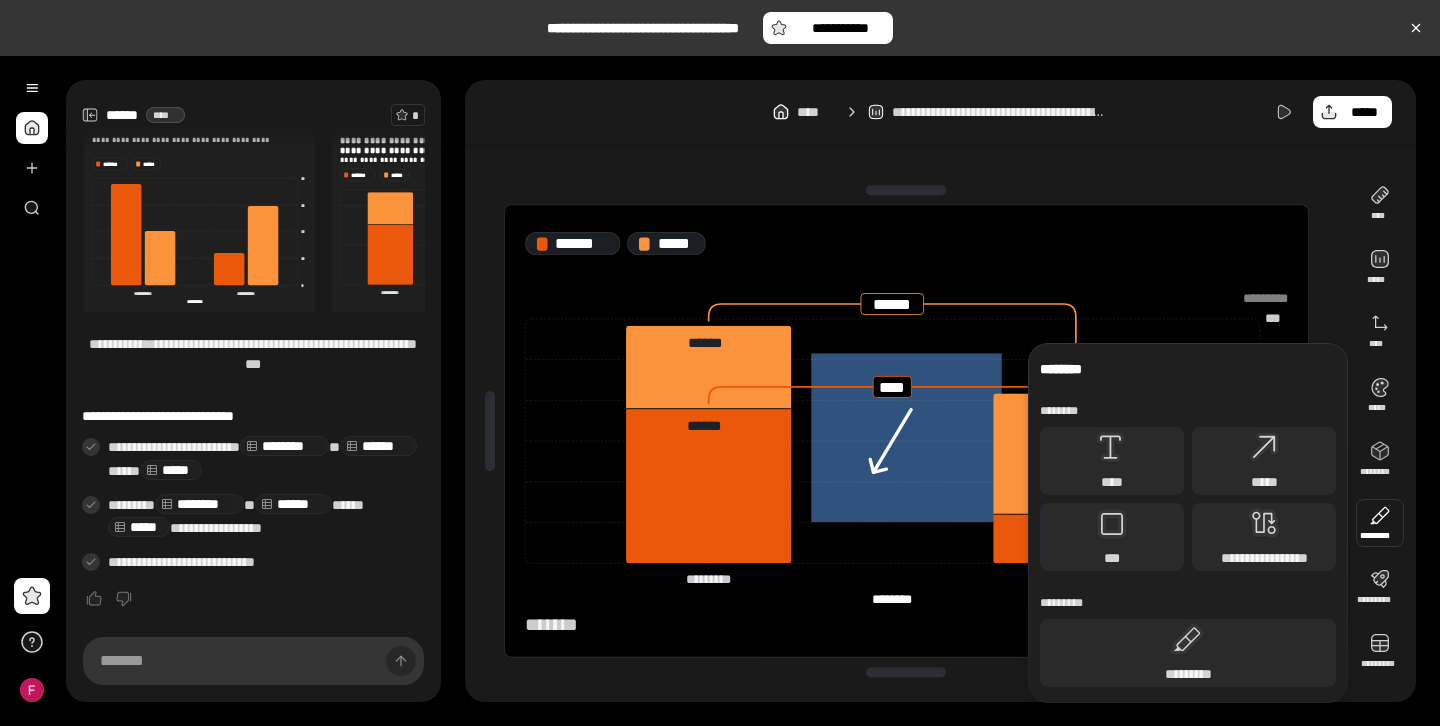 click at bounding box center [1380, 523] 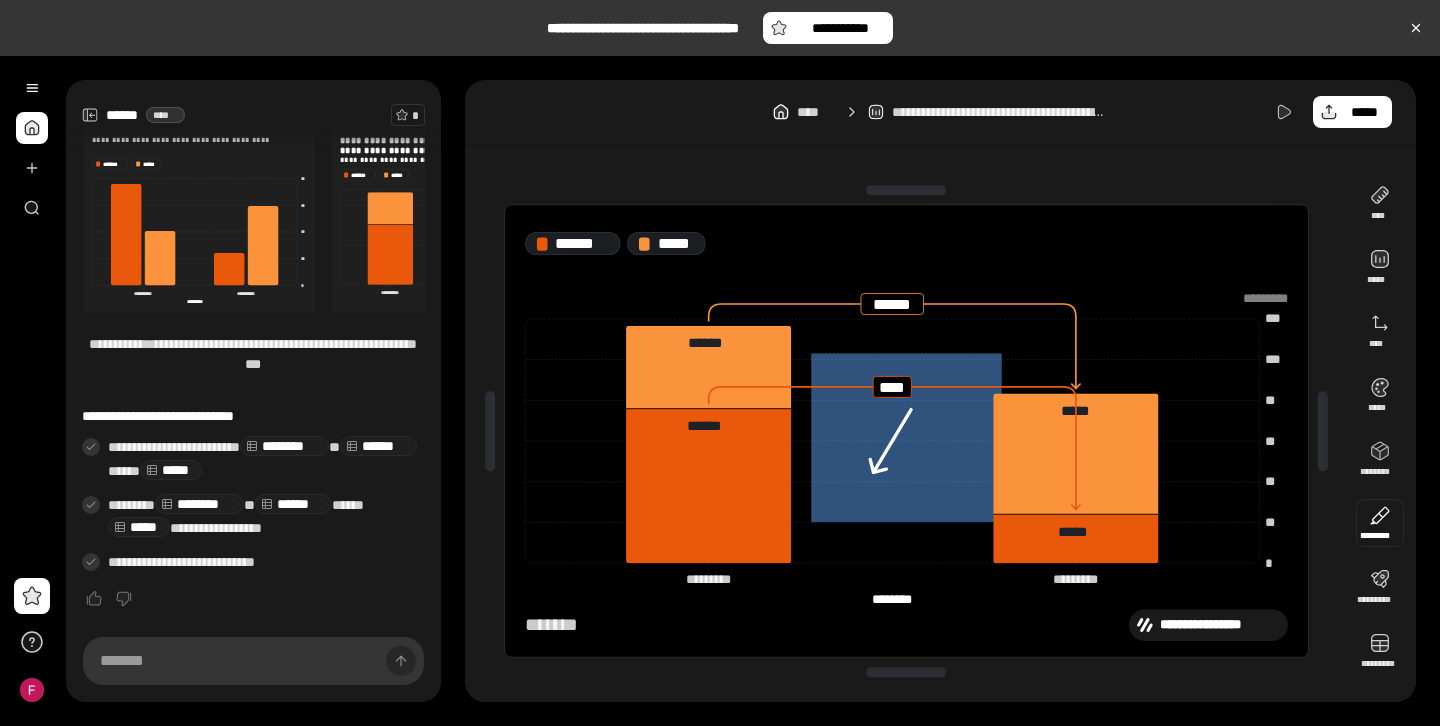 click at bounding box center (1380, 523) 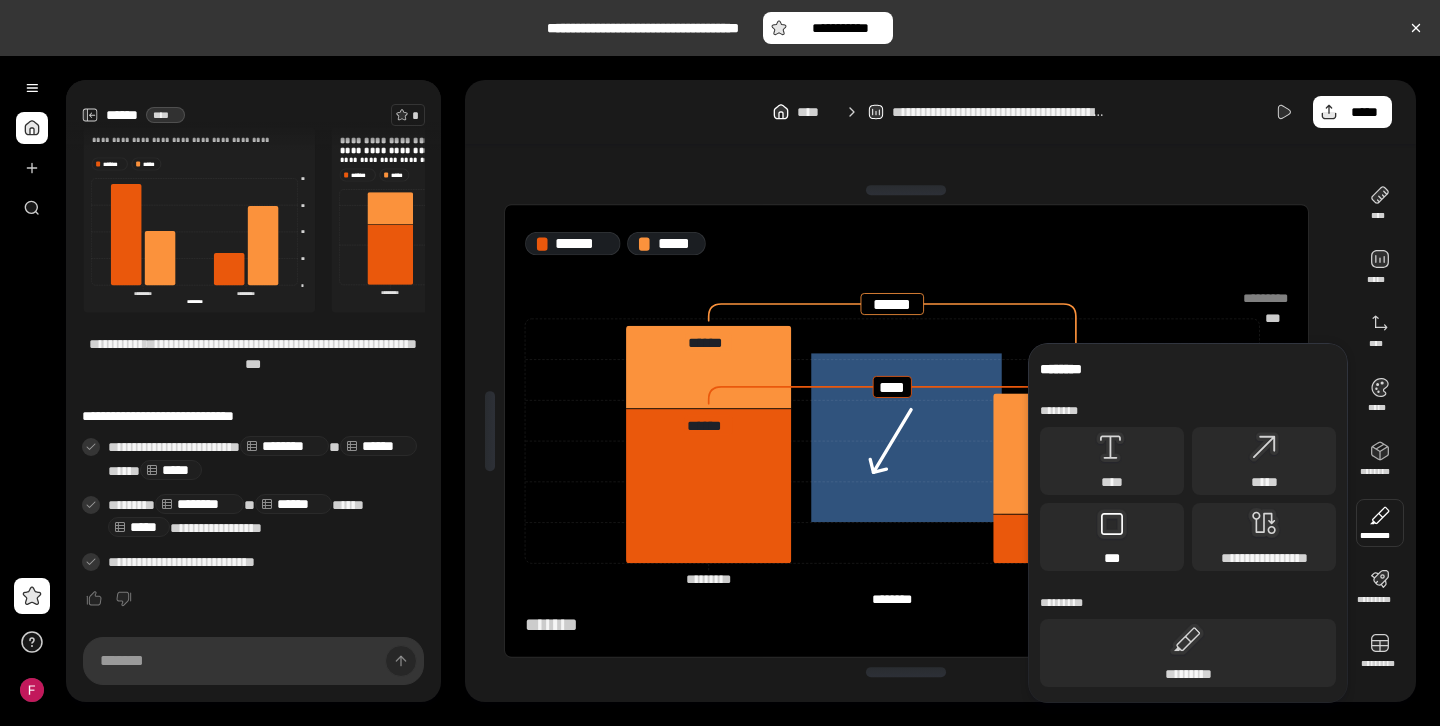 click 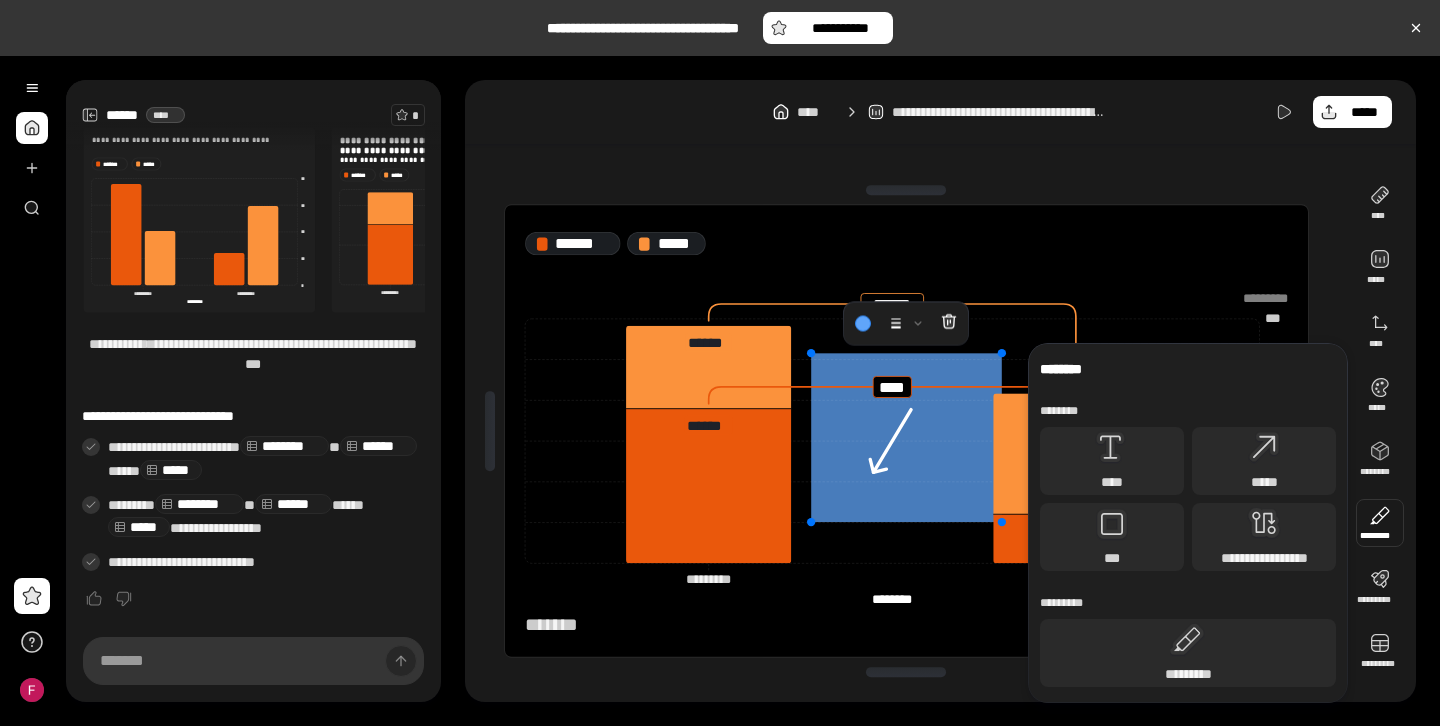 click at bounding box center [1380, 523] 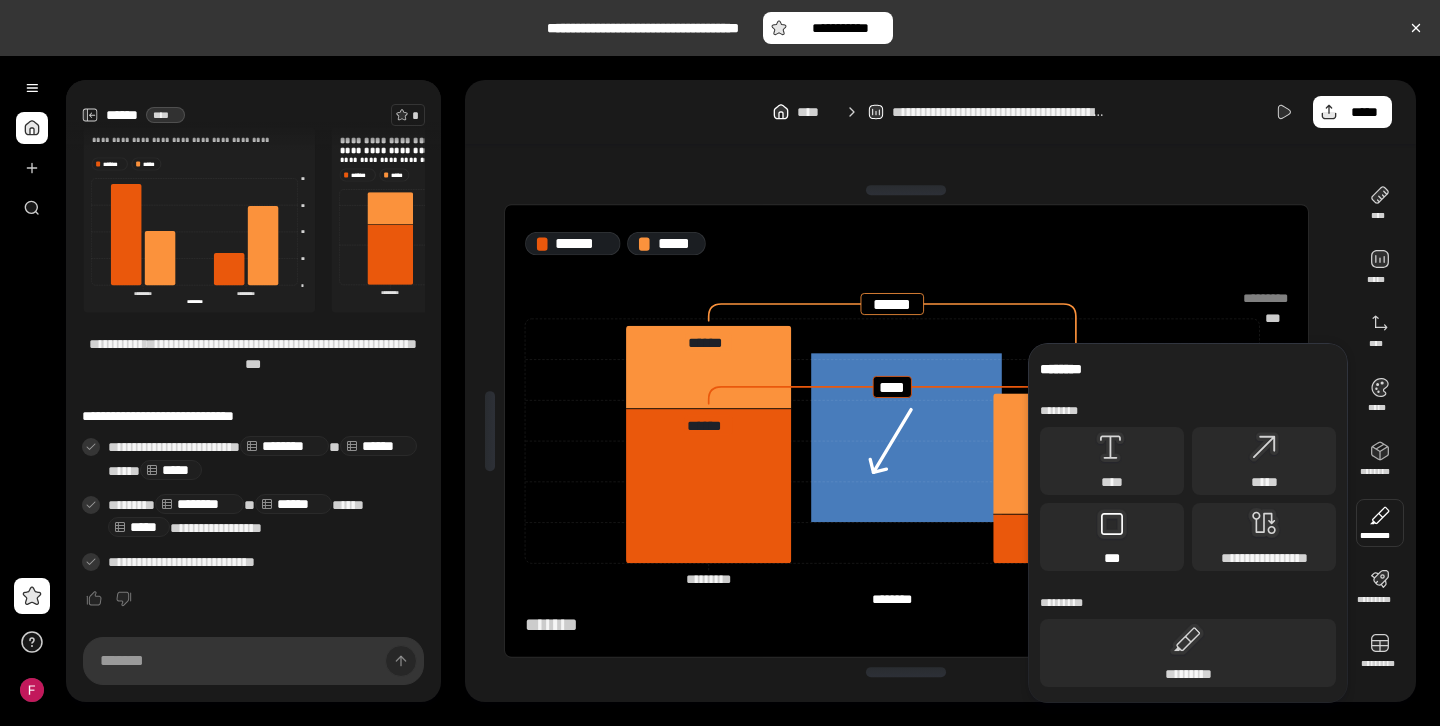 click 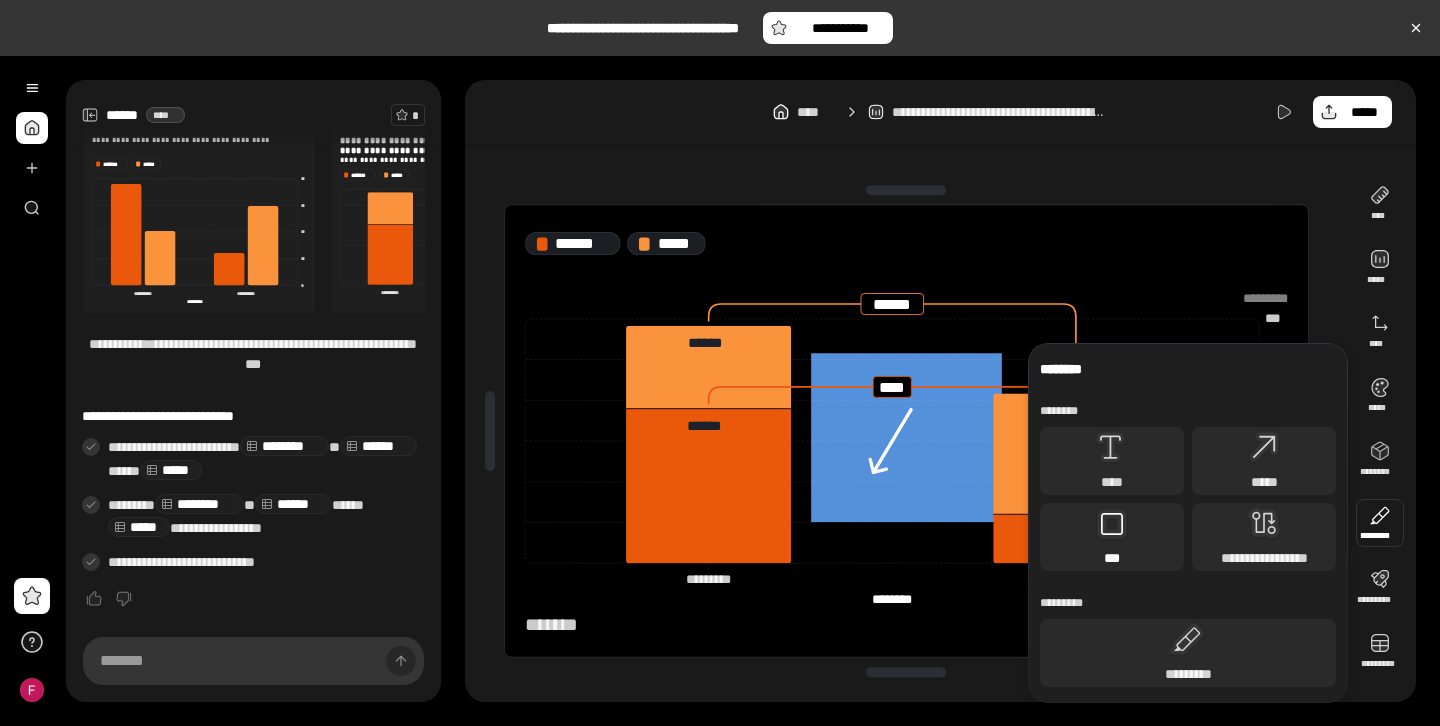 click 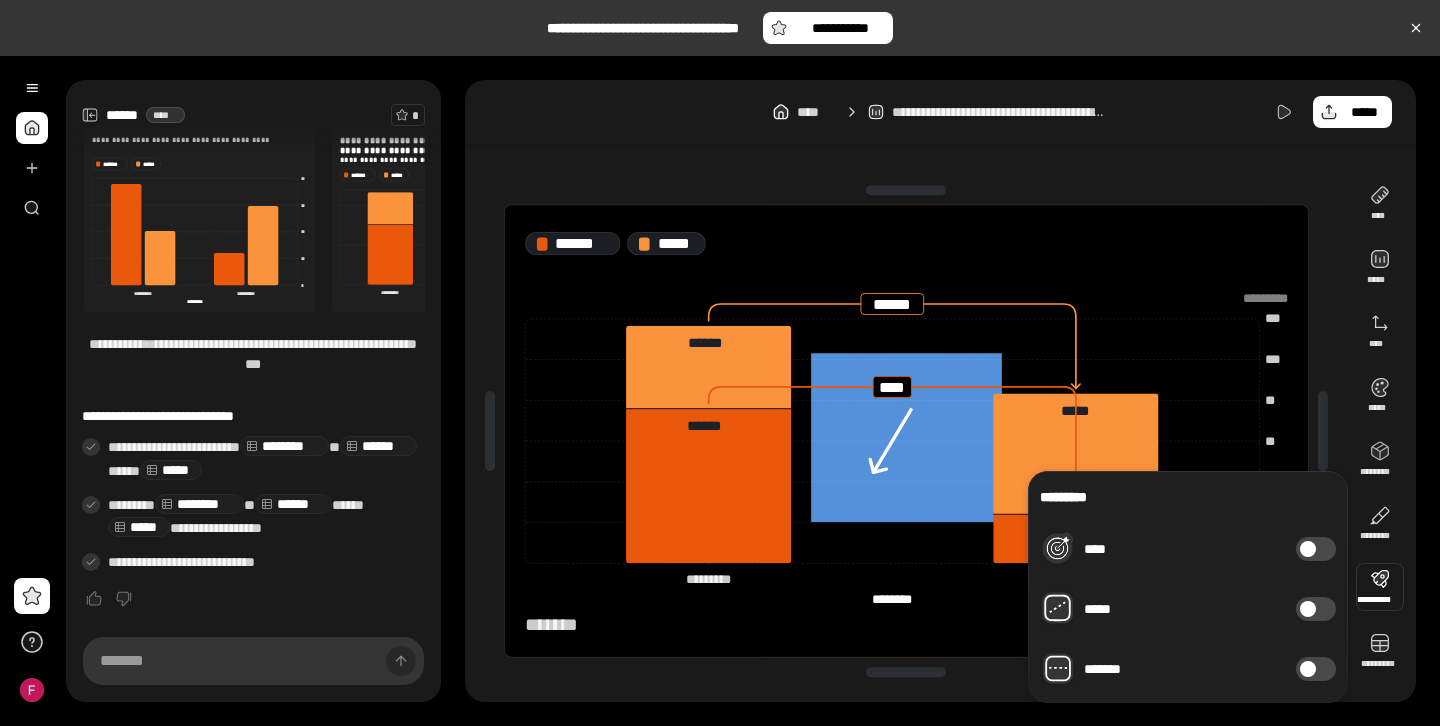 click on "*******" at bounding box center [1316, 669] 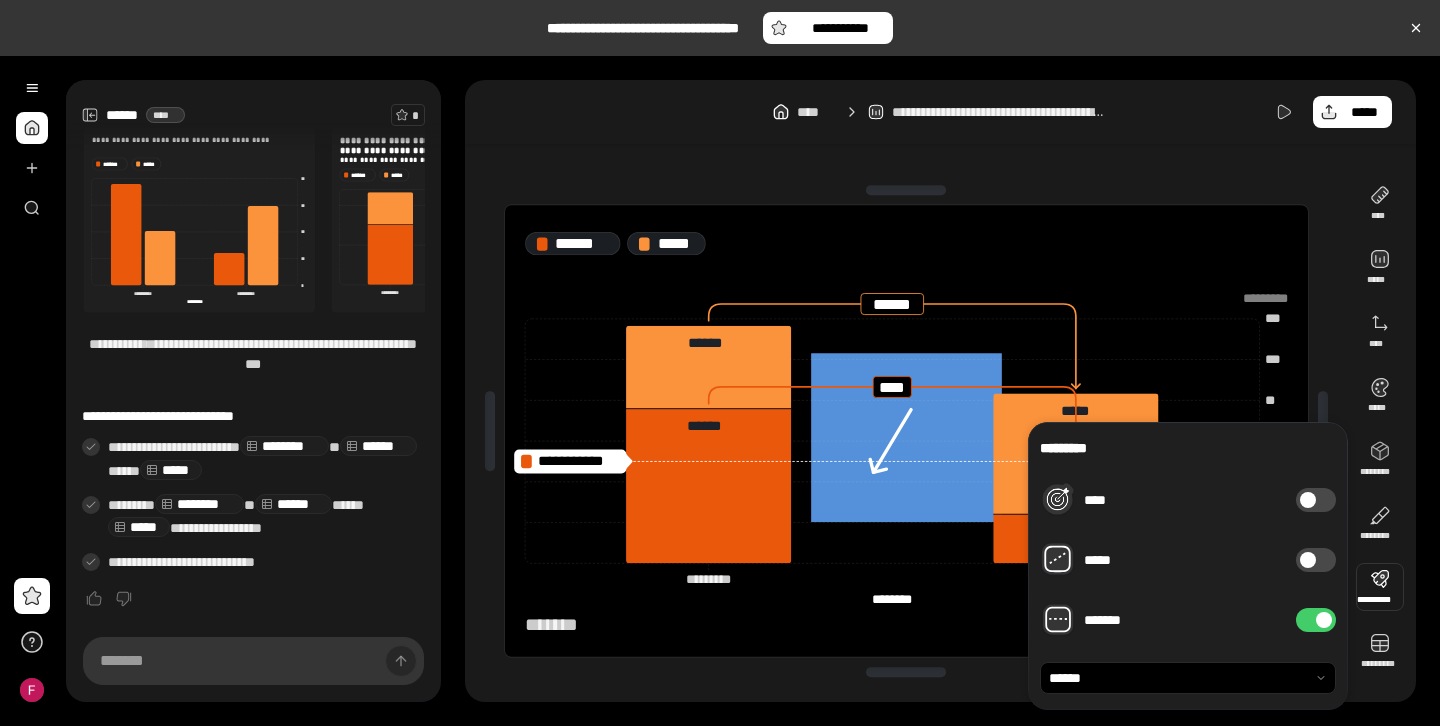 click on "*****" at bounding box center (1316, 560) 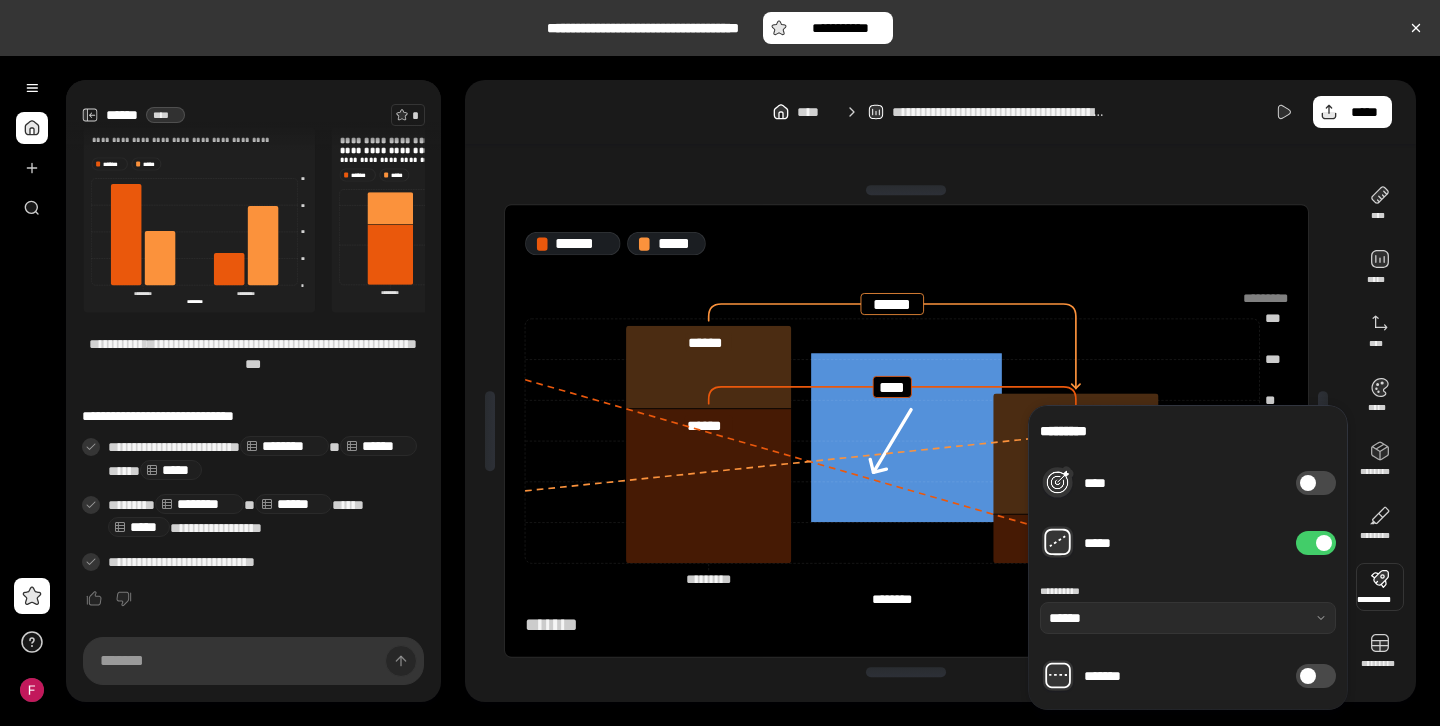 click on "****" at bounding box center (1316, 483) 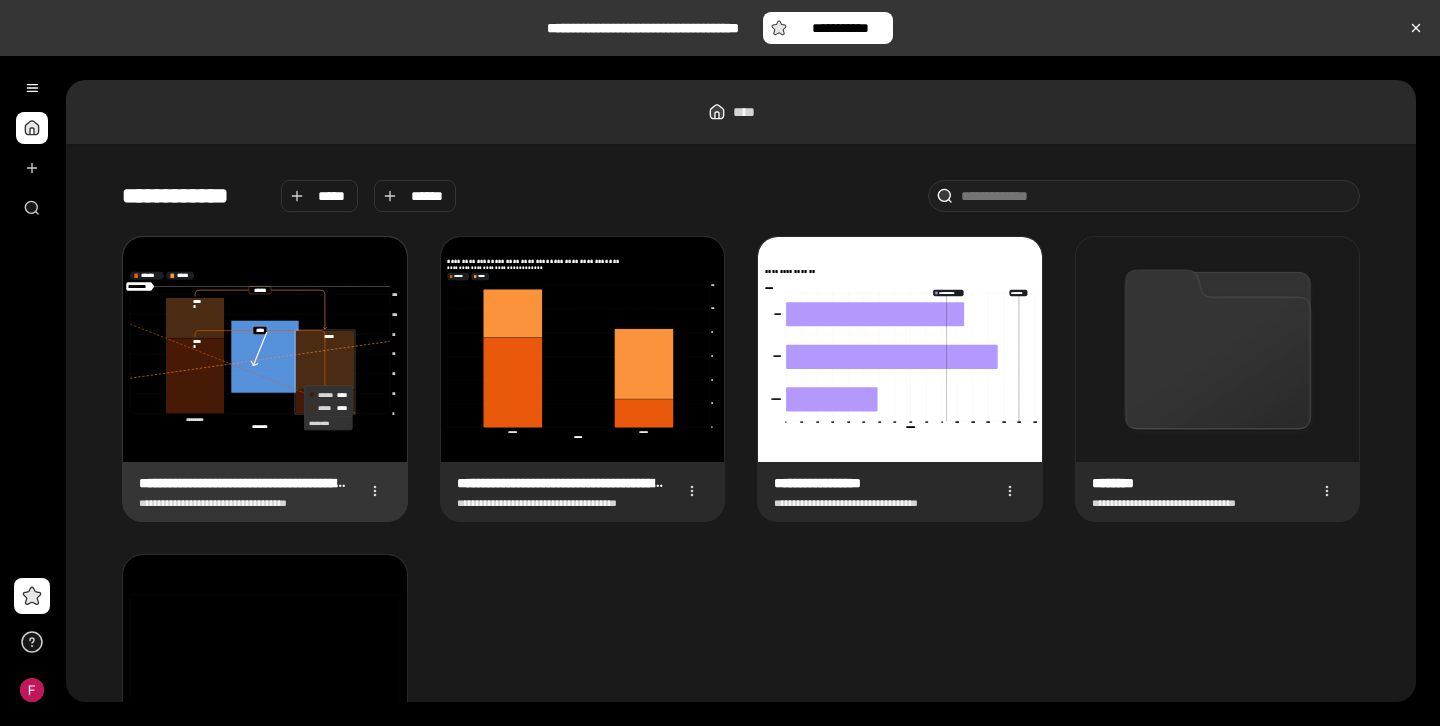 click 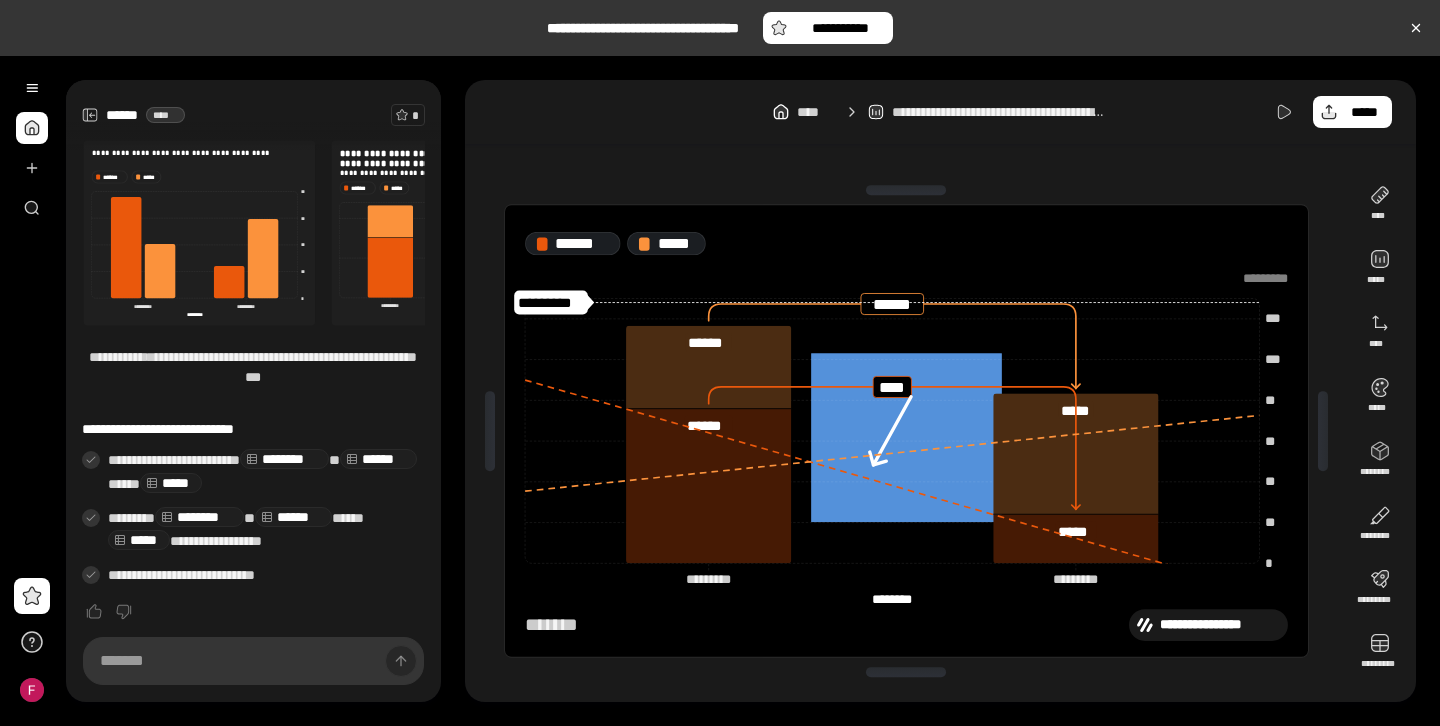 scroll, scrollTop: 183, scrollLeft: 0, axis: vertical 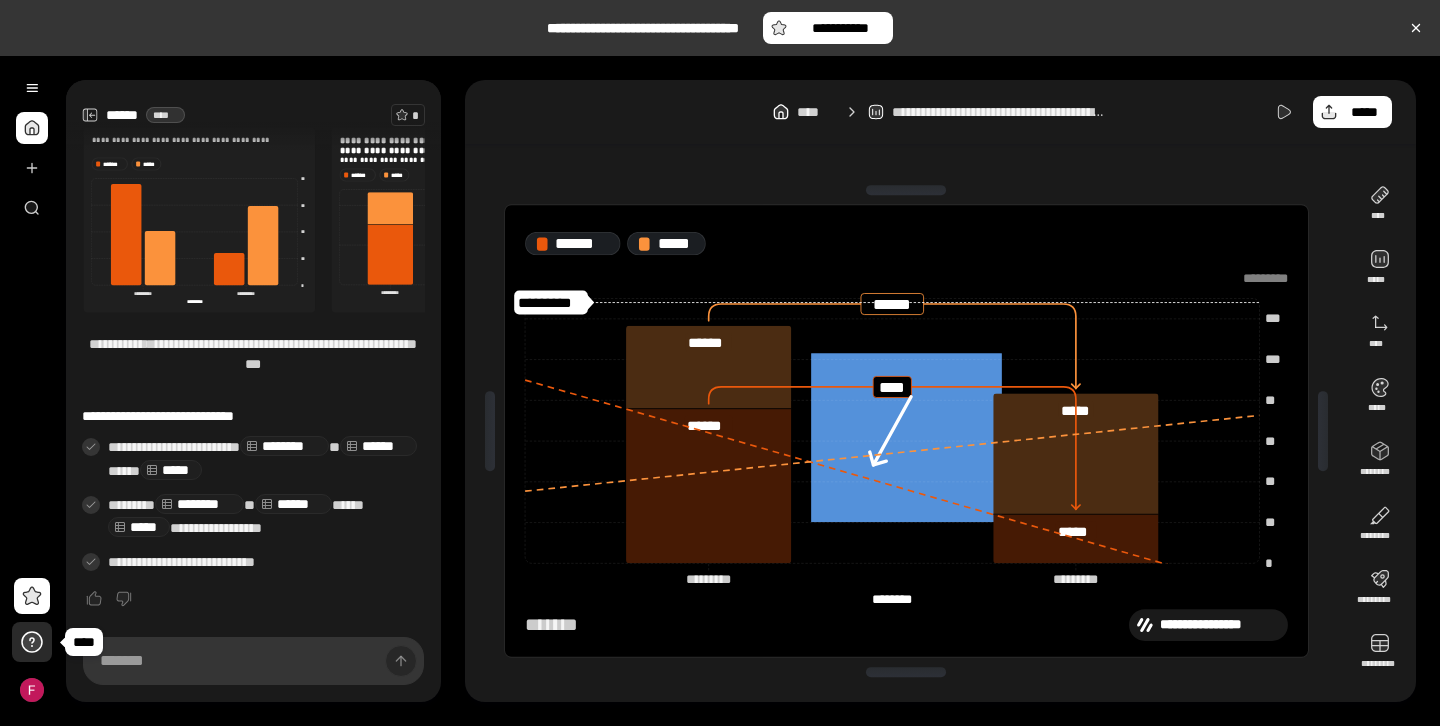 click at bounding box center (32, 642) 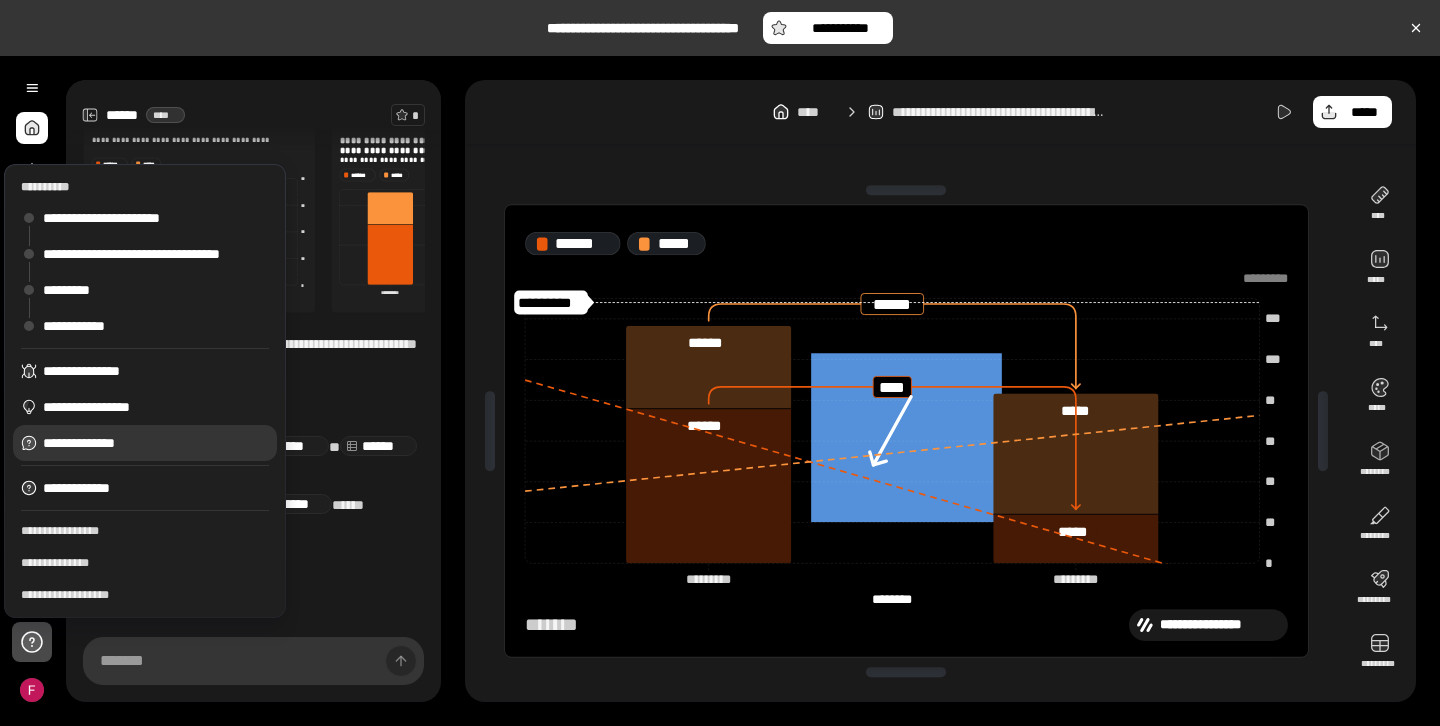 click on "**********" at bounding box center (156, 443) 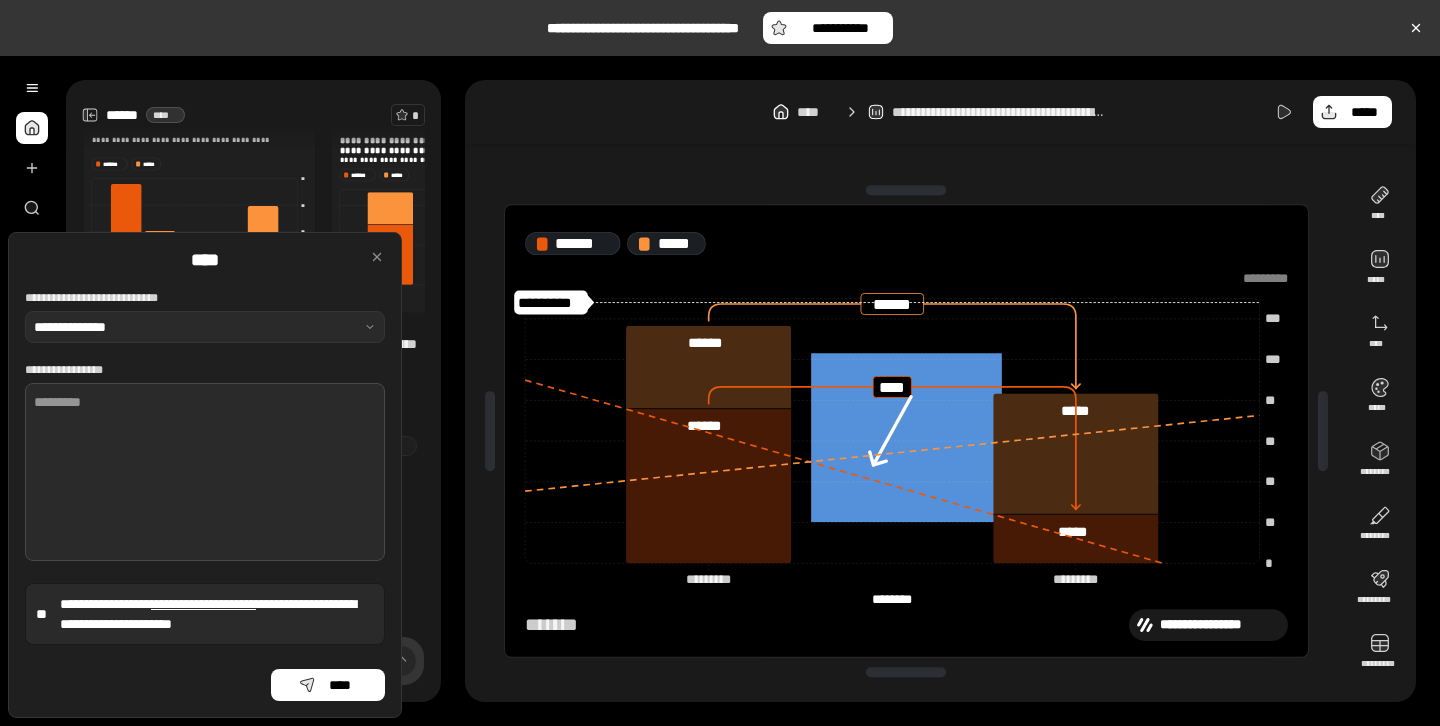 click on "**********" at bounding box center (205, 472) 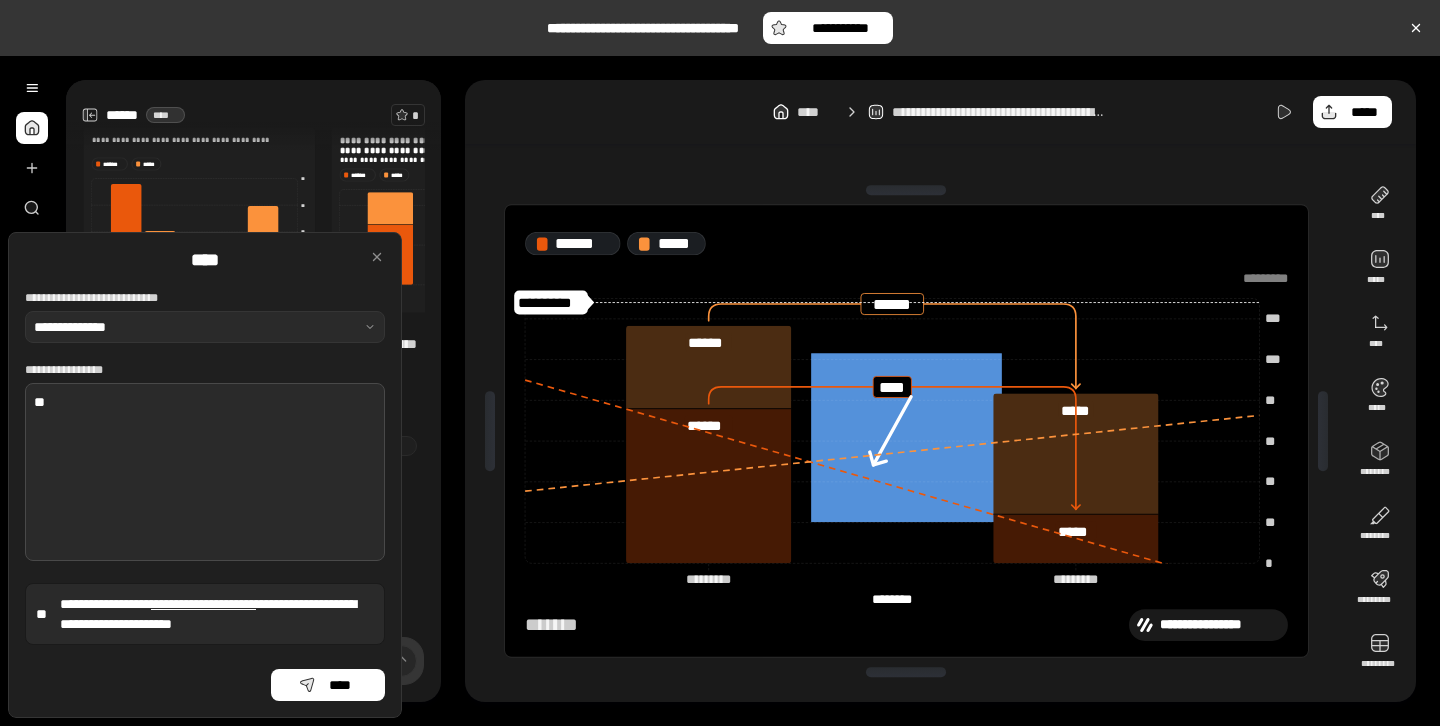 type on "*" 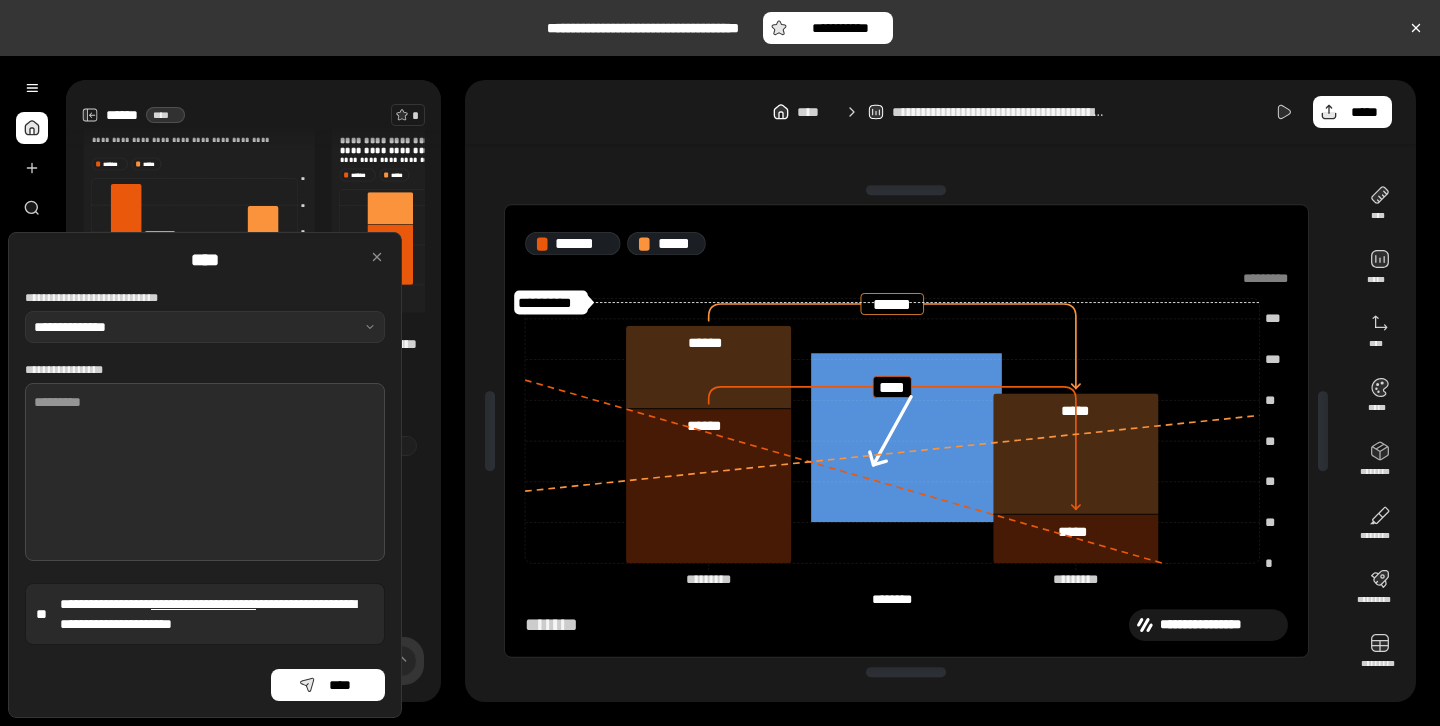 type on "*" 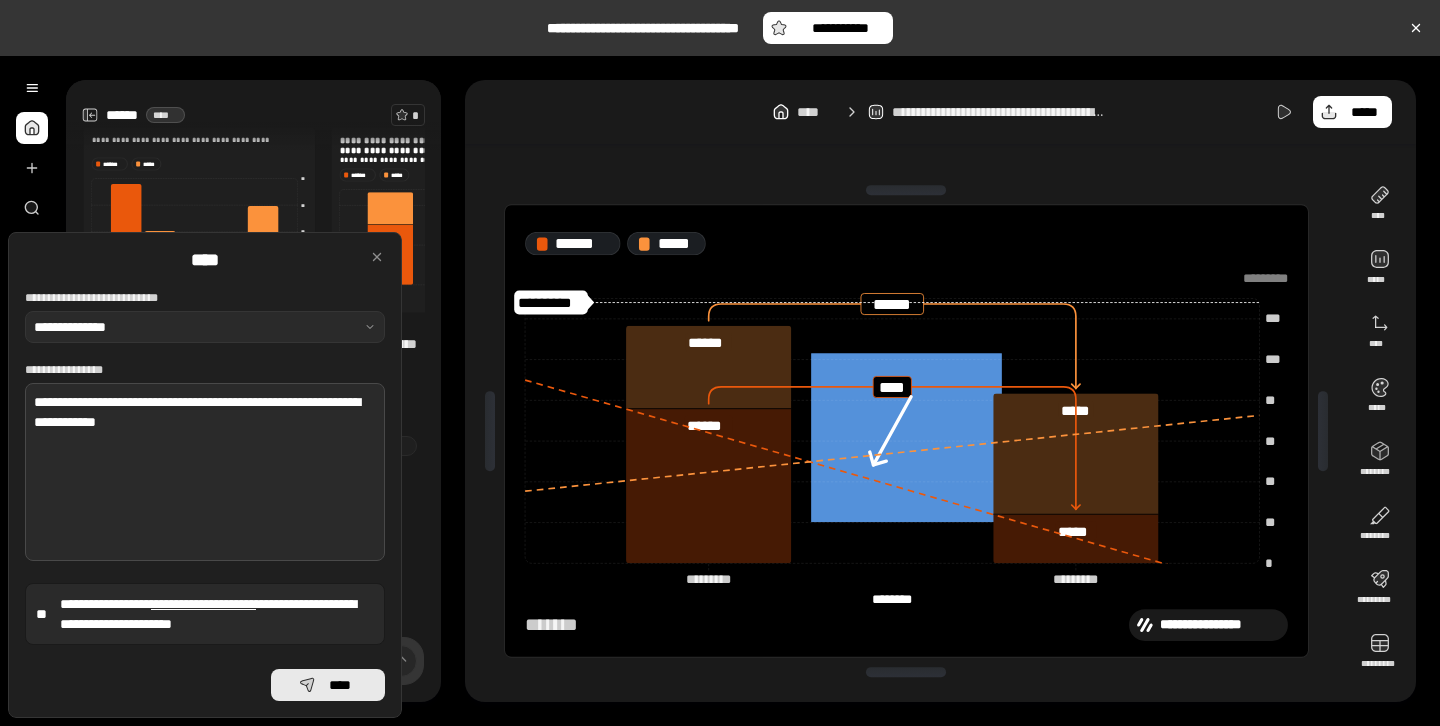 type on "**********" 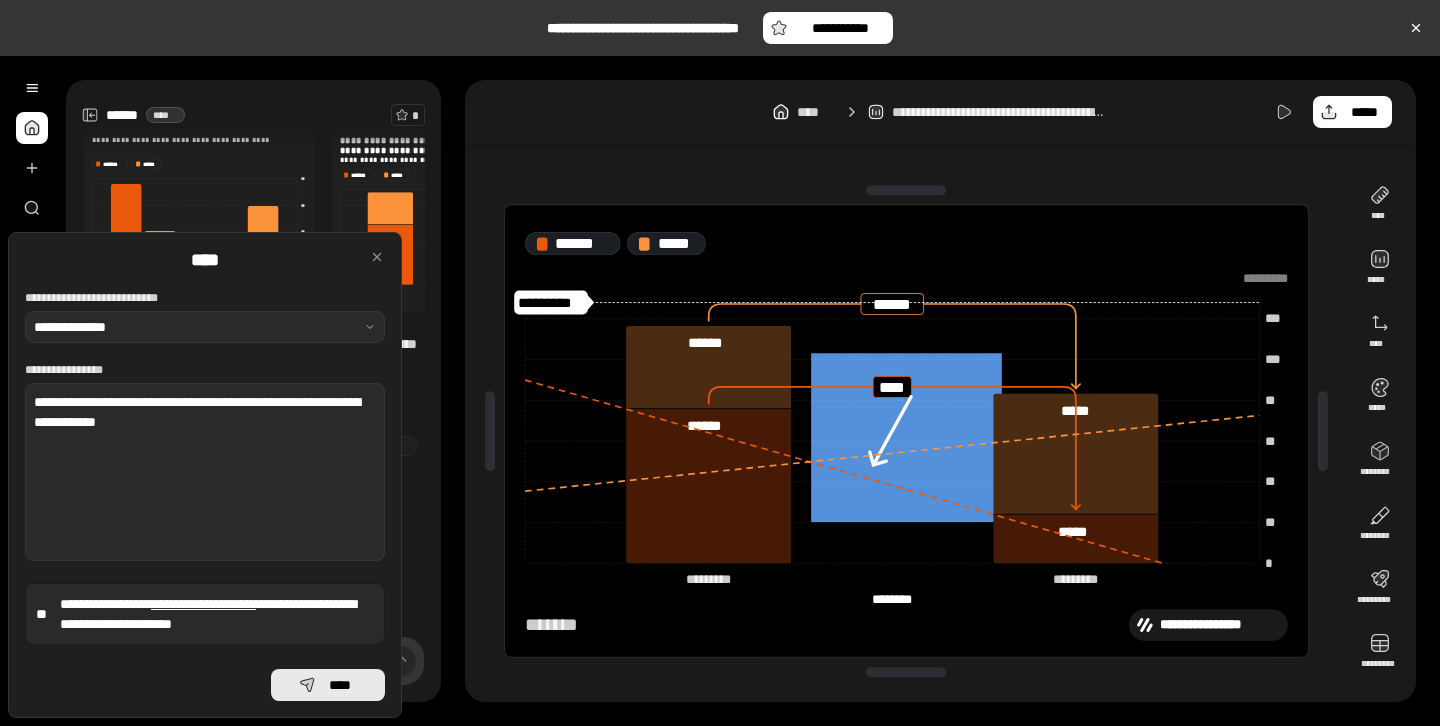 click on "****" at bounding box center (340, 685) 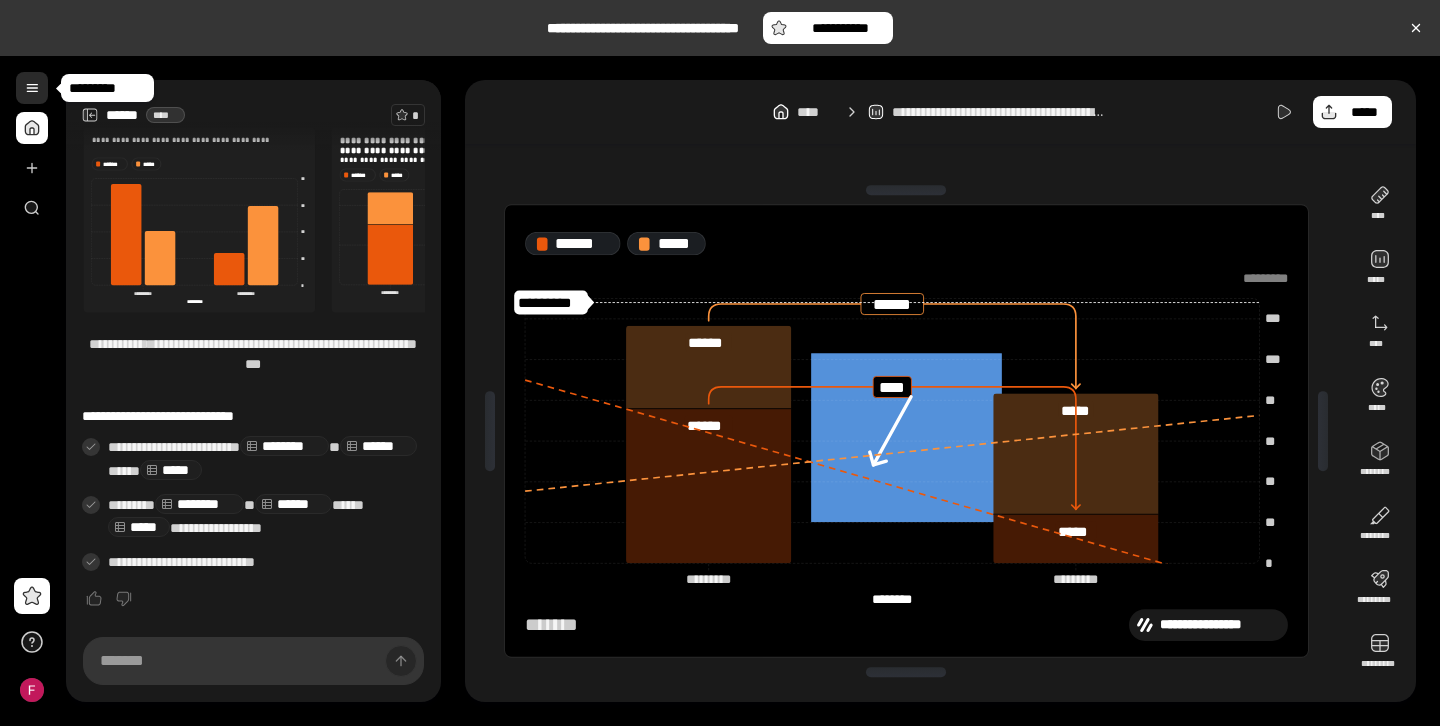 click at bounding box center [32, 88] 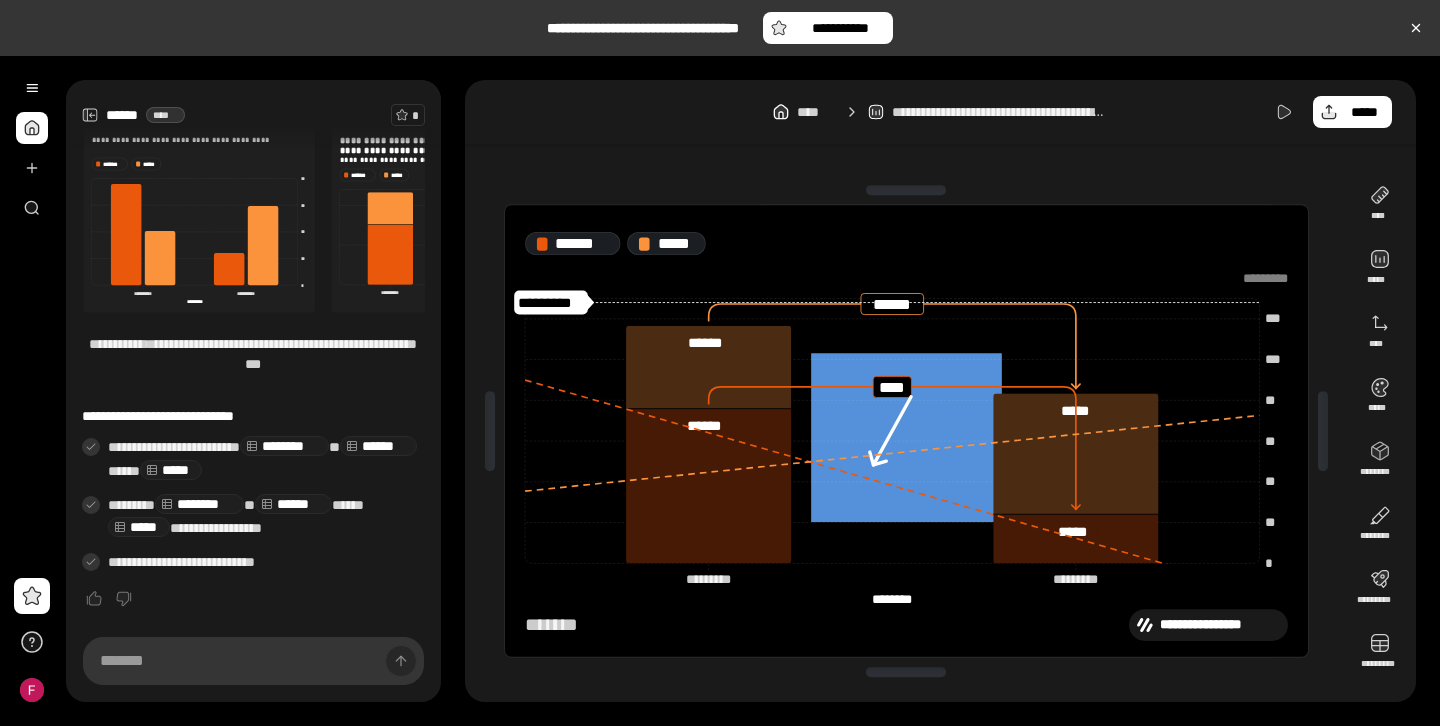 click on "[FIRST] [LAST] [ADDRESS] [CITY] [STATE] [ZIP] [PHONE] [EMAIL] [SSN] [PASSPORT] [DL_NUMBER] [CREDIT_CARD] [EXP_DATE] [CVV] [ACCOUNT_NUMBER] [BANK_NAME] [ROUTING_NUMBER] [TRANSACTION_ID] [DATE] [TIME]" at bounding box center (940, 391) 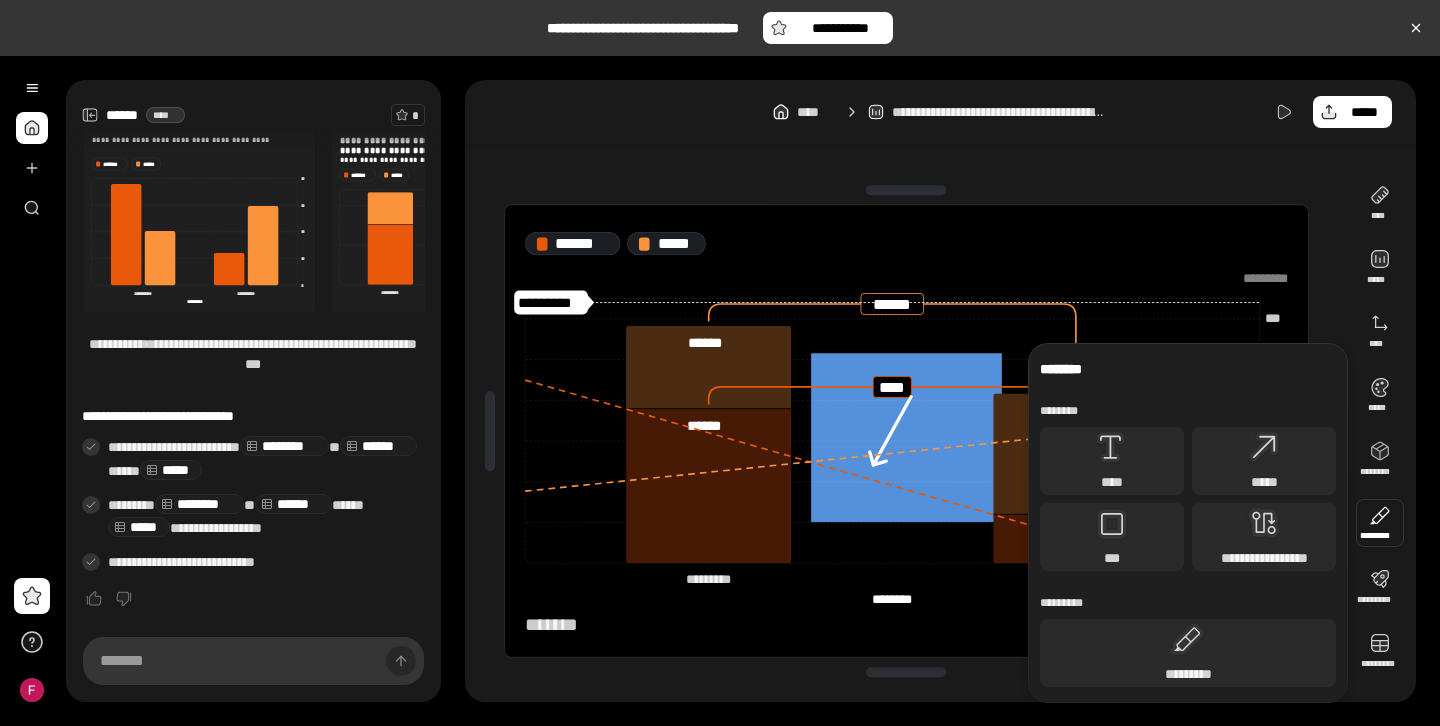 click at bounding box center [1380, 523] 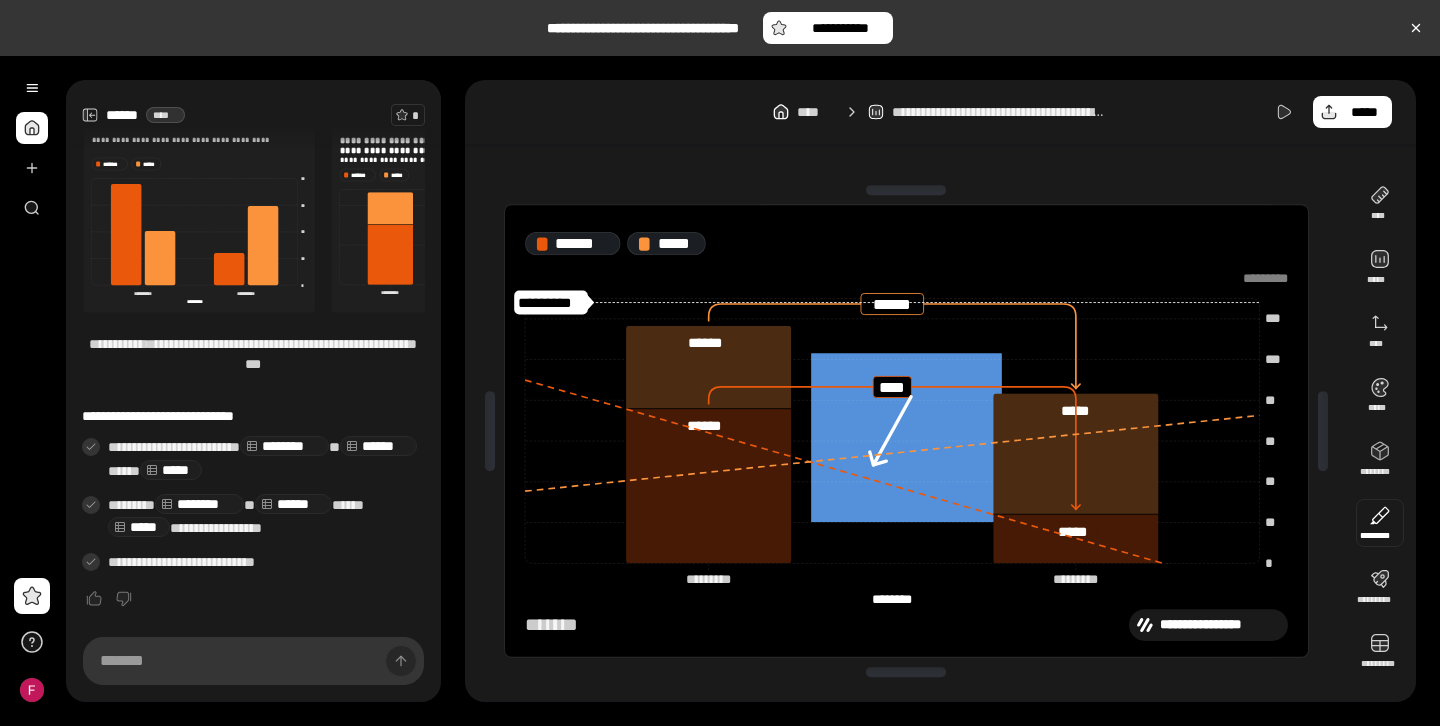 click at bounding box center (1380, 523) 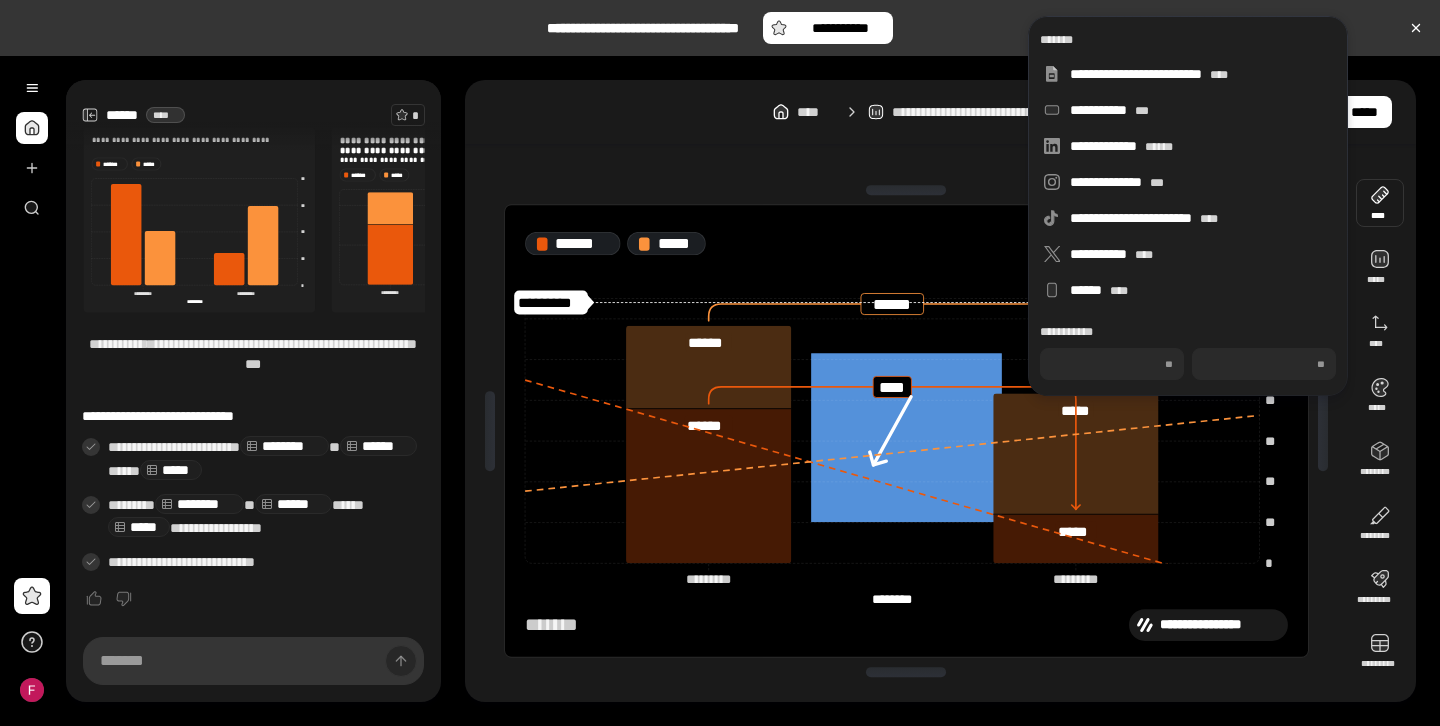 click at bounding box center (1380, 203) 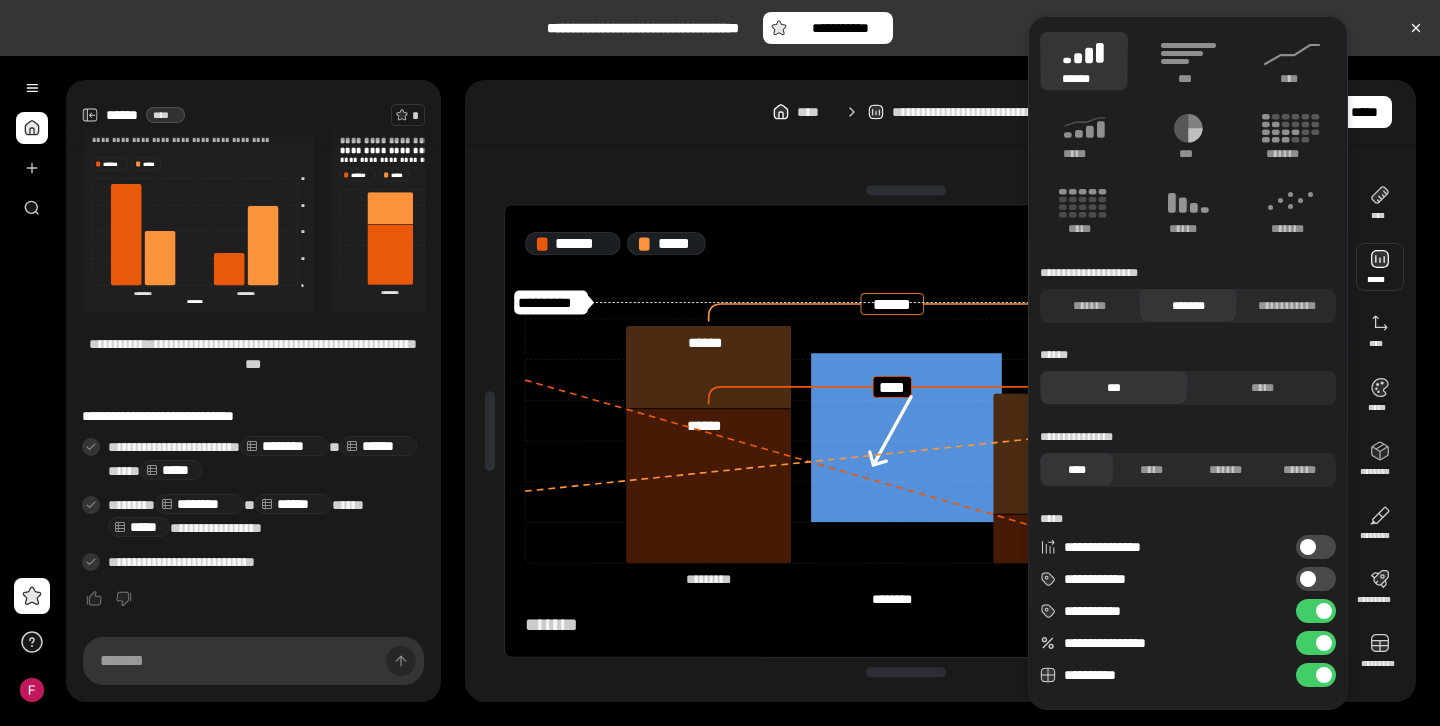 click at bounding box center (1380, 267) 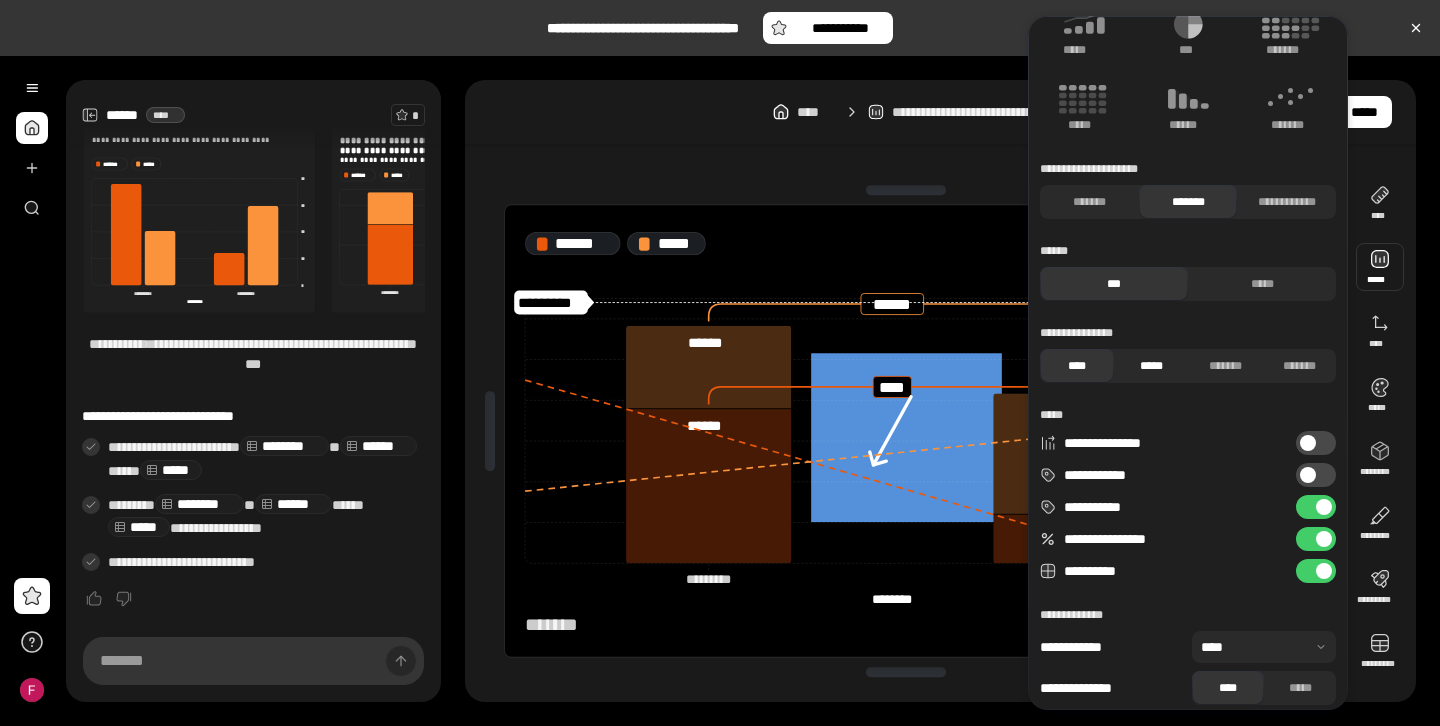 scroll, scrollTop: 115, scrollLeft: 0, axis: vertical 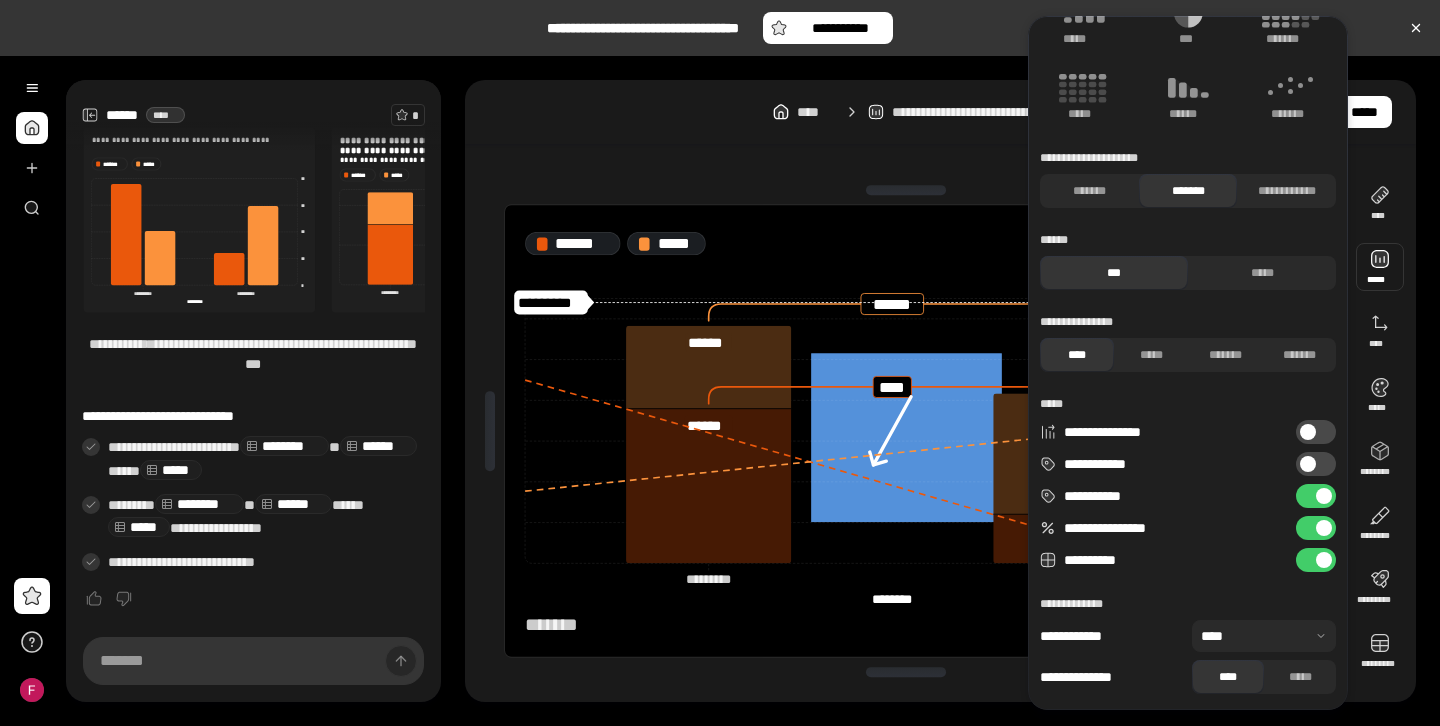 click on "**********" at bounding box center (1316, 496) 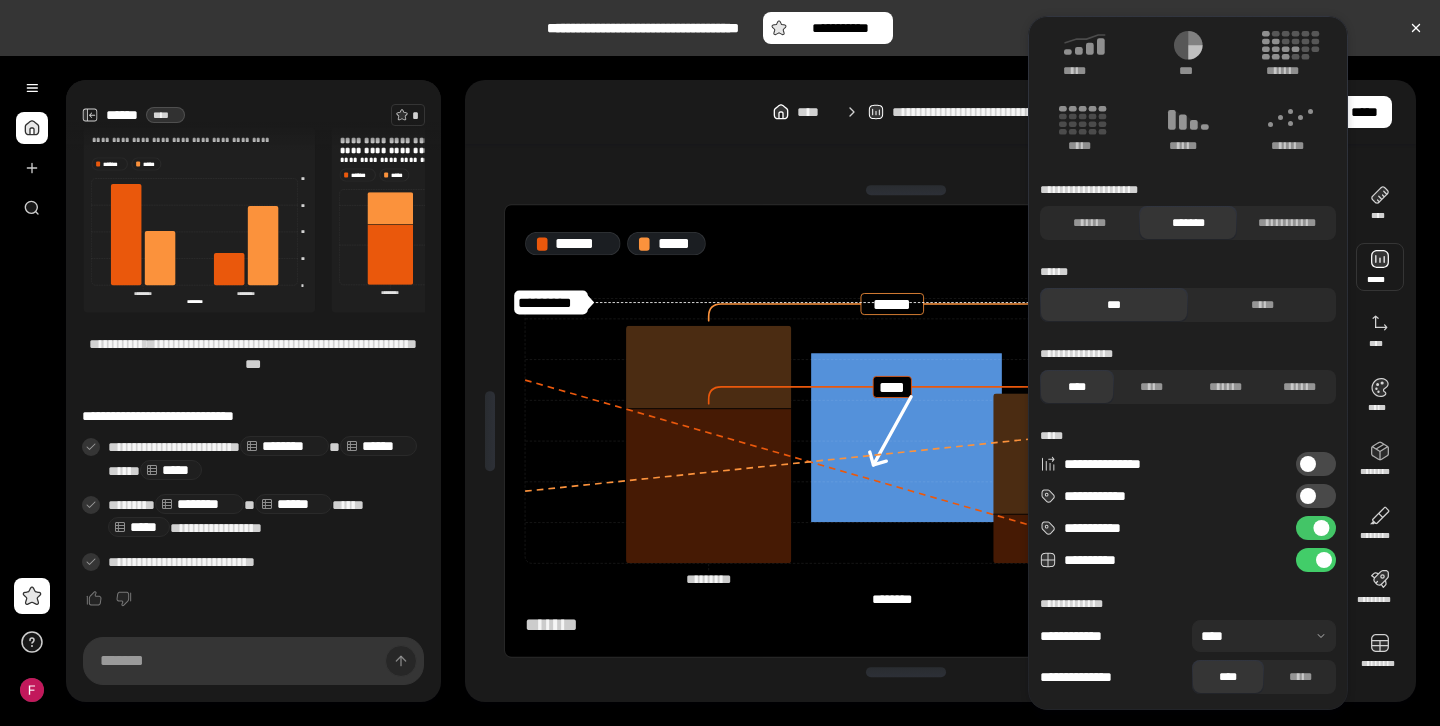scroll, scrollTop: 83, scrollLeft: 0, axis: vertical 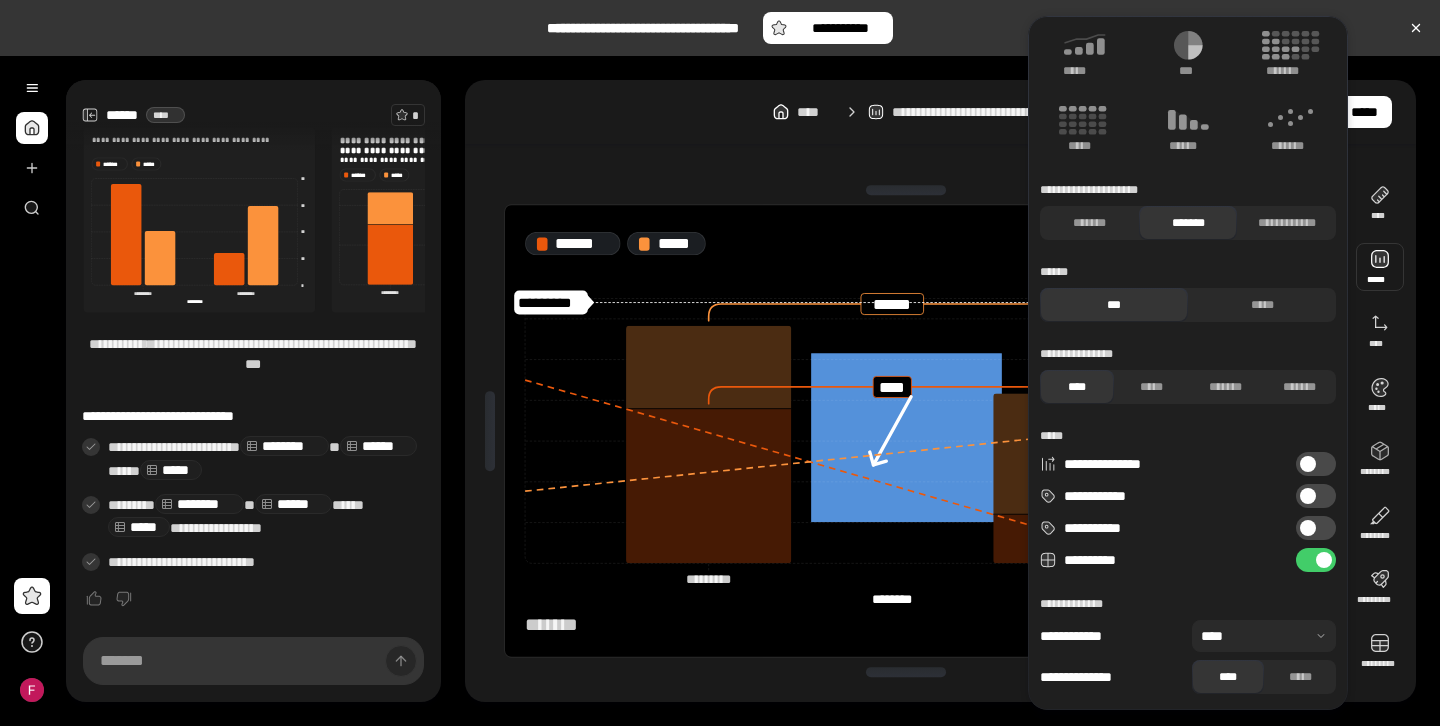 click on "**********" at bounding box center (1316, 560) 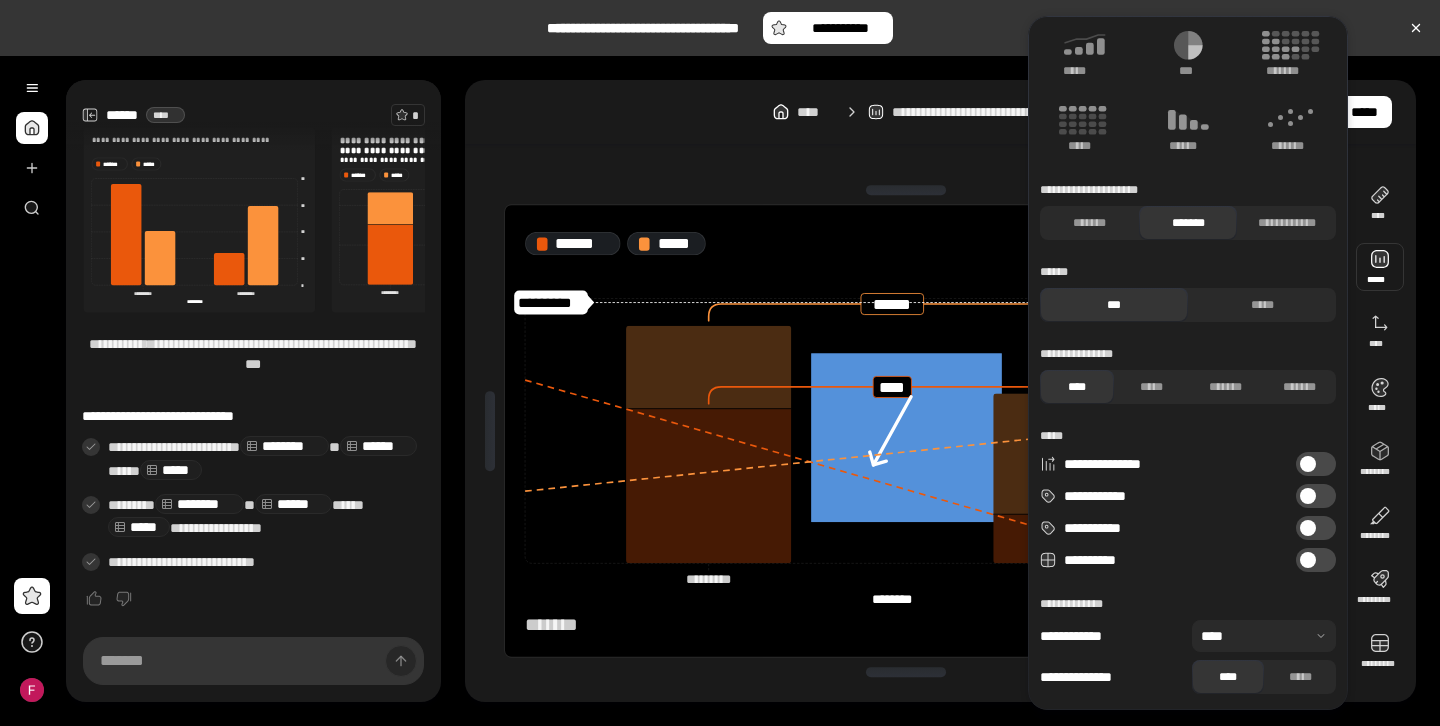 click at bounding box center (1264, 636) 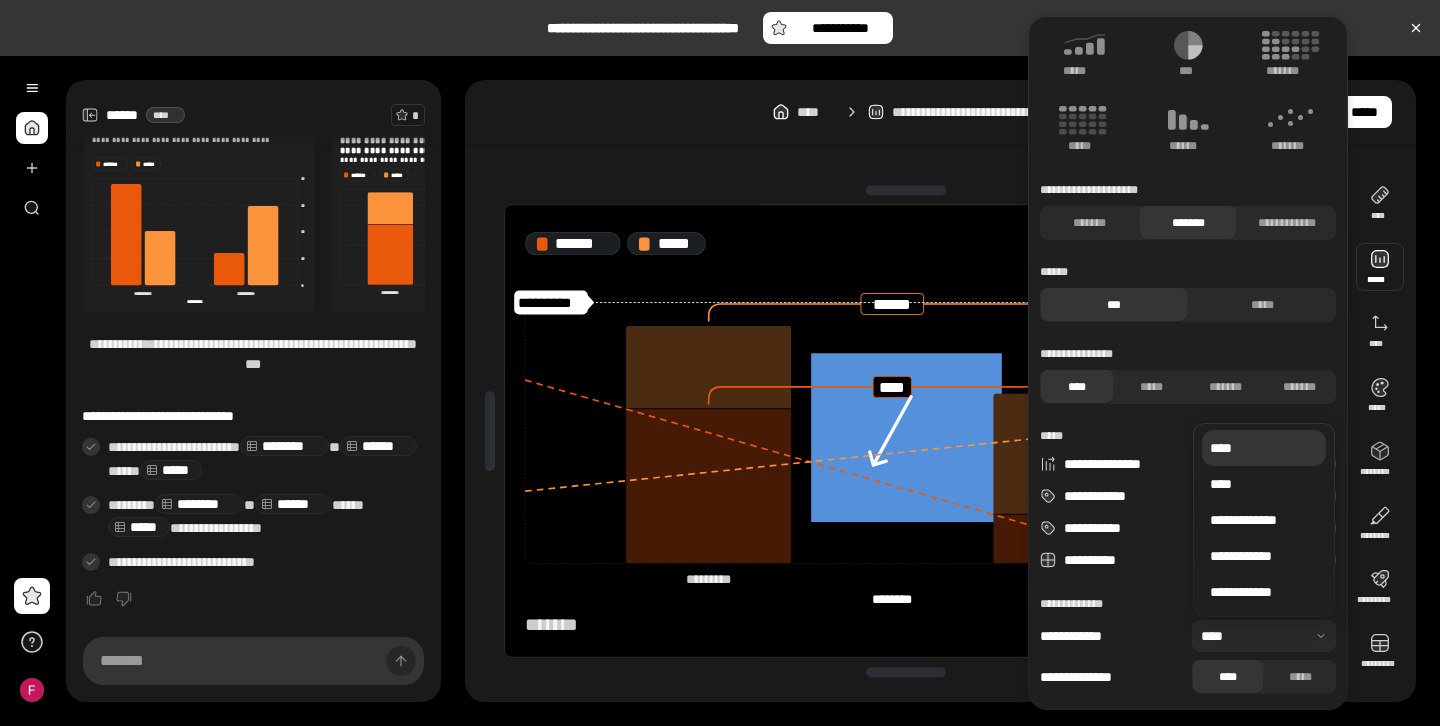 click at bounding box center (1264, 636) 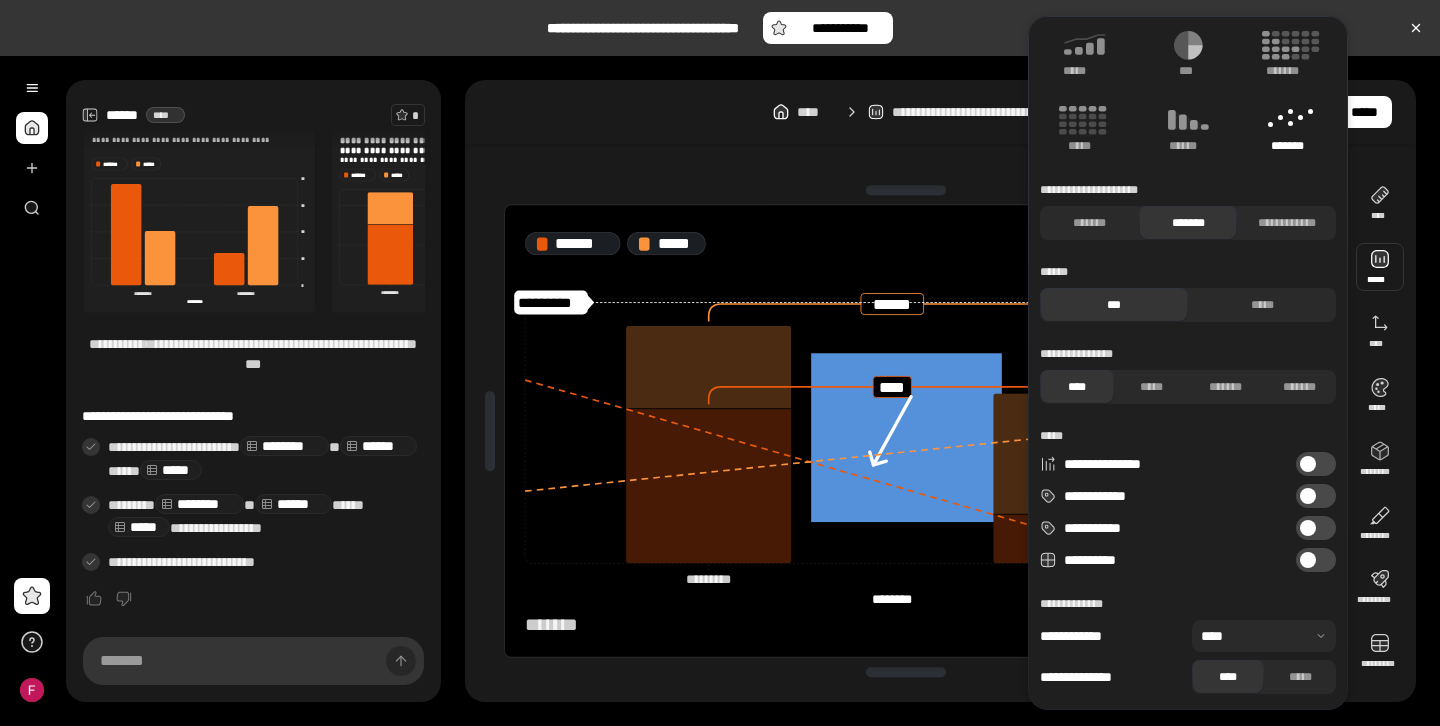 scroll, scrollTop: 0, scrollLeft: 0, axis: both 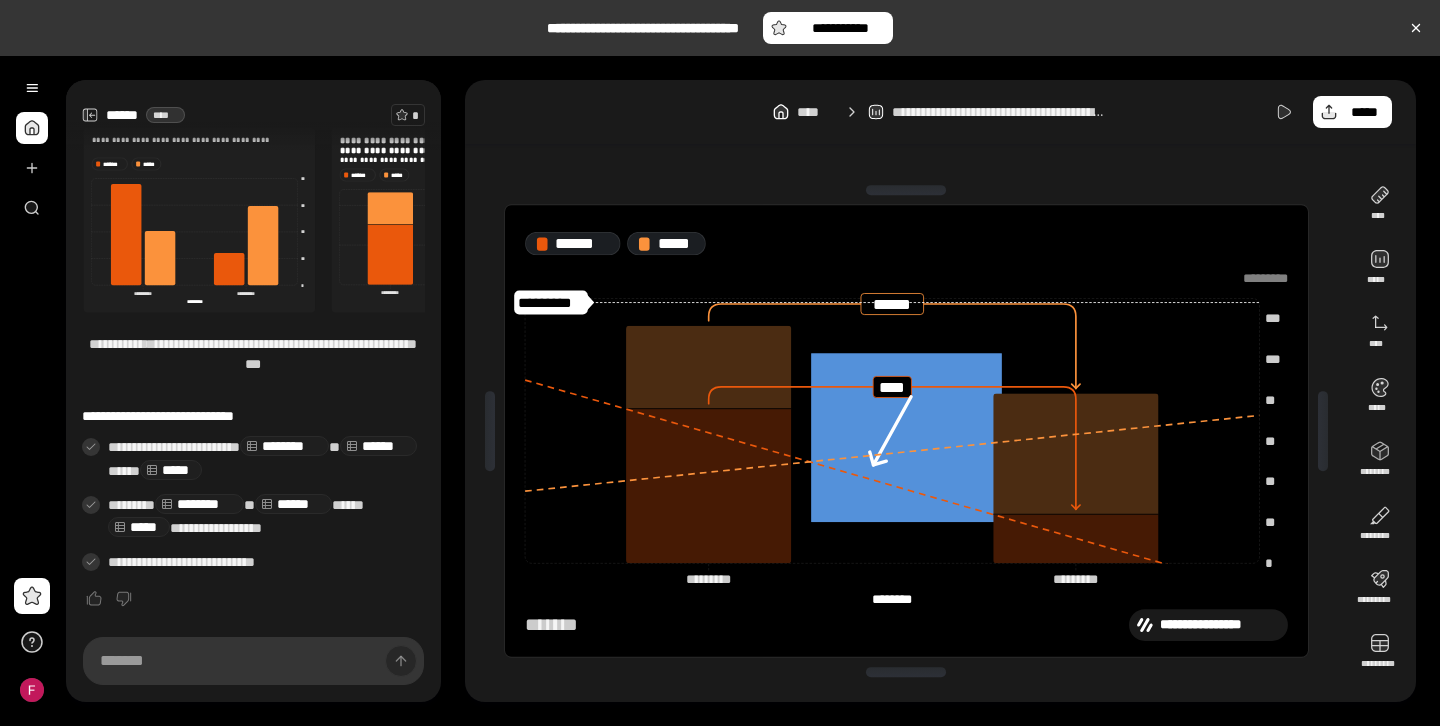 click on "[BRAND] [PRODUCT]" at bounding box center (720, 28) 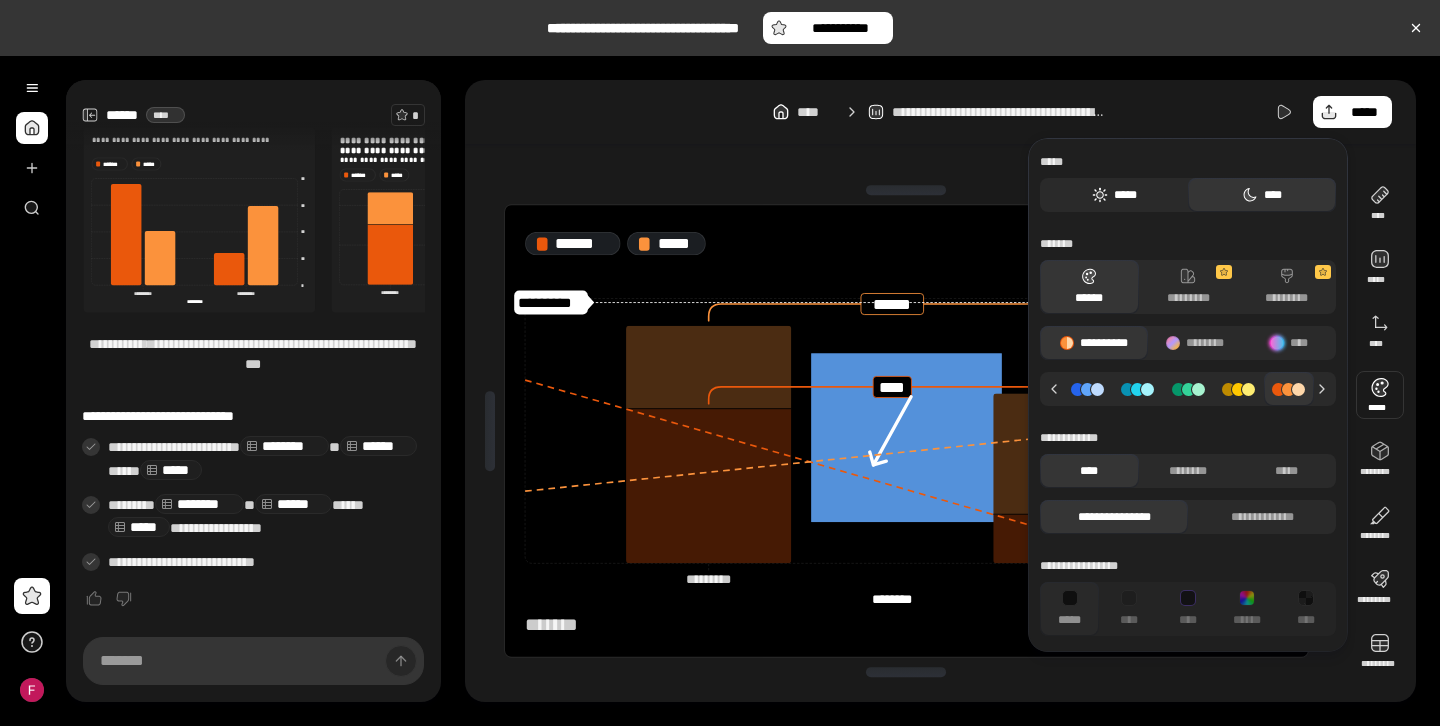 click on "*****" at bounding box center (1114, 195) 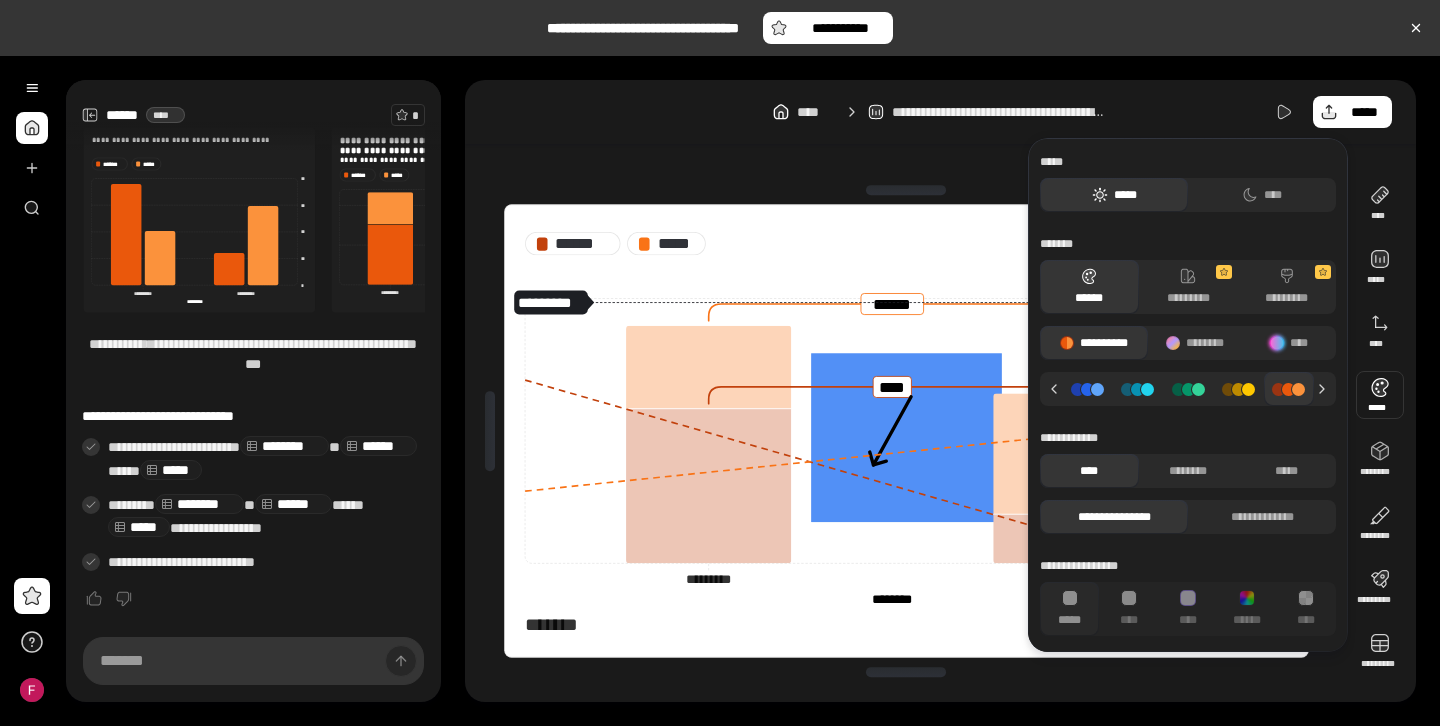 click on "****" at bounding box center [1089, 471] 